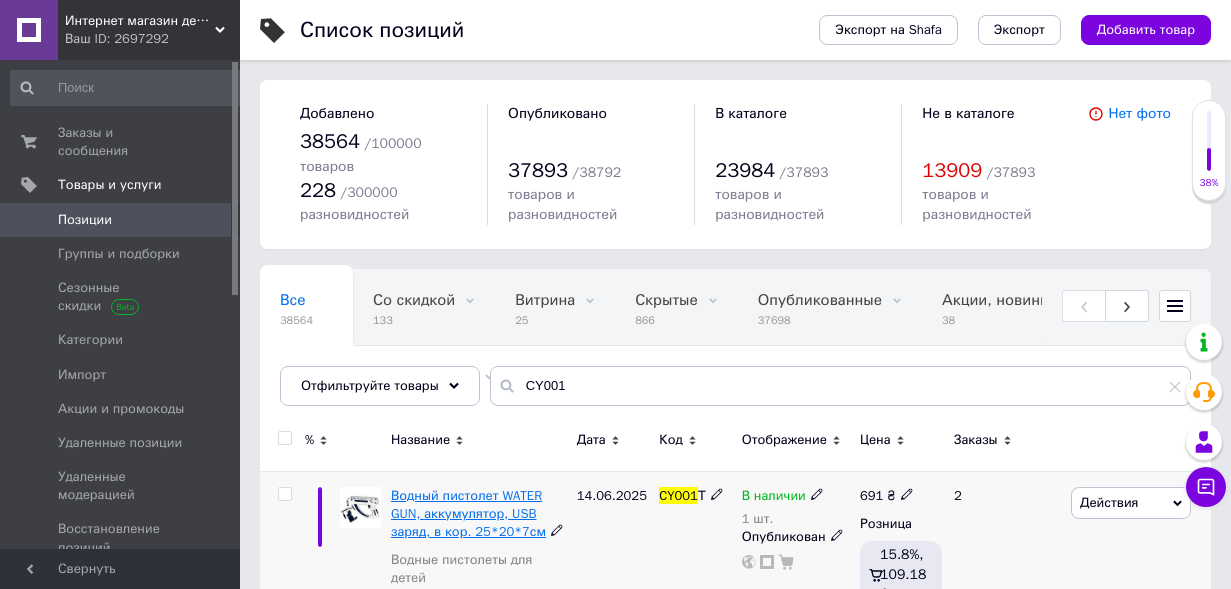 scroll, scrollTop: 74, scrollLeft: 0, axis: vertical 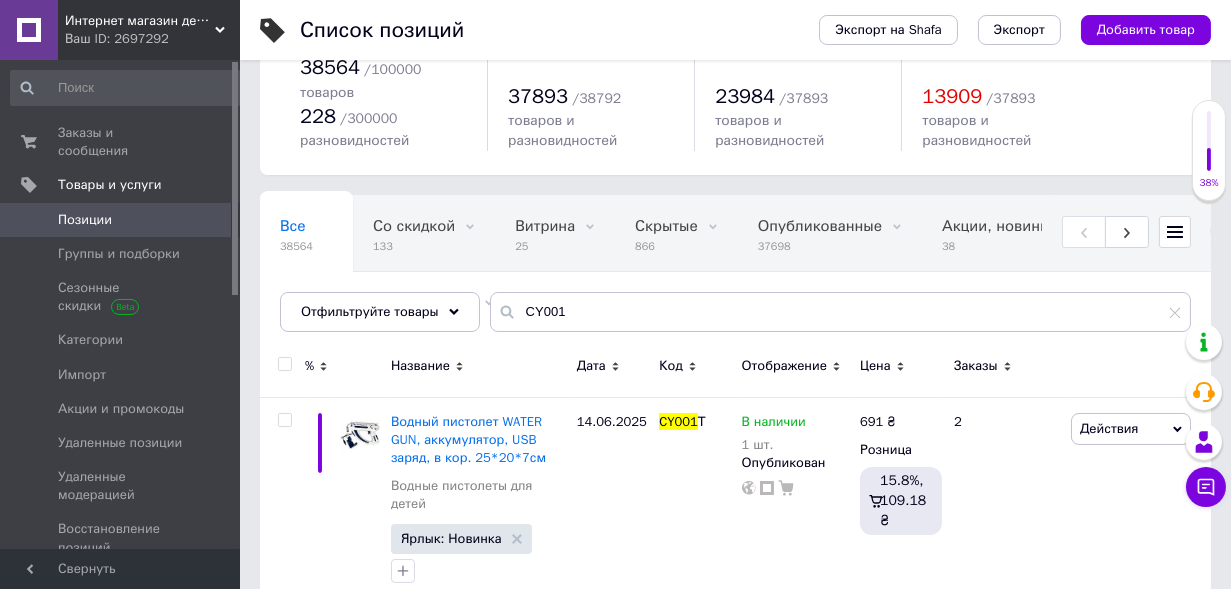 drag, startPoint x: 567, startPoint y: 270, endPoint x: 501, endPoint y: 292, distance: 69.57011 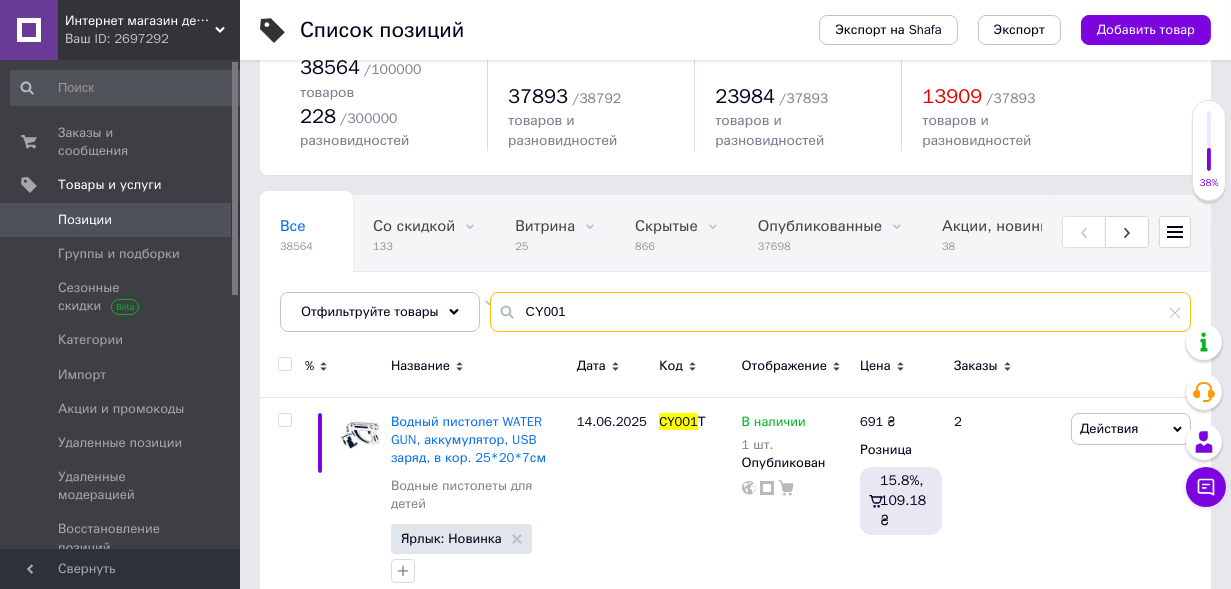 drag, startPoint x: 574, startPoint y: 292, endPoint x: 503, endPoint y: 292, distance: 71 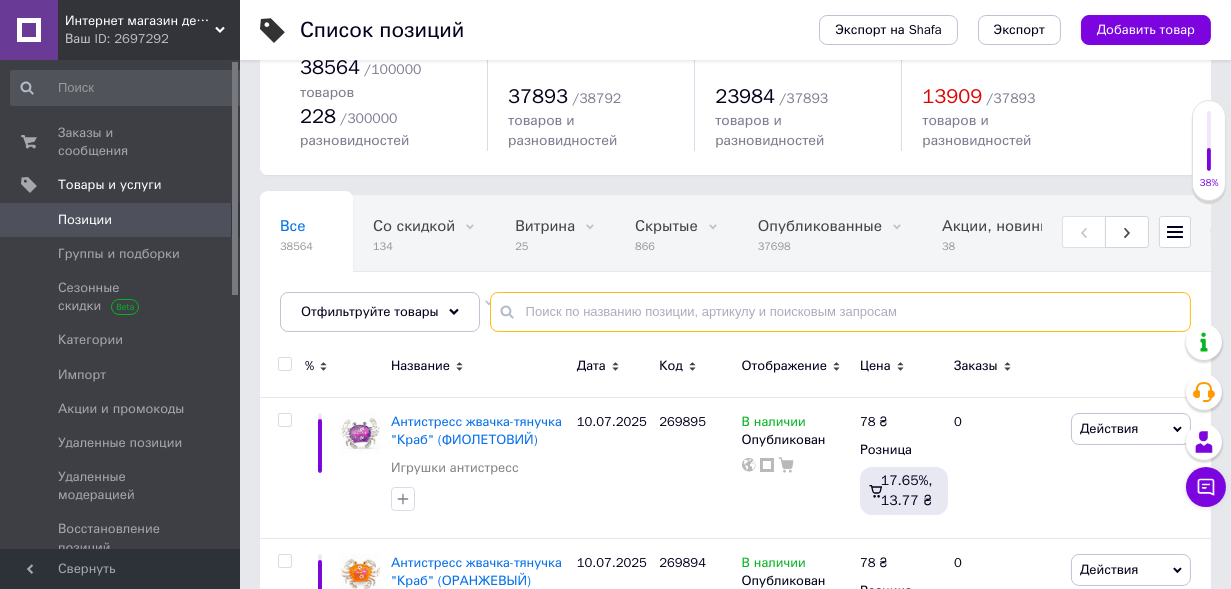 type 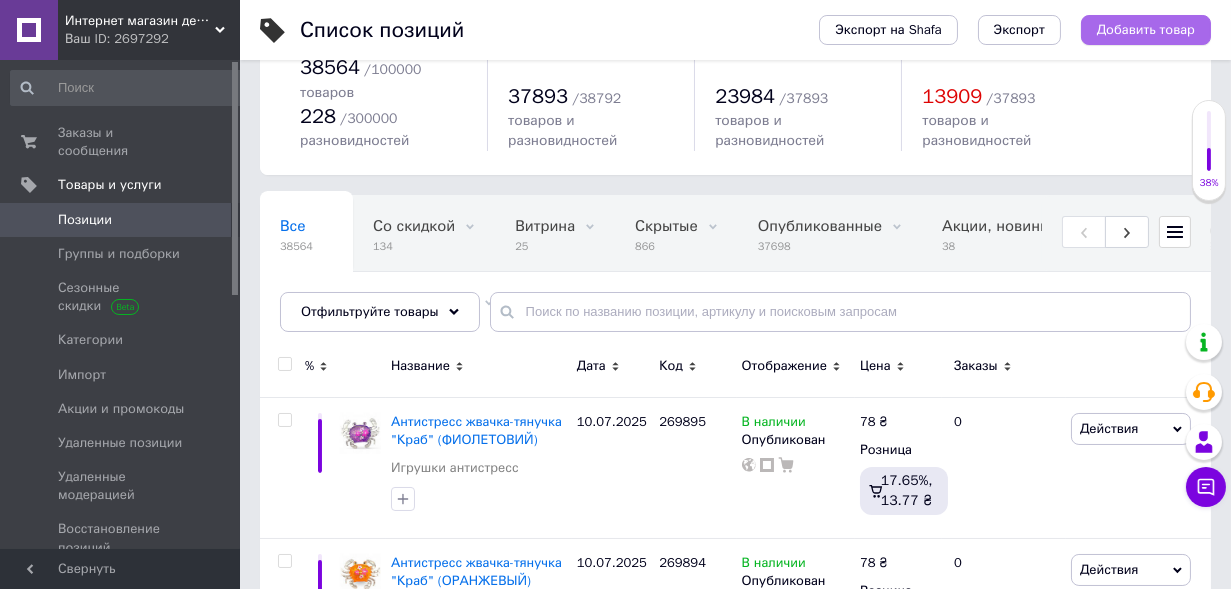 click on "Добавить товар" at bounding box center (1146, 30) 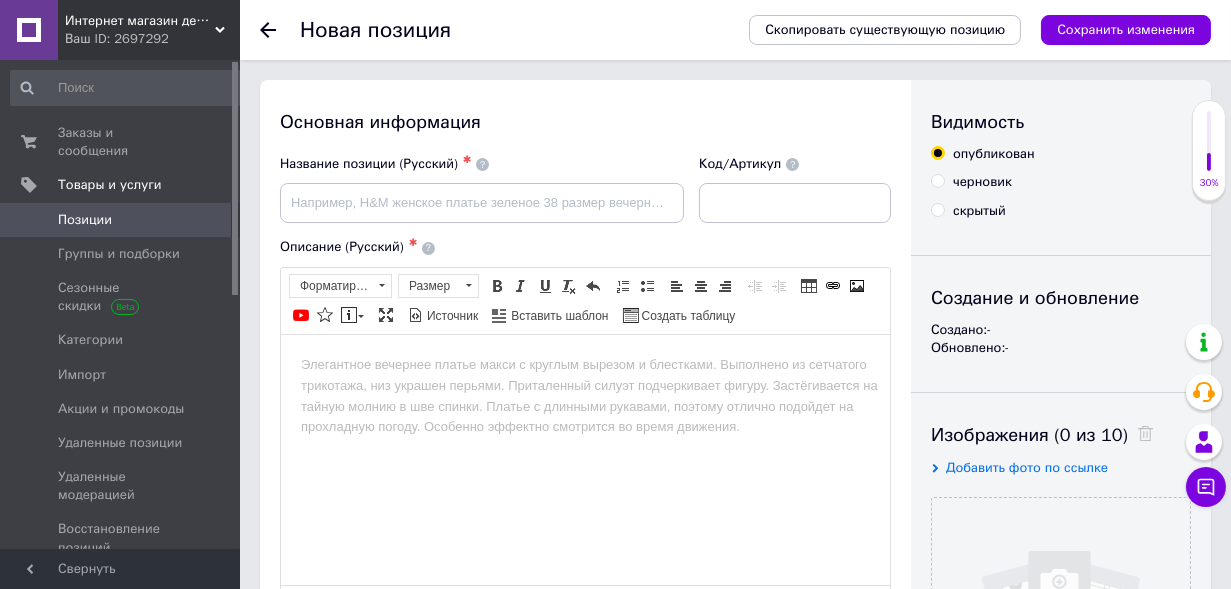 scroll, scrollTop: 0, scrollLeft: 0, axis: both 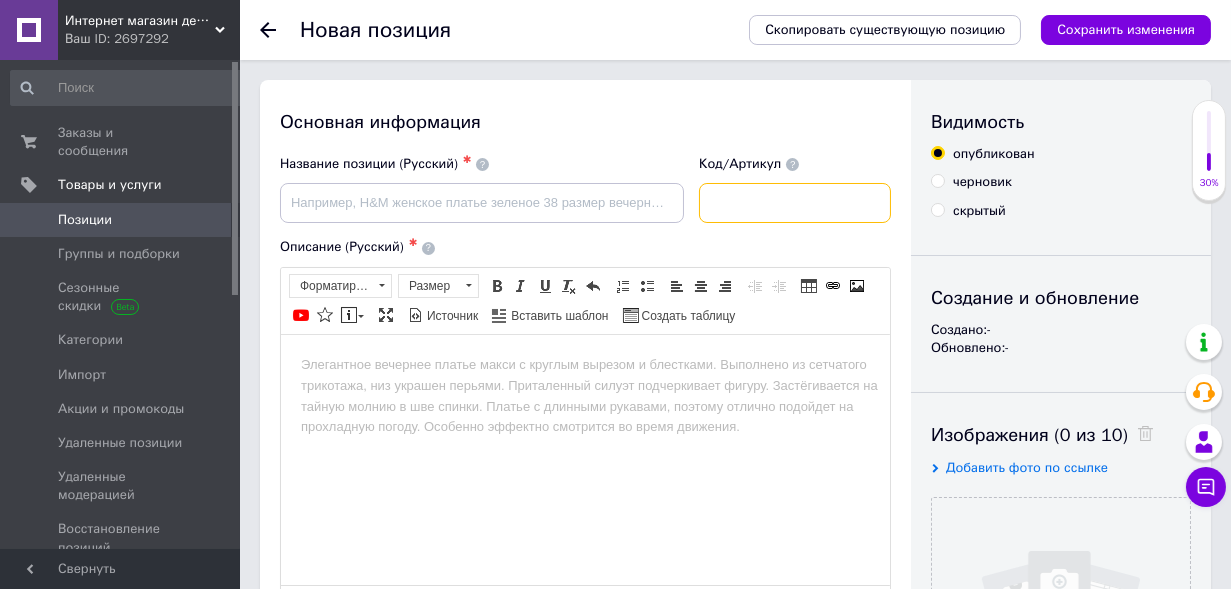 click at bounding box center [795, 203] 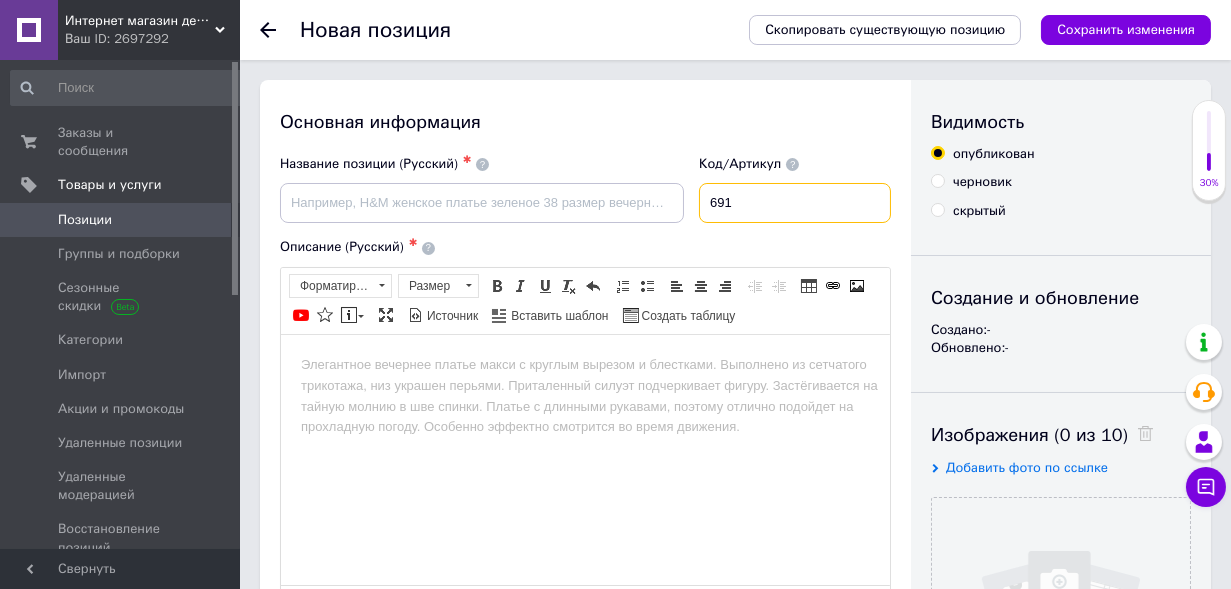 type on "691" 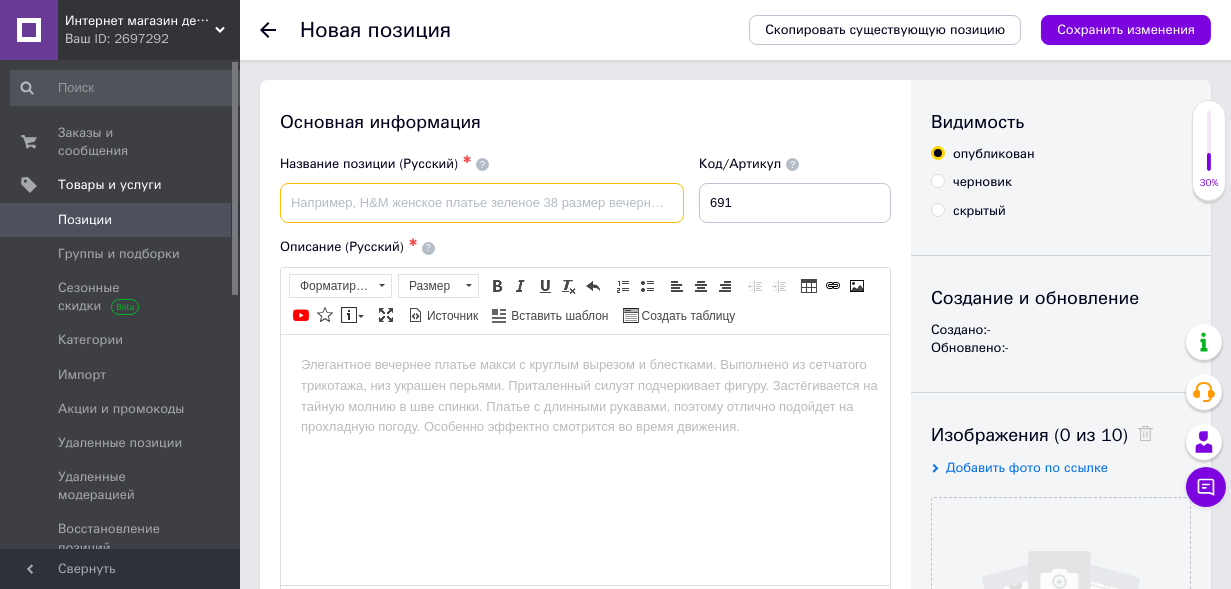 click at bounding box center [482, 203] 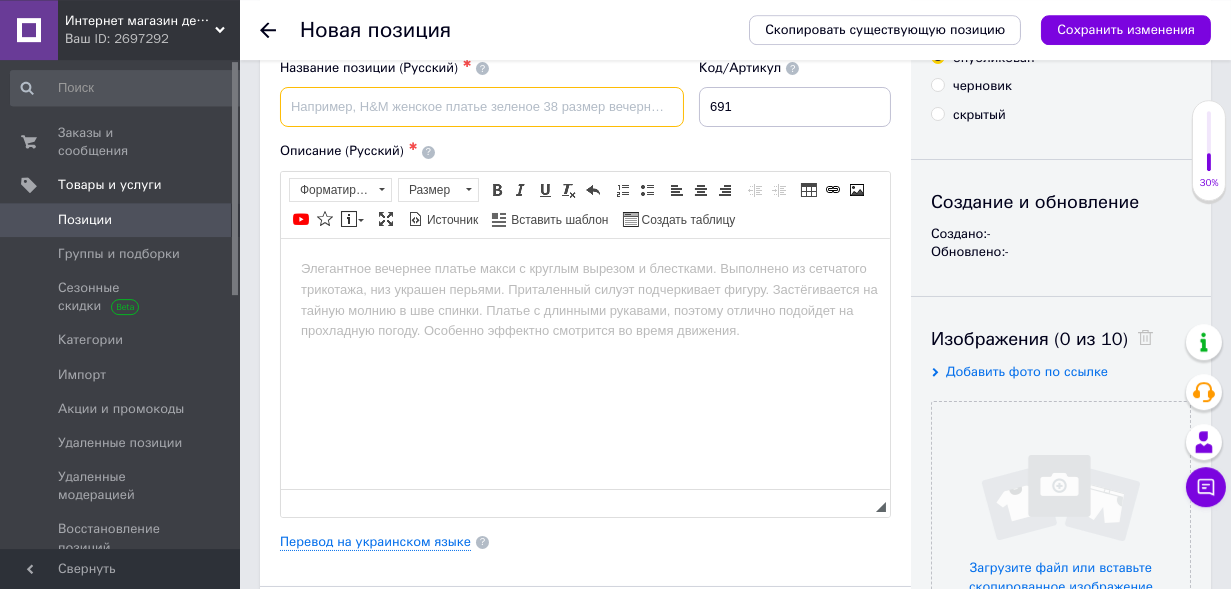 scroll, scrollTop: 181, scrollLeft: 0, axis: vertical 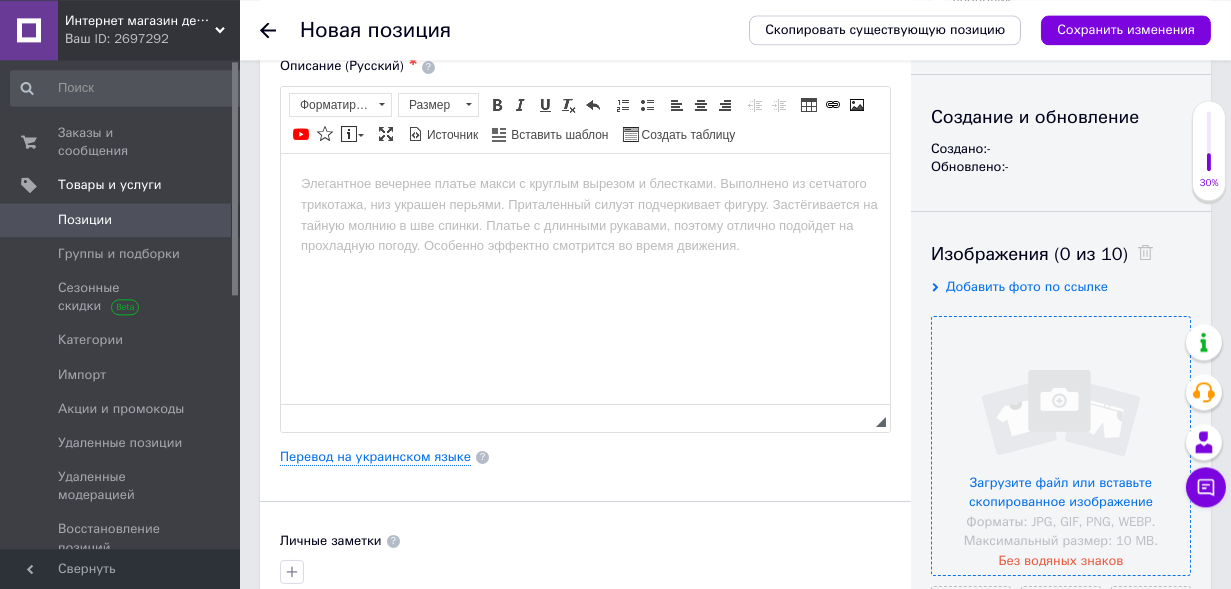 click at bounding box center [1061, 446] 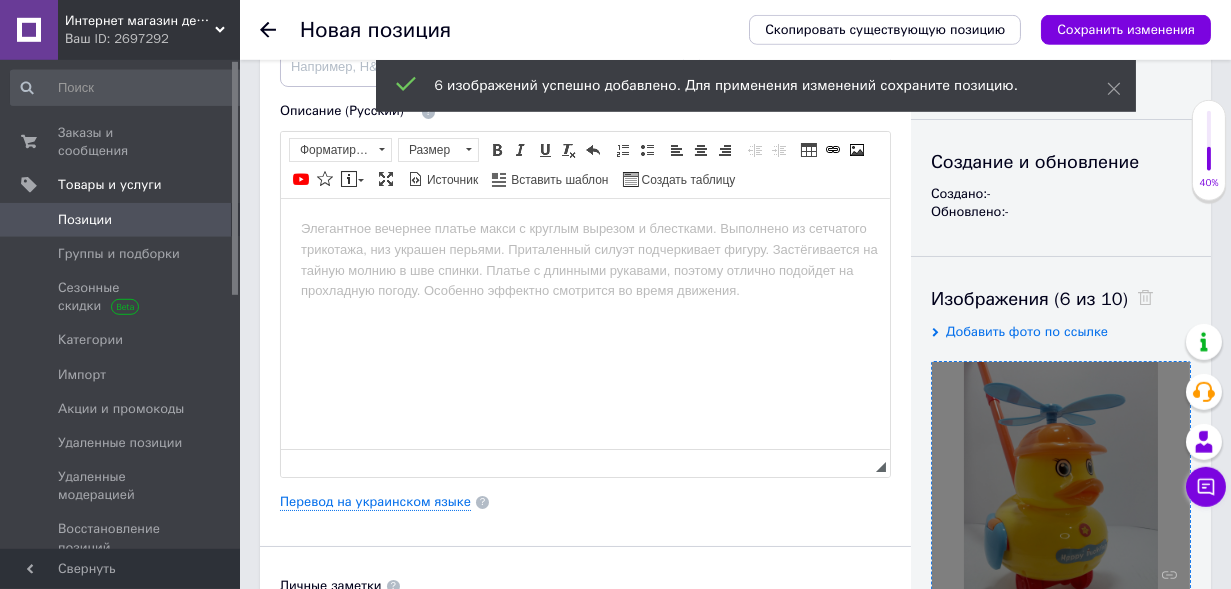 scroll, scrollTop: 132, scrollLeft: 0, axis: vertical 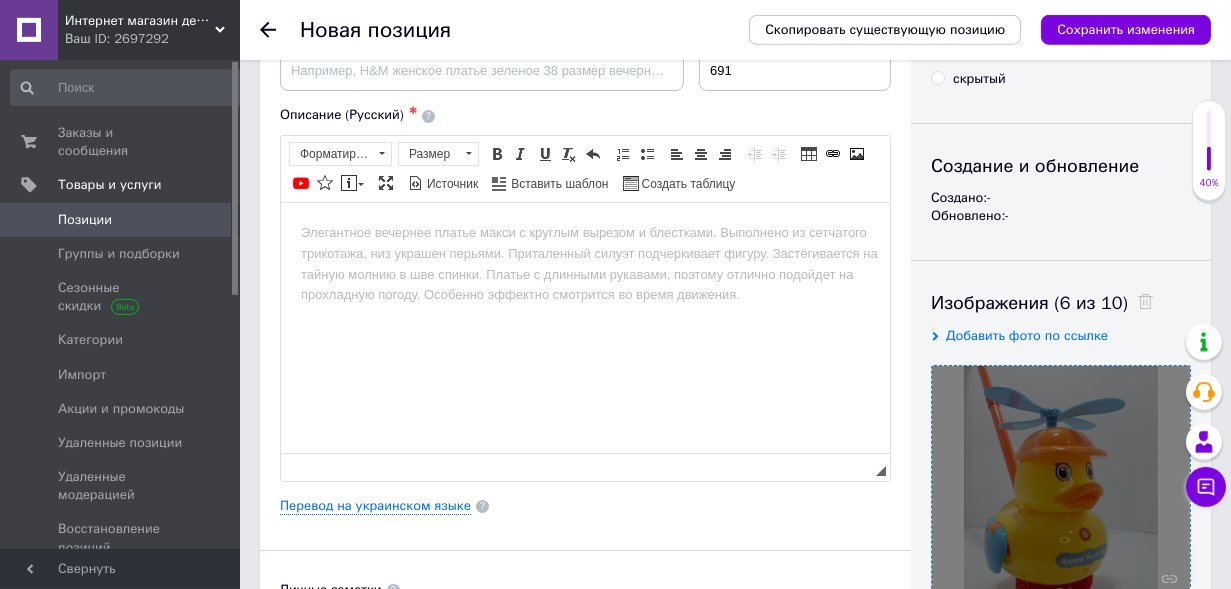 click at bounding box center (584, 327) 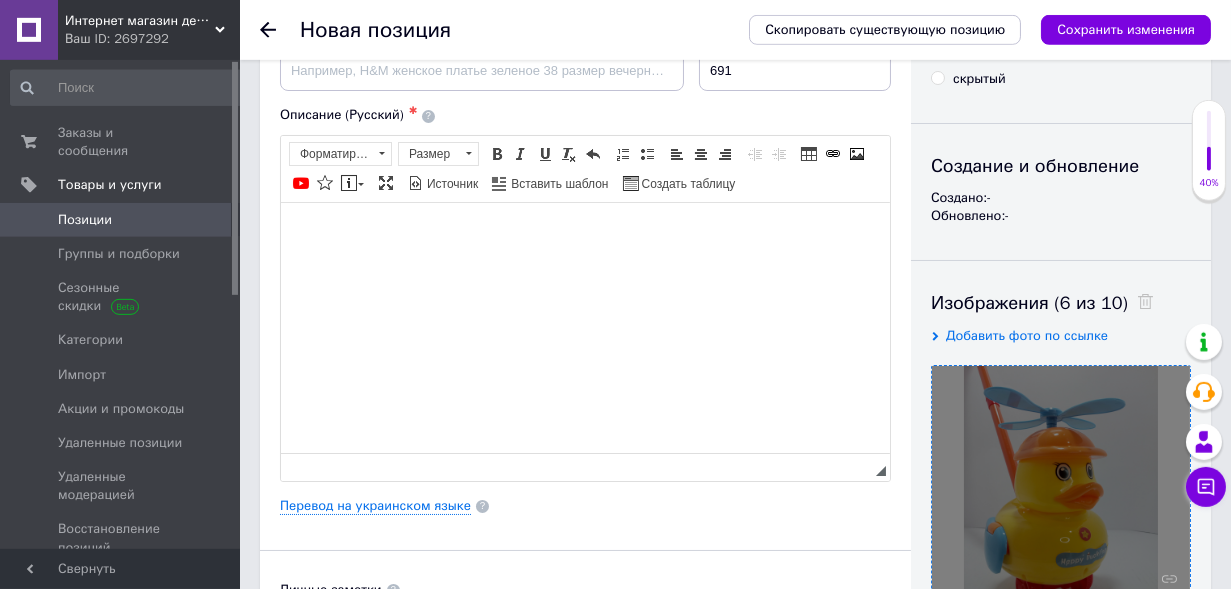 scroll, scrollTop: 1102, scrollLeft: 0, axis: vertical 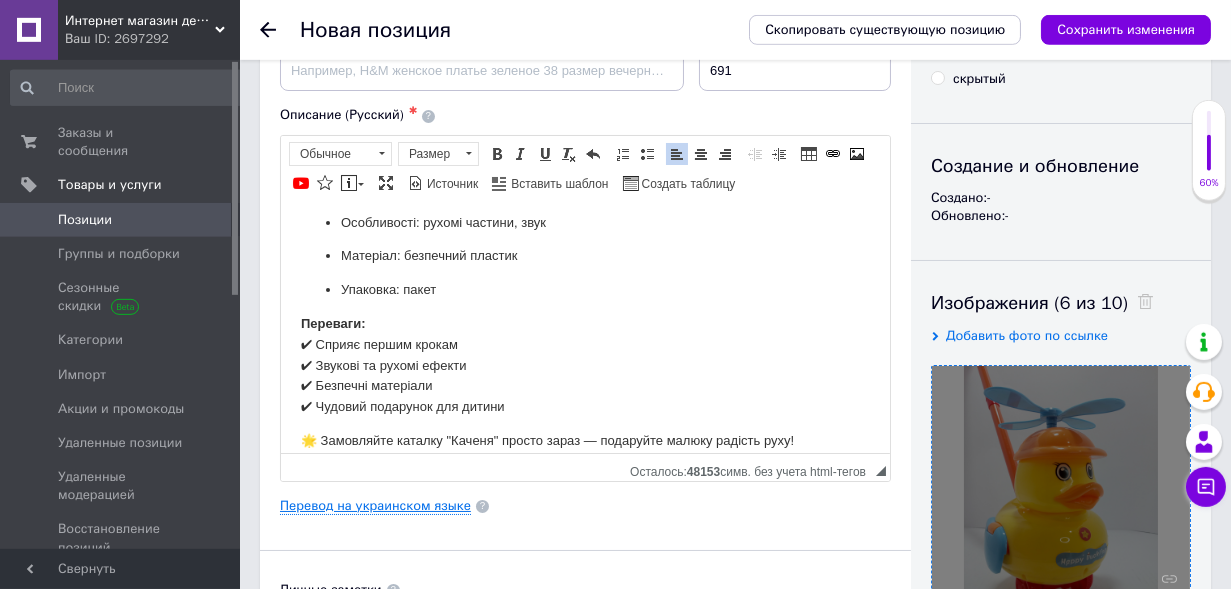 click on "Перевод на украинском языке" at bounding box center [375, 506] 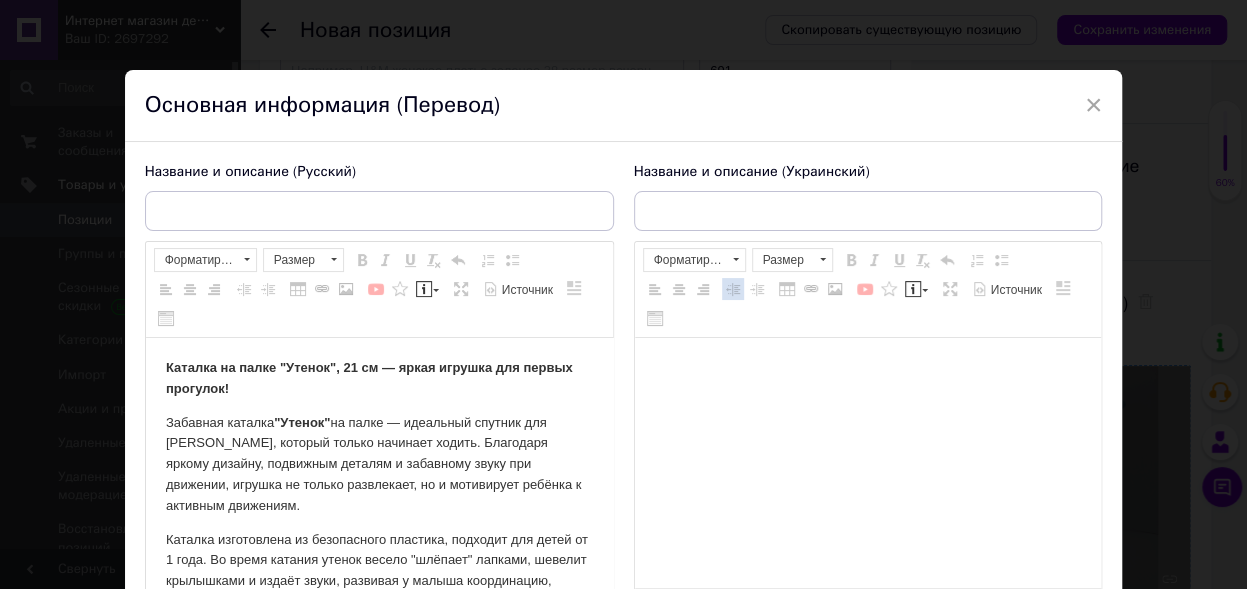 scroll, scrollTop: 0, scrollLeft: 0, axis: both 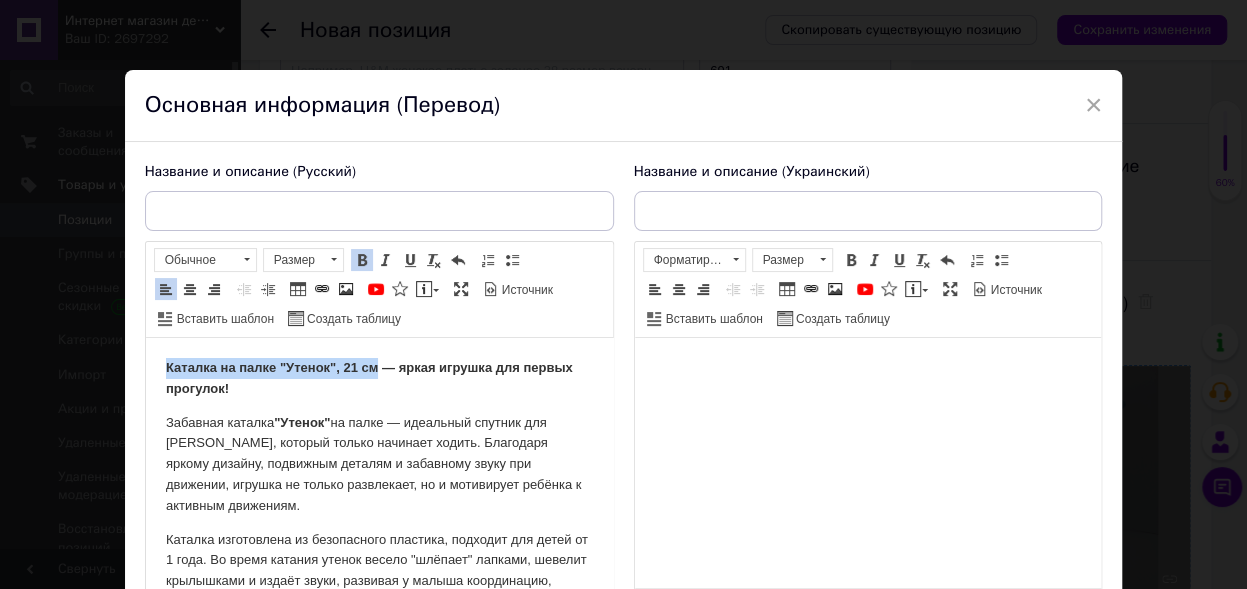 drag, startPoint x: 160, startPoint y: 364, endPoint x: 380, endPoint y: 375, distance: 220.27483 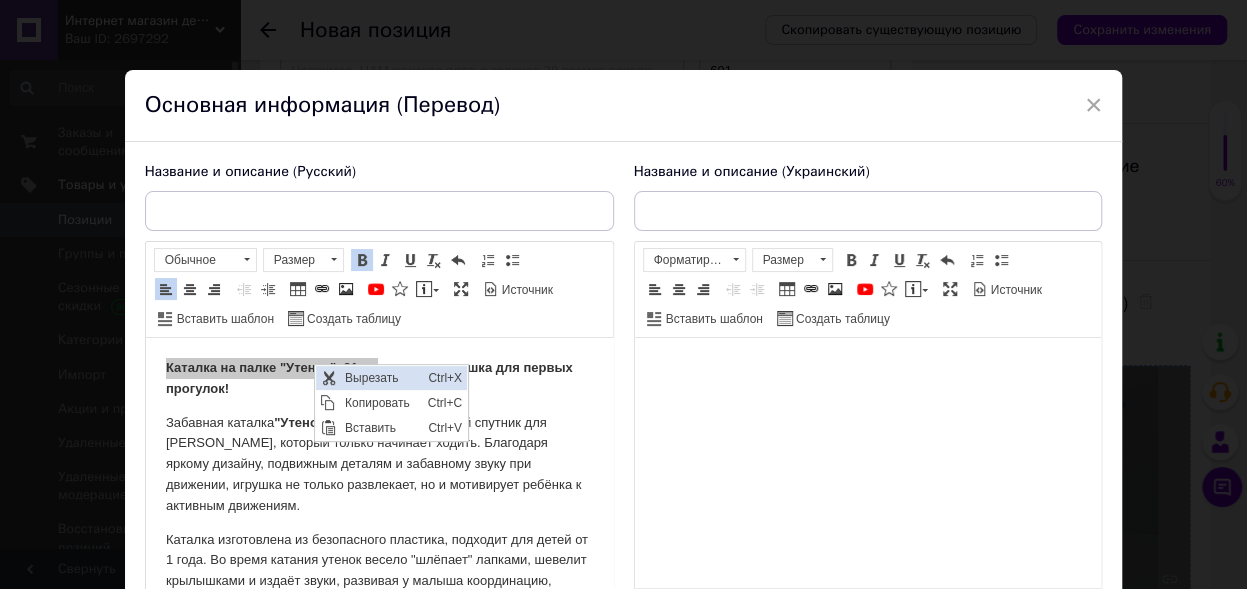 scroll, scrollTop: 0, scrollLeft: 0, axis: both 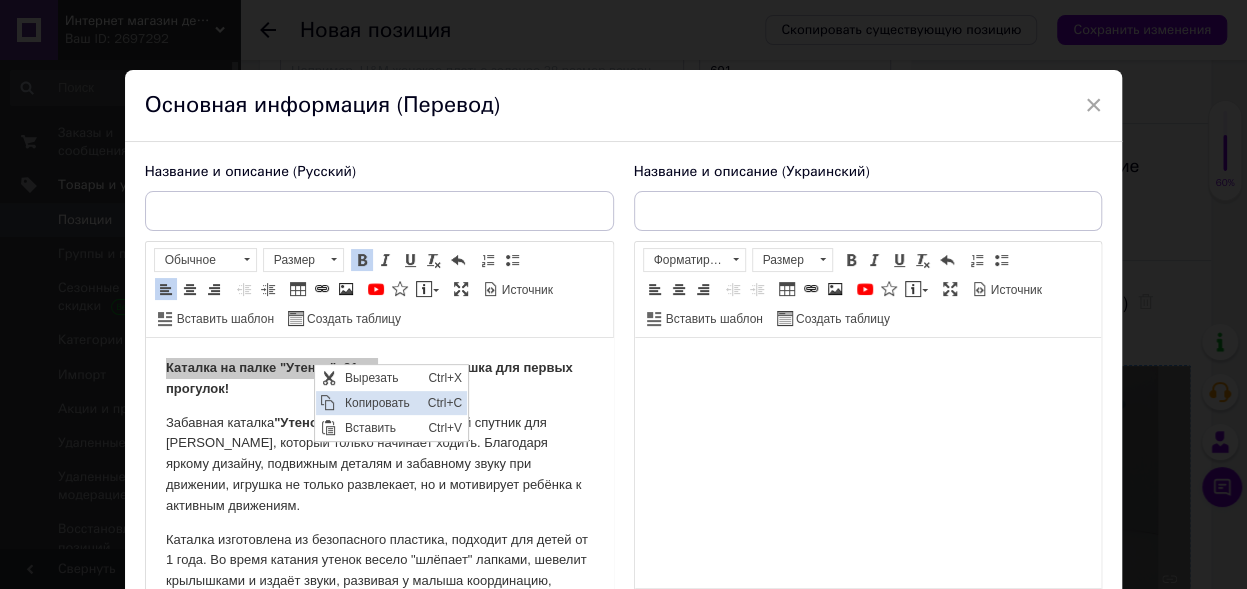 click on "Копировать" at bounding box center [381, 403] 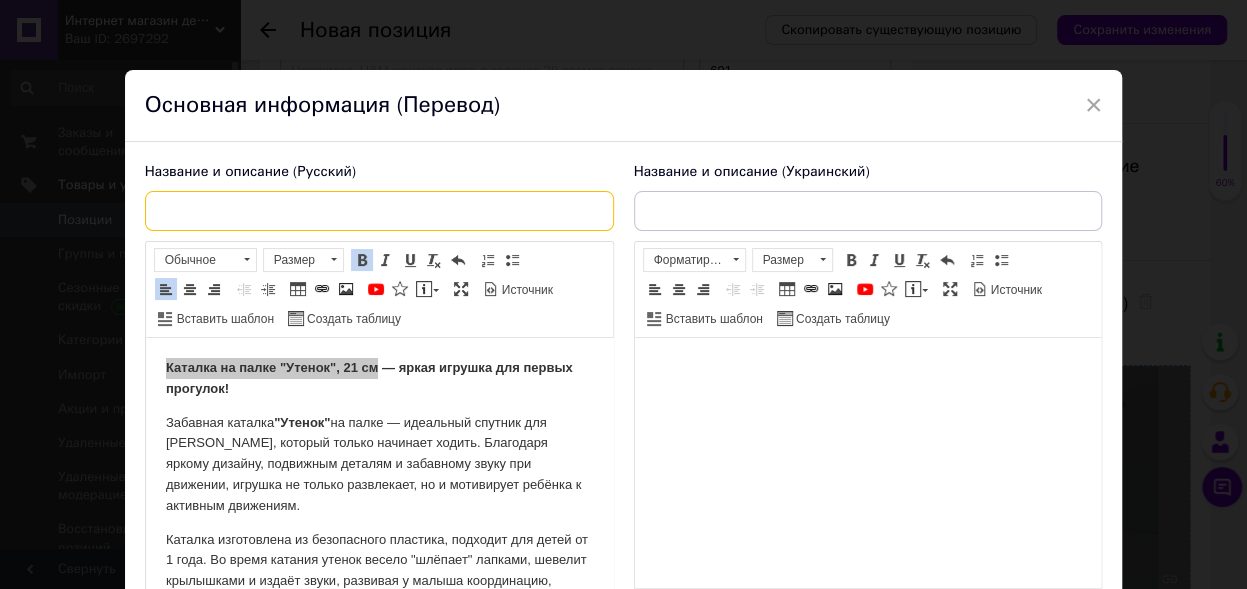 click at bounding box center (379, 211) 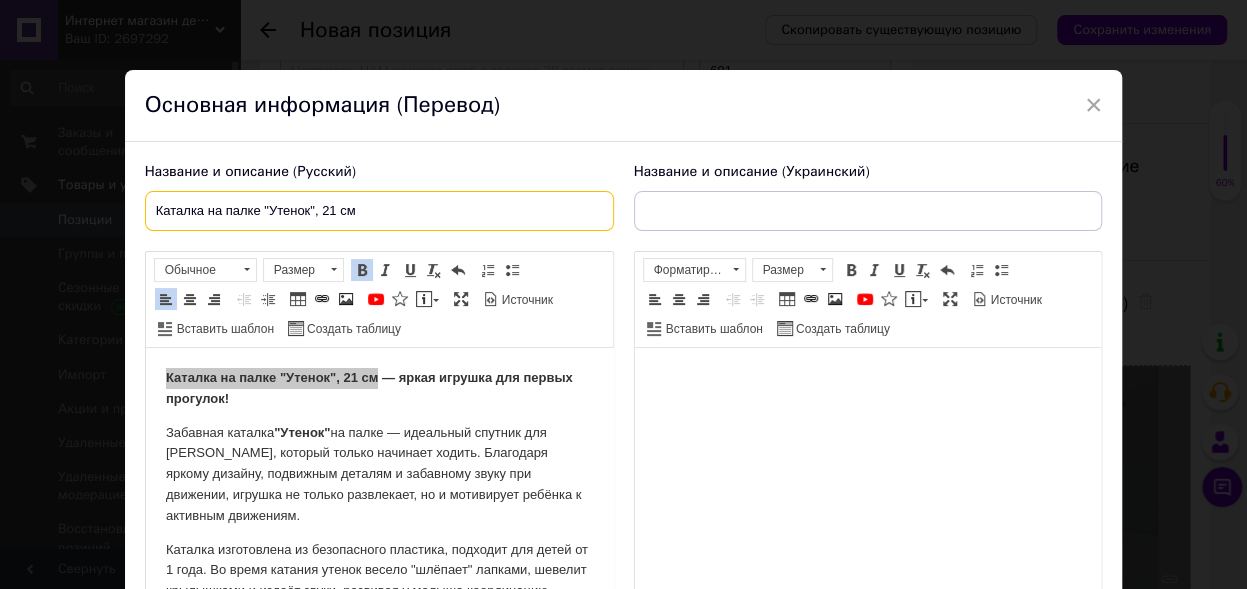 type on "Каталка на палке "Утенок", 21 см" 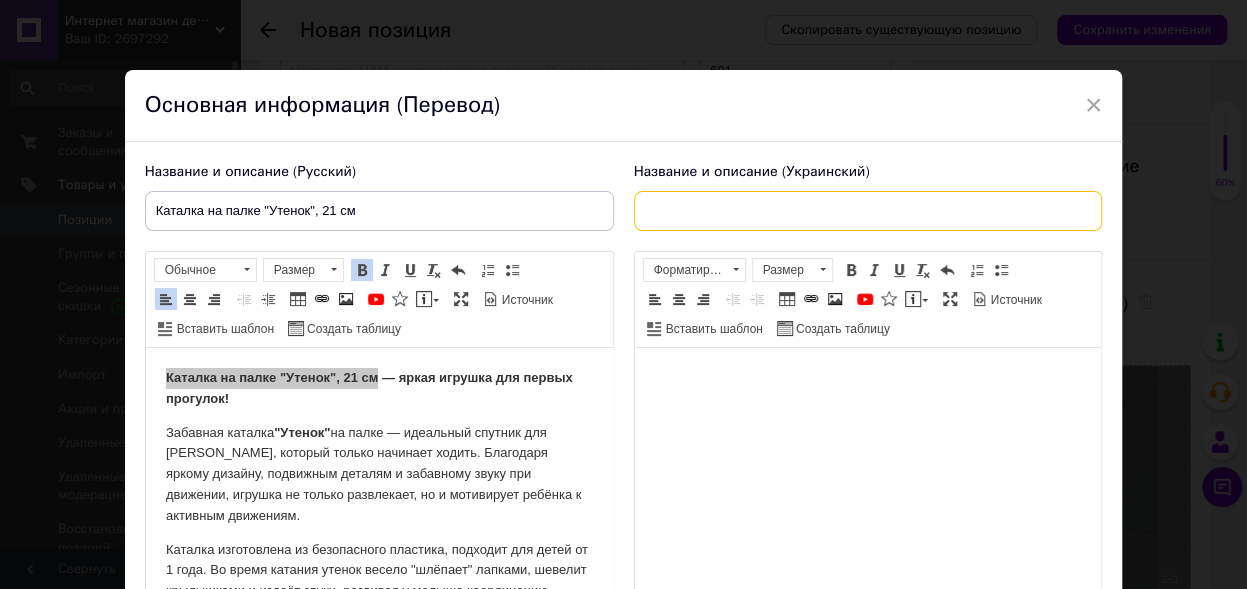 click at bounding box center (868, 211) 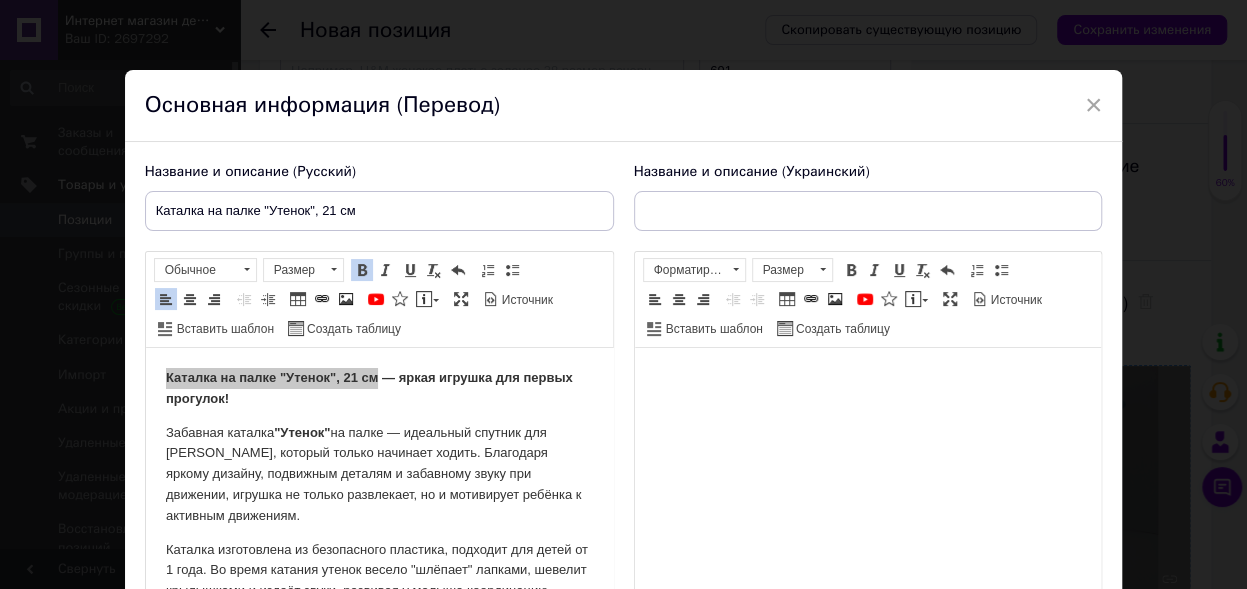 click at bounding box center (867, 378) 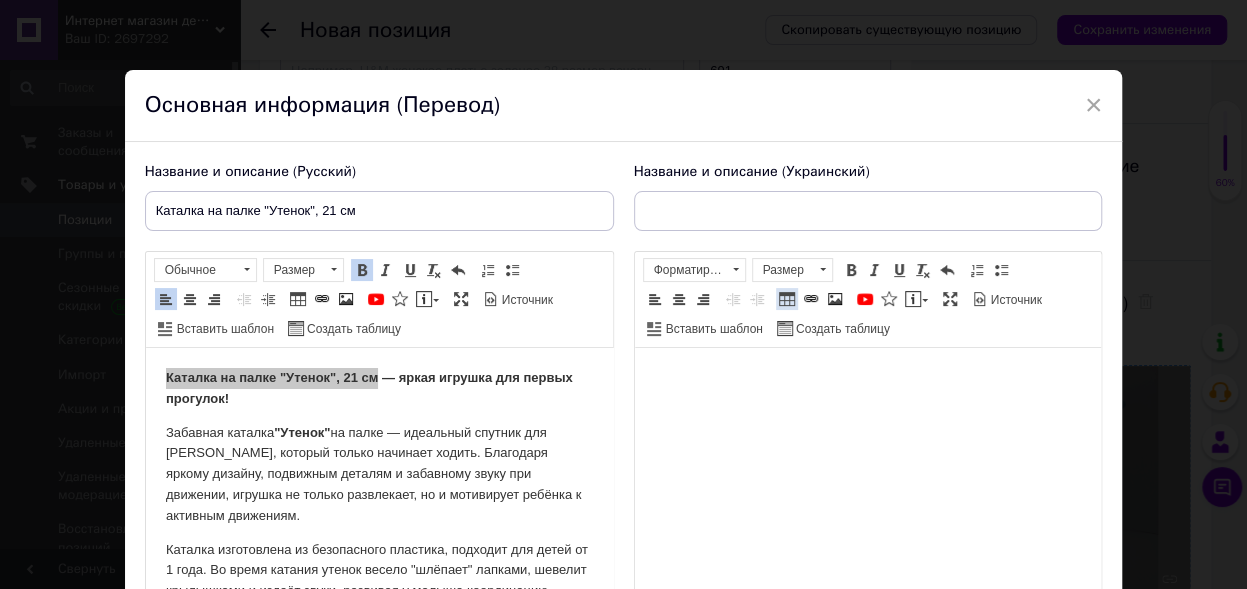 scroll, scrollTop: 455, scrollLeft: 0, axis: vertical 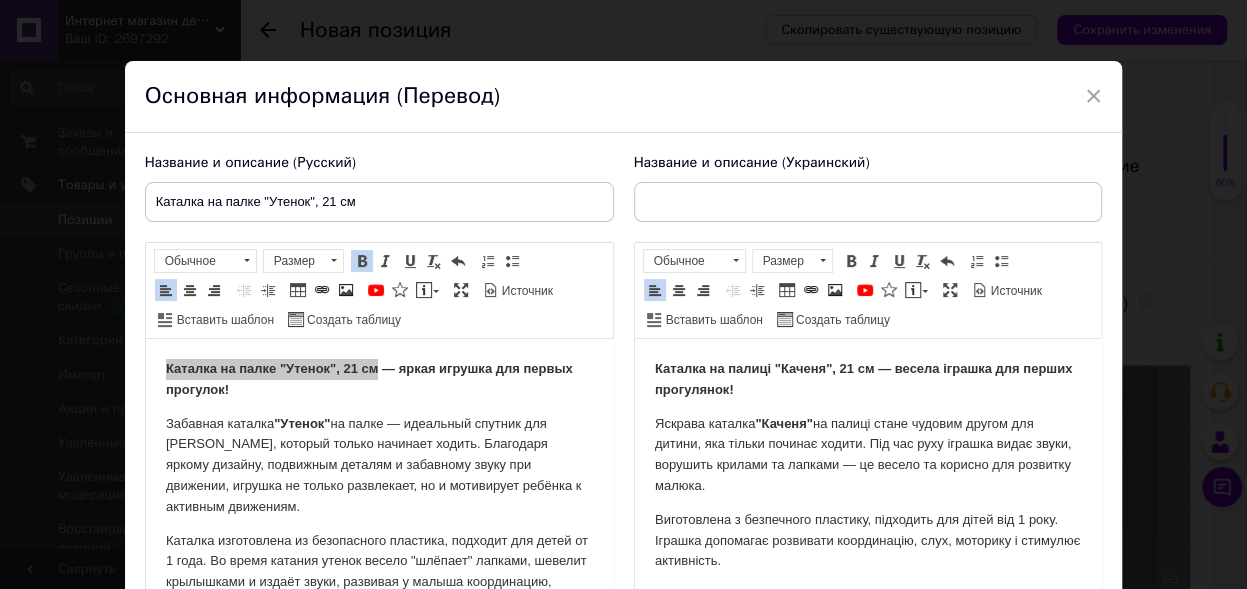 drag, startPoint x: 1081, startPoint y: 520, endPoint x: 1649, endPoint y: 610, distance: 575.08606 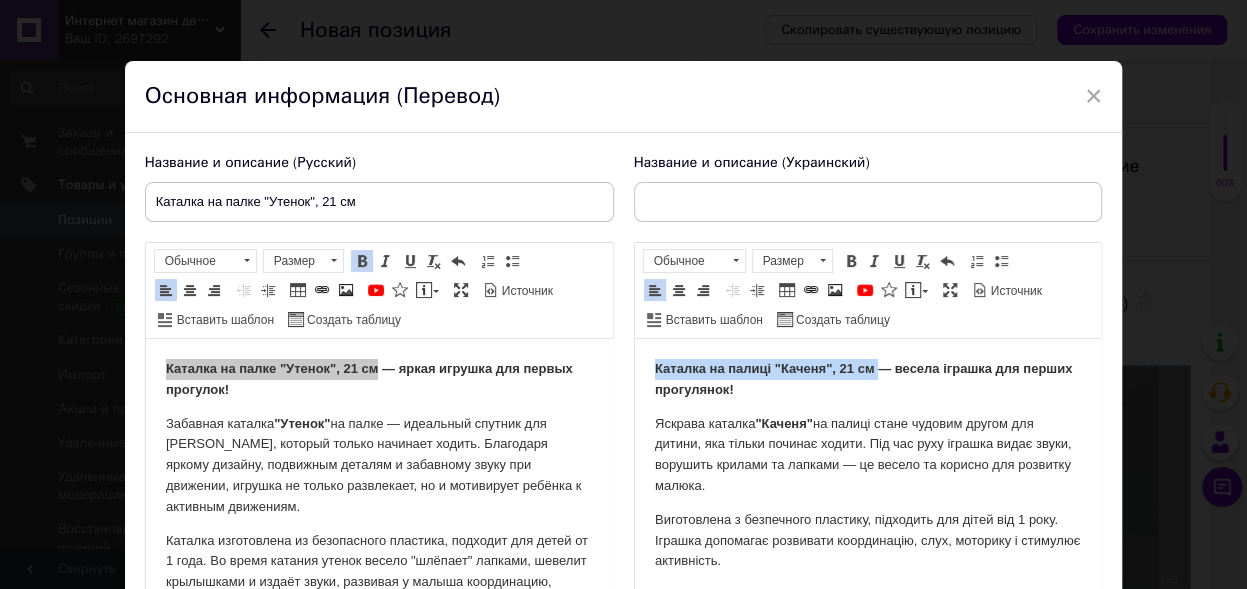 drag, startPoint x: 877, startPoint y: 371, endPoint x: 656, endPoint y: 372, distance: 221.00226 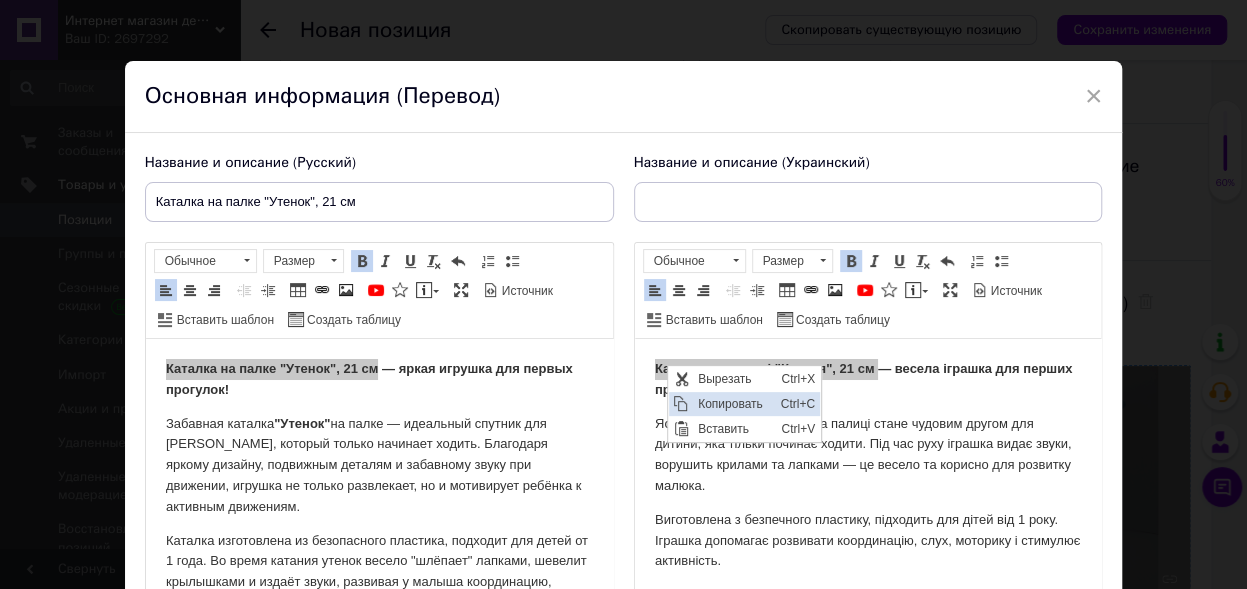 drag, startPoint x: 719, startPoint y: 400, endPoint x: 1363, endPoint y: 689, distance: 705.8732 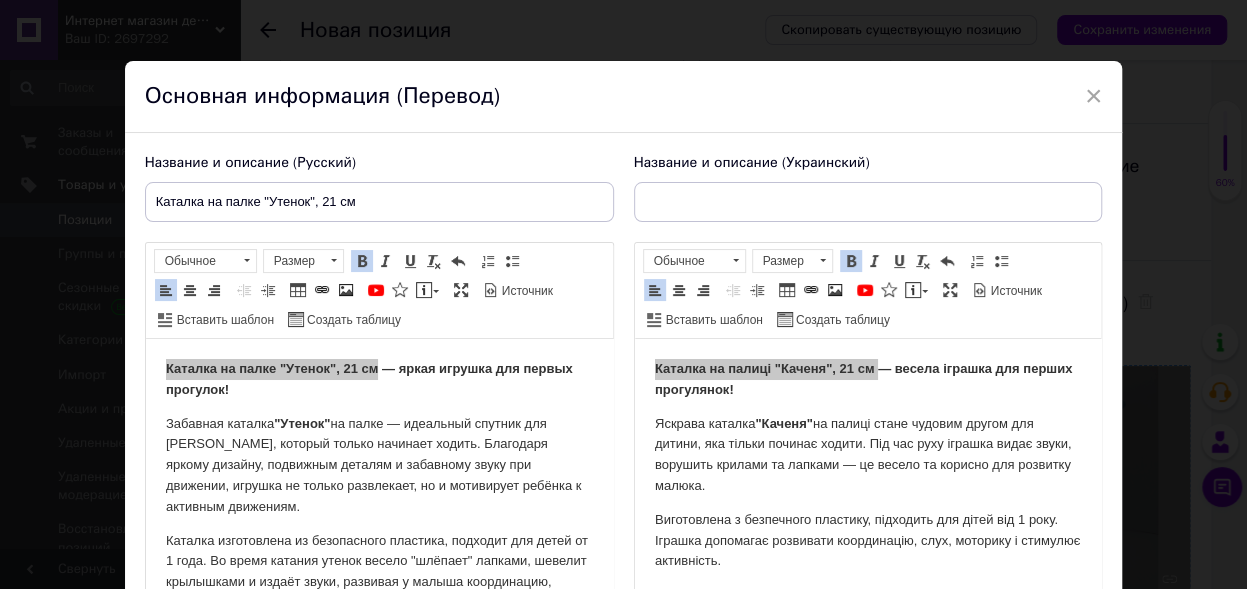 click on "Название и описание (Украинский) Каталка на палиці "Каченя", 21 см — весела іграшка для перших прогулянок!
Яскрава каталка  "Каченя"  на палиці стане чудовим другом для дитини, яка тільки починає ходити. Під час руху іграшка видає звуки, ворушить крилами та лапками — це весело та корисно для розвитку малюка.
Виготовлена з безпечного пластику, підходить для дітей від 1 року. Іграшка допомагає розвивати координацію, слух, моторику і стимулює активність.
Характеристики товару:
Тип: каталка на палиці
Модель: Каченя
Розмір іграшки: 21 см" at bounding box center (868, 386) 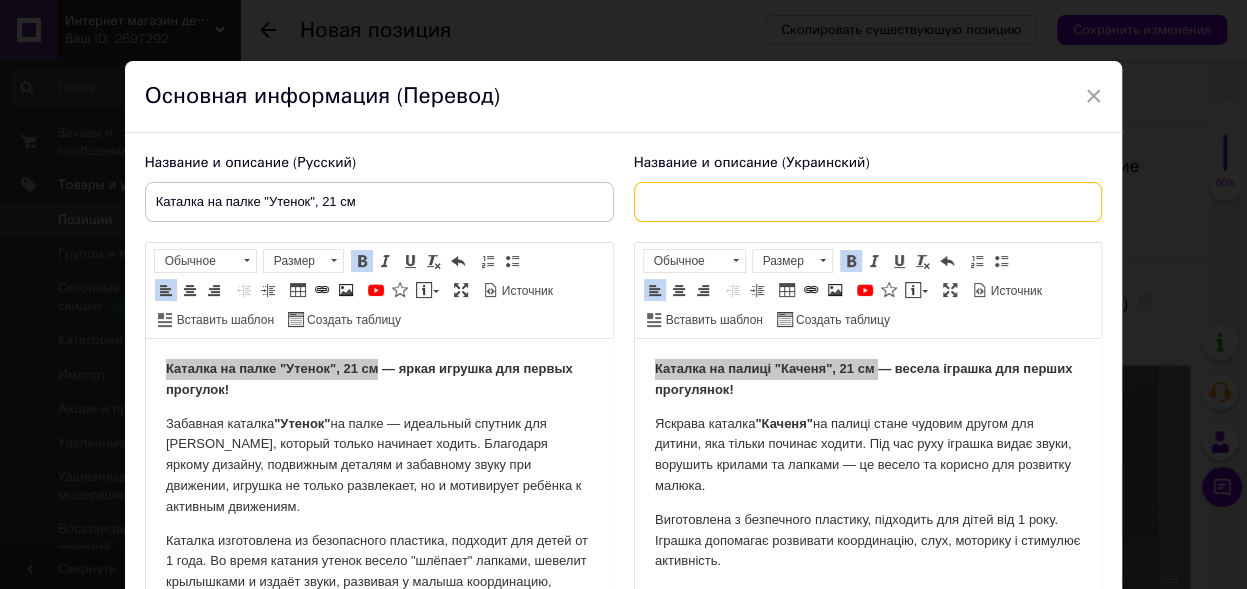 click at bounding box center [868, 202] 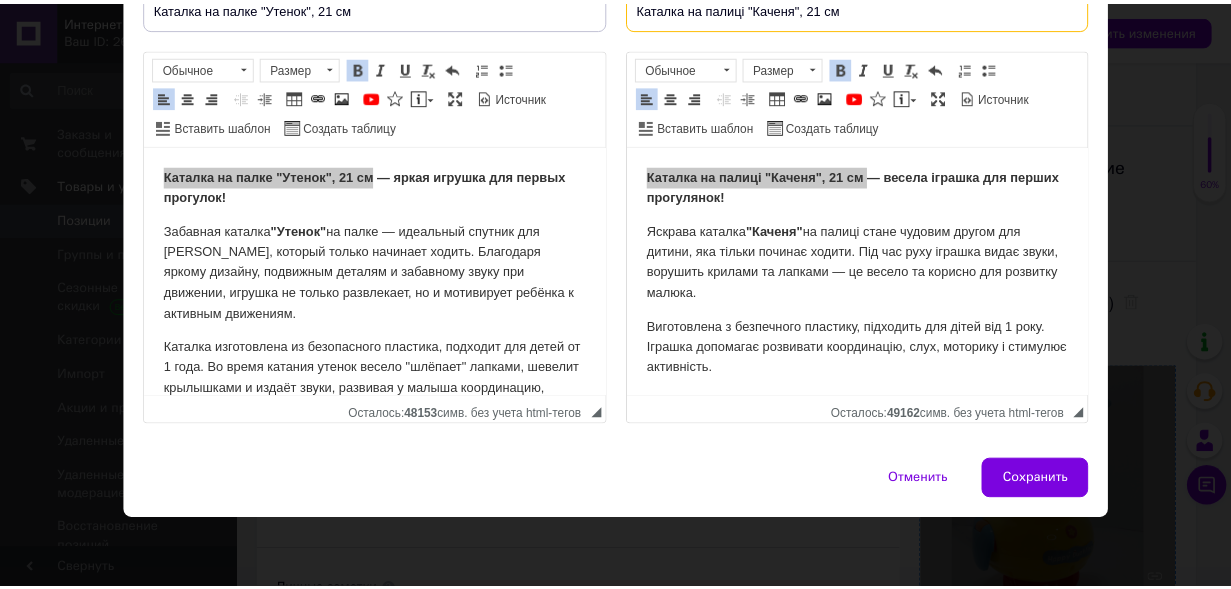 scroll, scrollTop: 199, scrollLeft: 0, axis: vertical 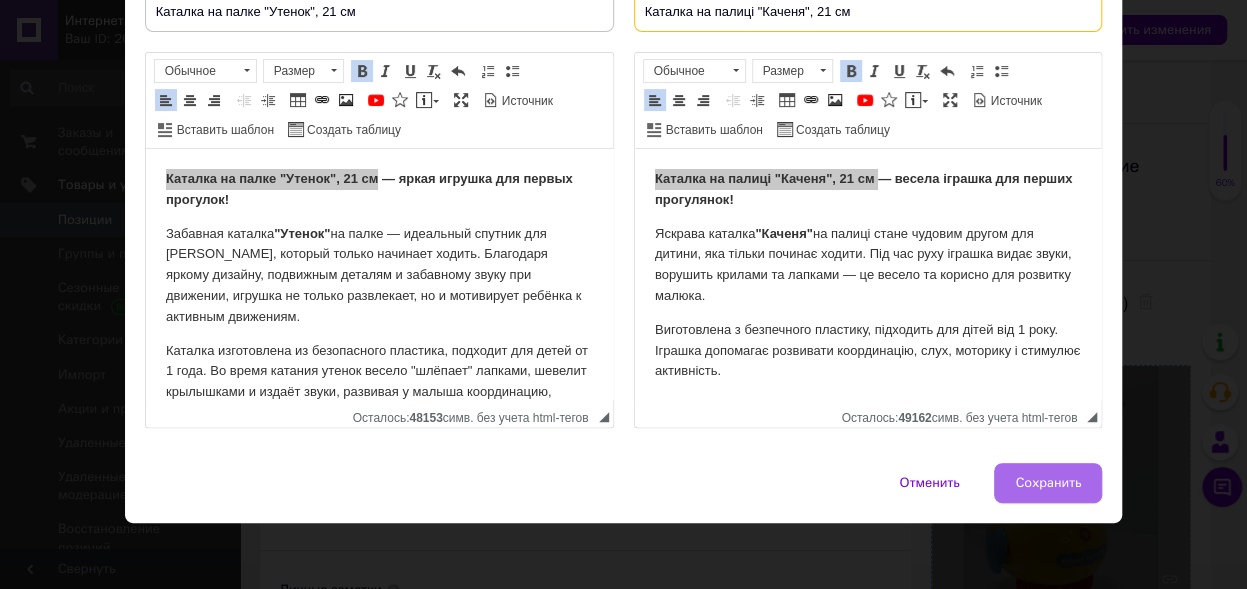 type on "Каталка на палиці "Каченя", 21 см" 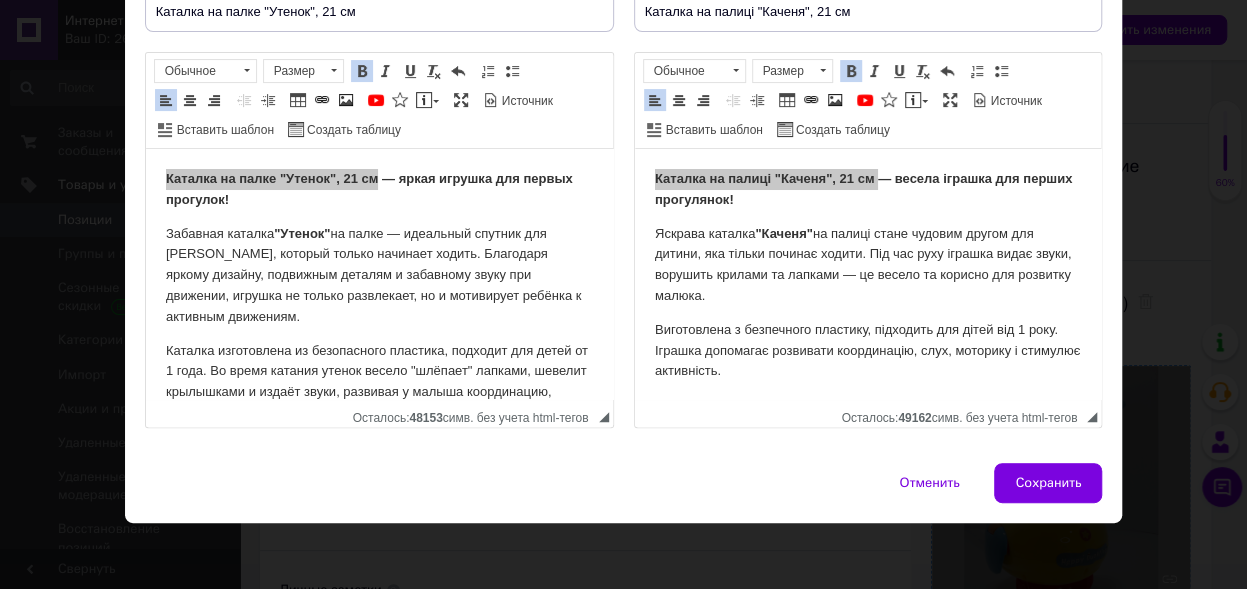 drag, startPoint x: 1017, startPoint y: 474, endPoint x: 1025, endPoint y: 457, distance: 18.788294 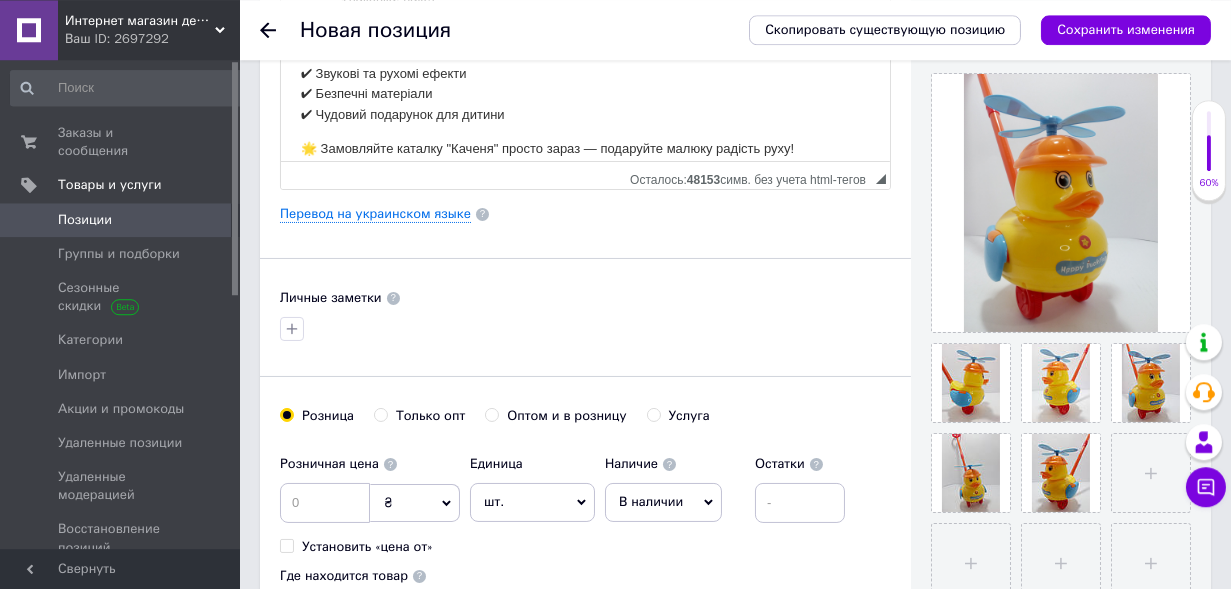 scroll, scrollTop: 173, scrollLeft: 0, axis: vertical 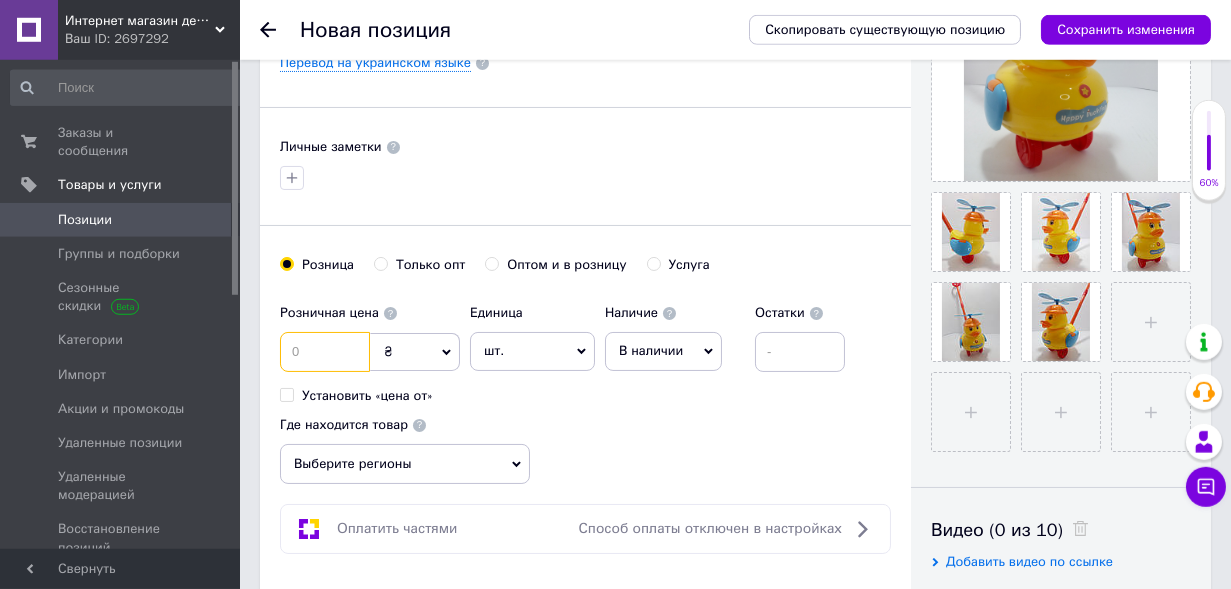 click at bounding box center (325, 352) 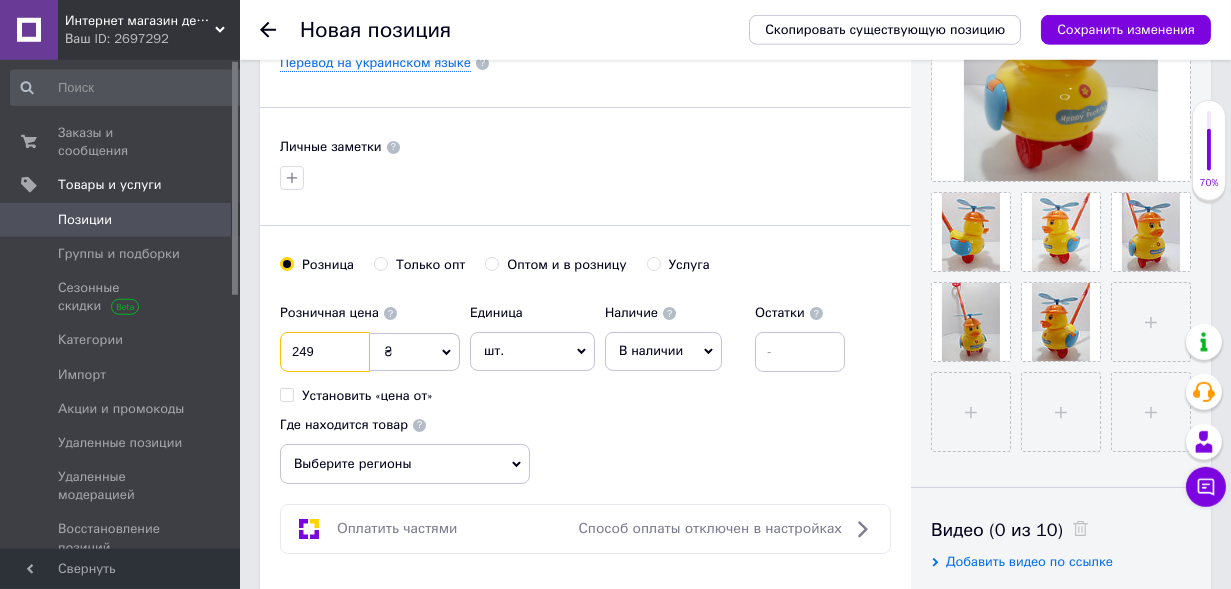 type on "249" 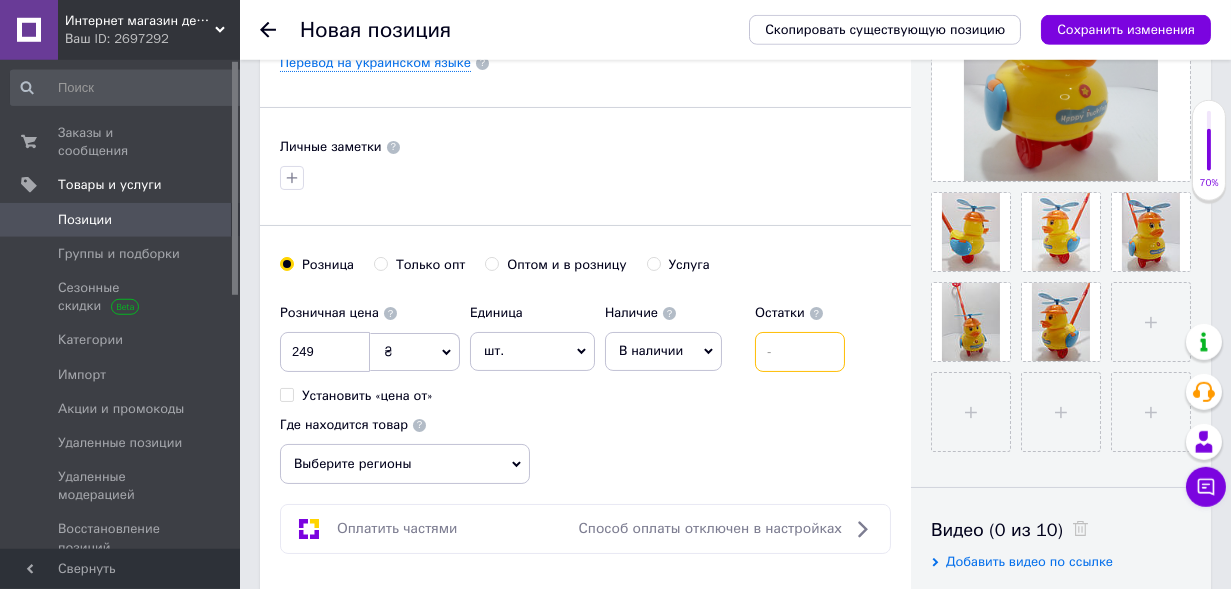 click at bounding box center (800, 352) 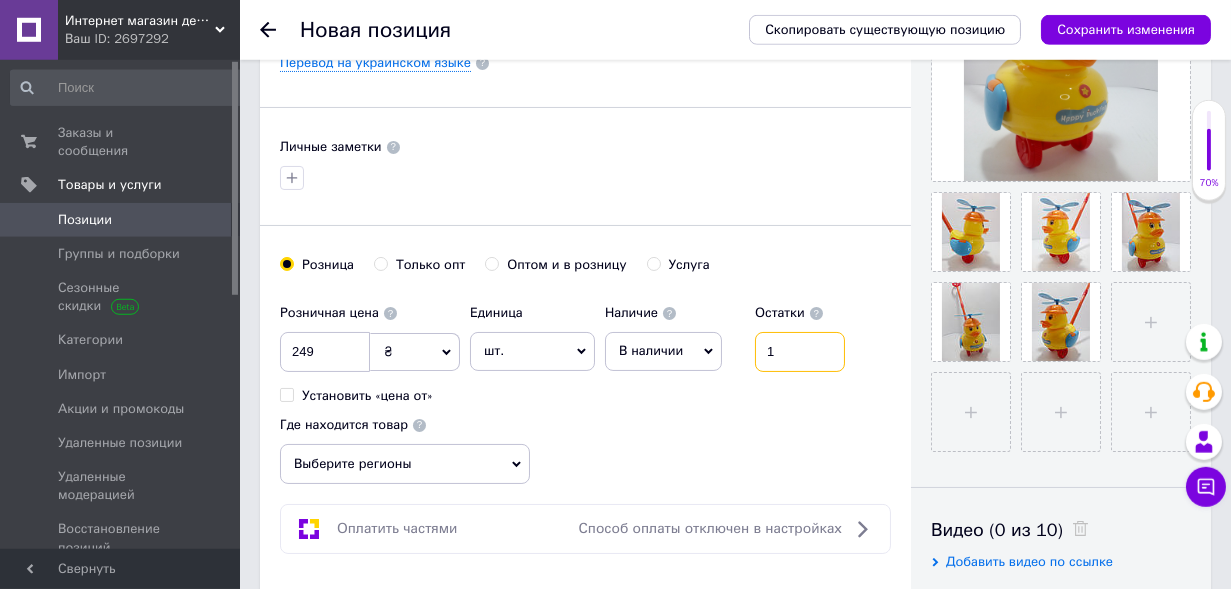 type on "1" 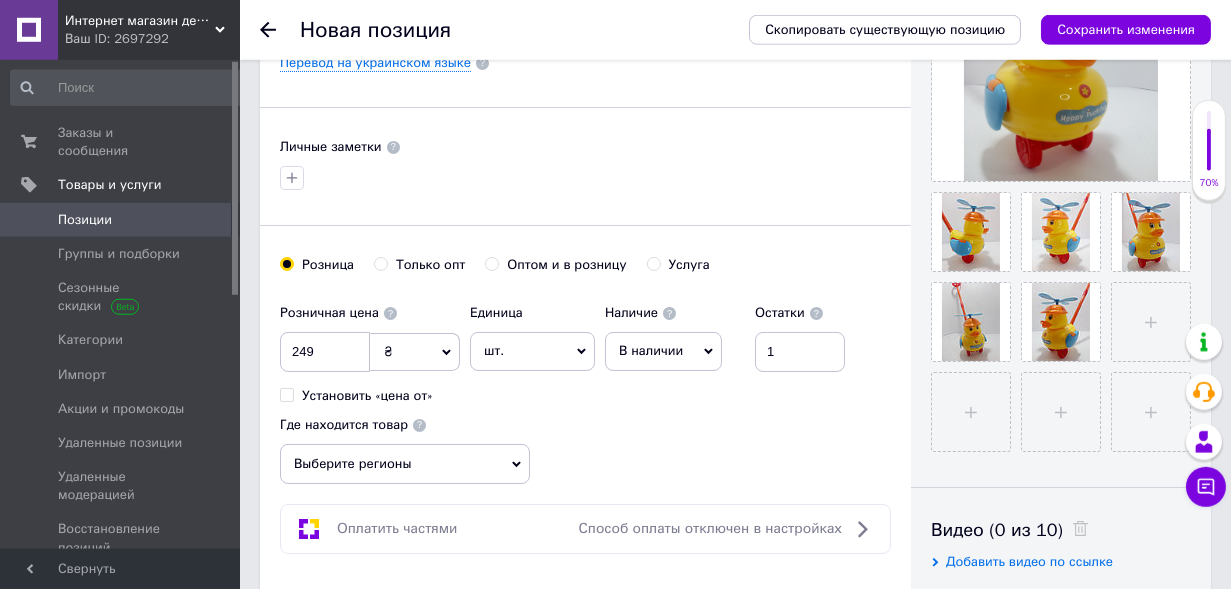 click on "Выберите регионы" at bounding box center [405, 464] 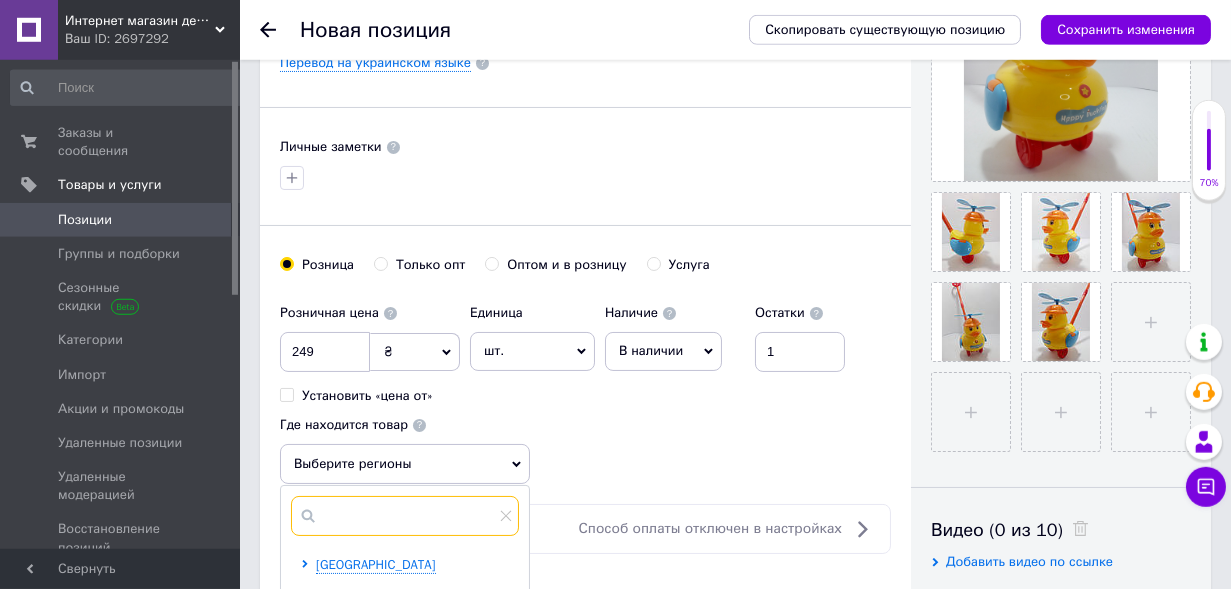 click at bounding box center [405, 516] 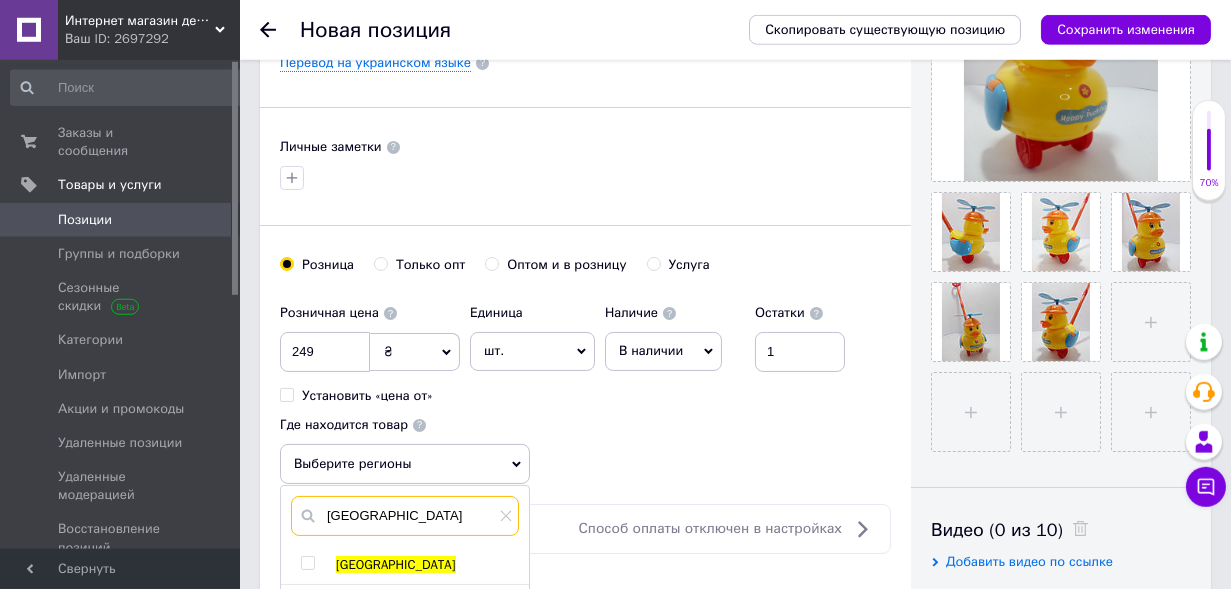 type on "[GEOGRAPHIC_DATA]" 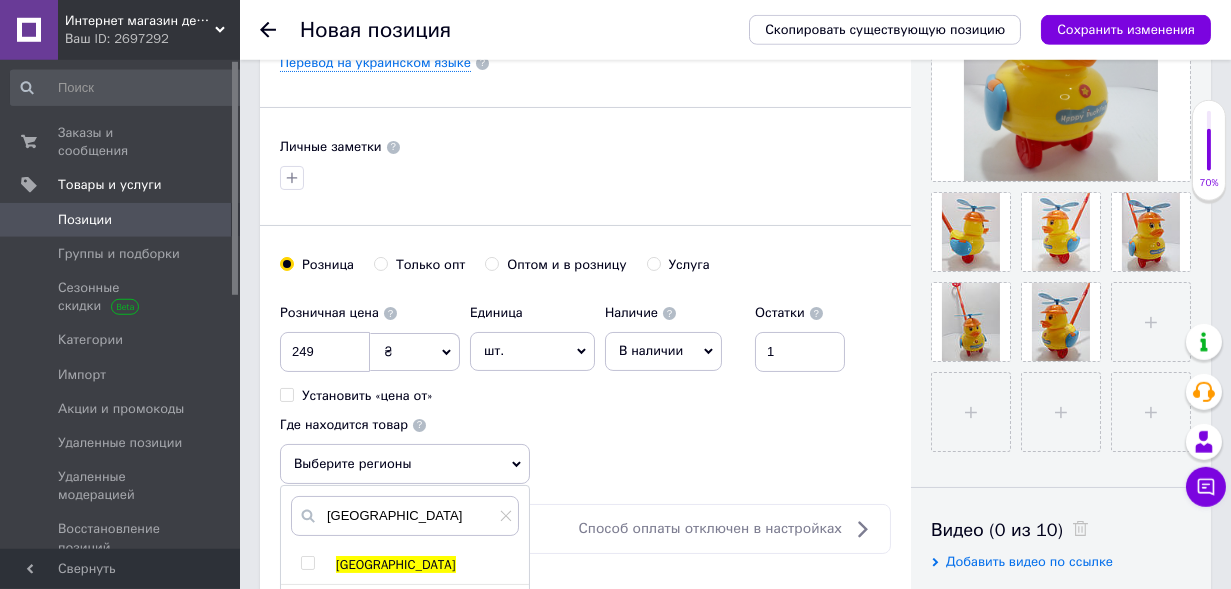 click at bounding box center [307, 563] 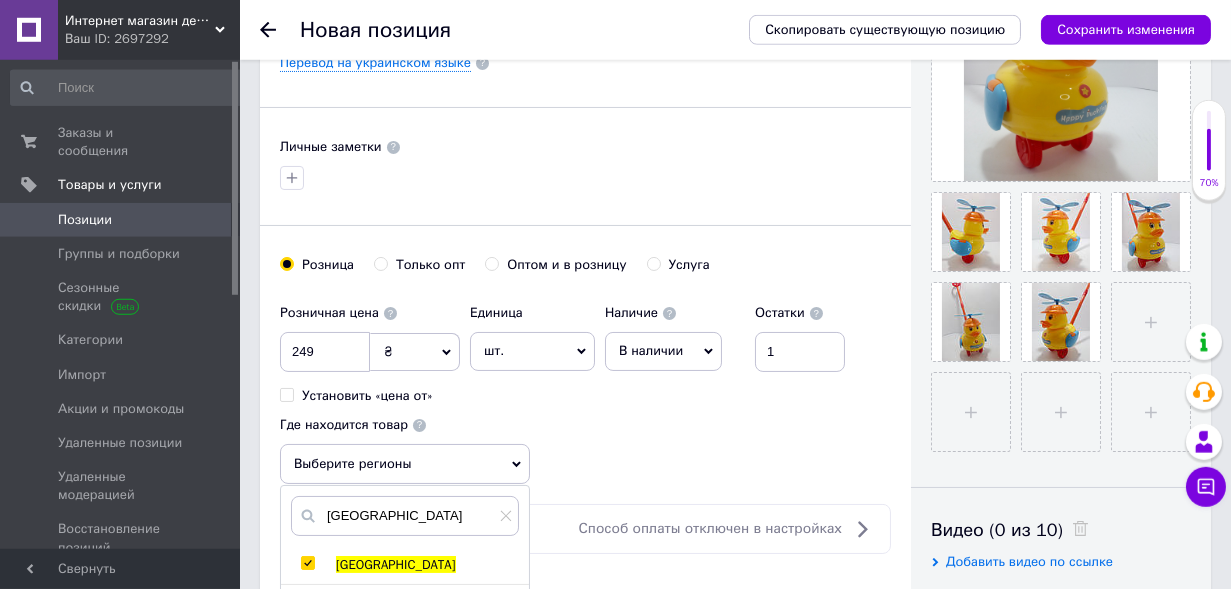 checkbox on "true" 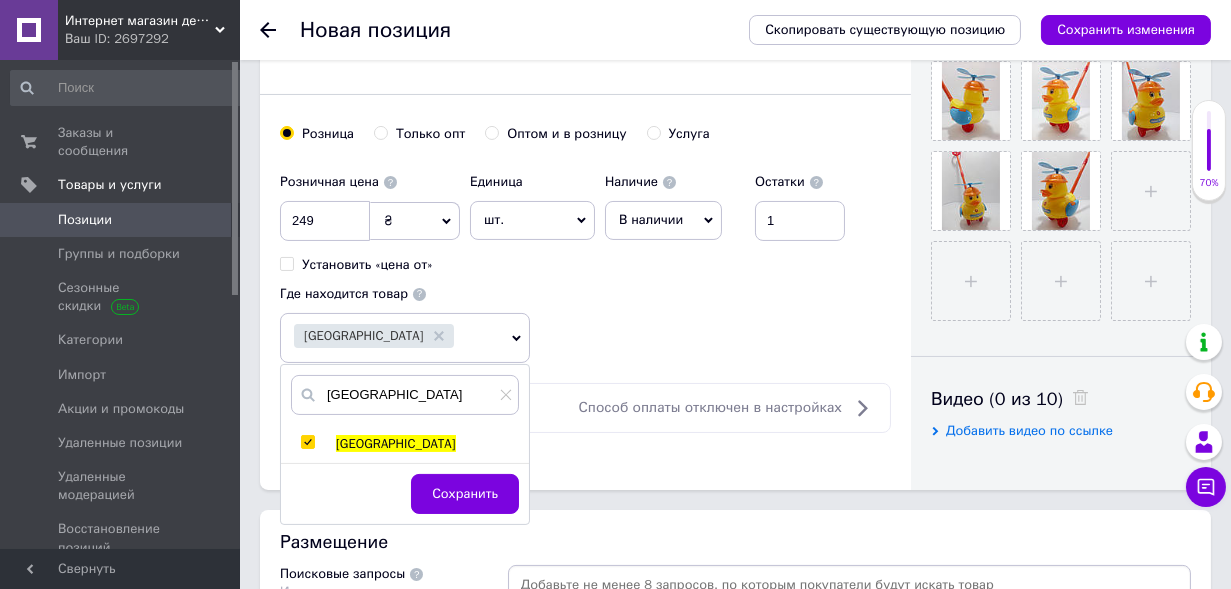 scroll, scrollTop: 789, scrollLeft: 0, axis: vertical 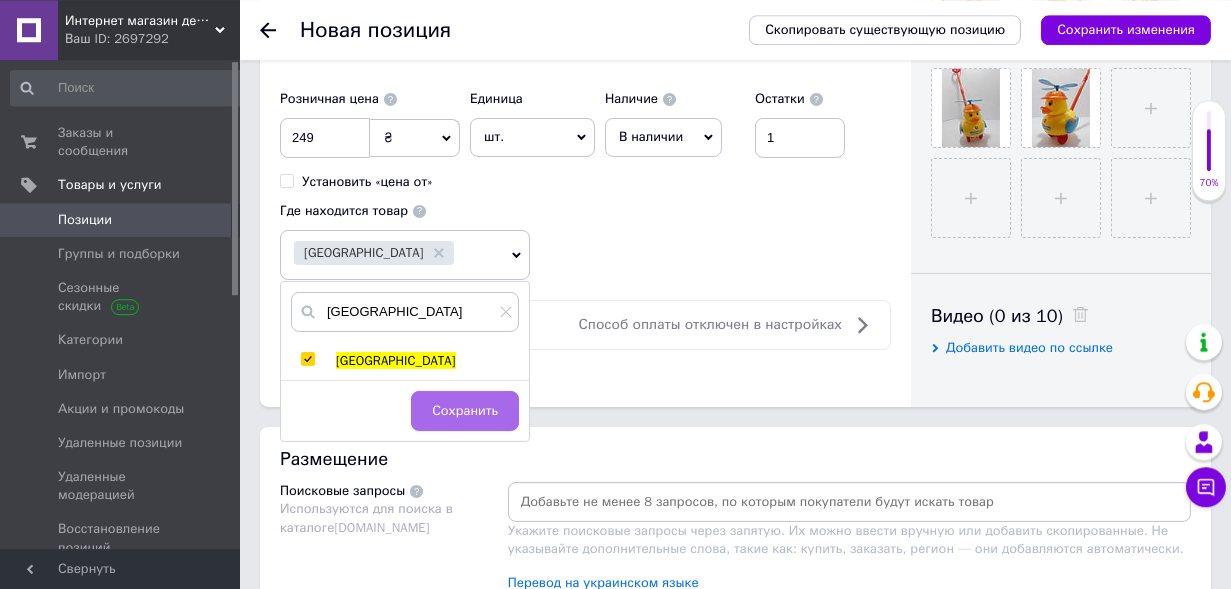 click on "Сохранить" at bounding box center (465, 411) 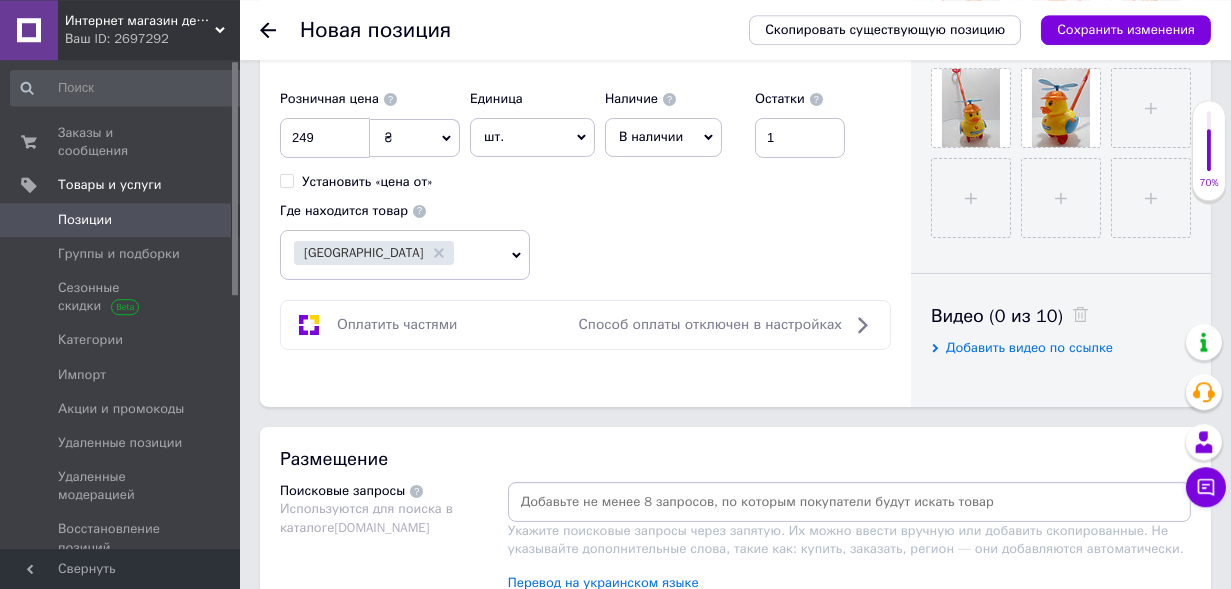 click on "[GEOGRAPHIC_DATA]" at bounding box center [392, 255] 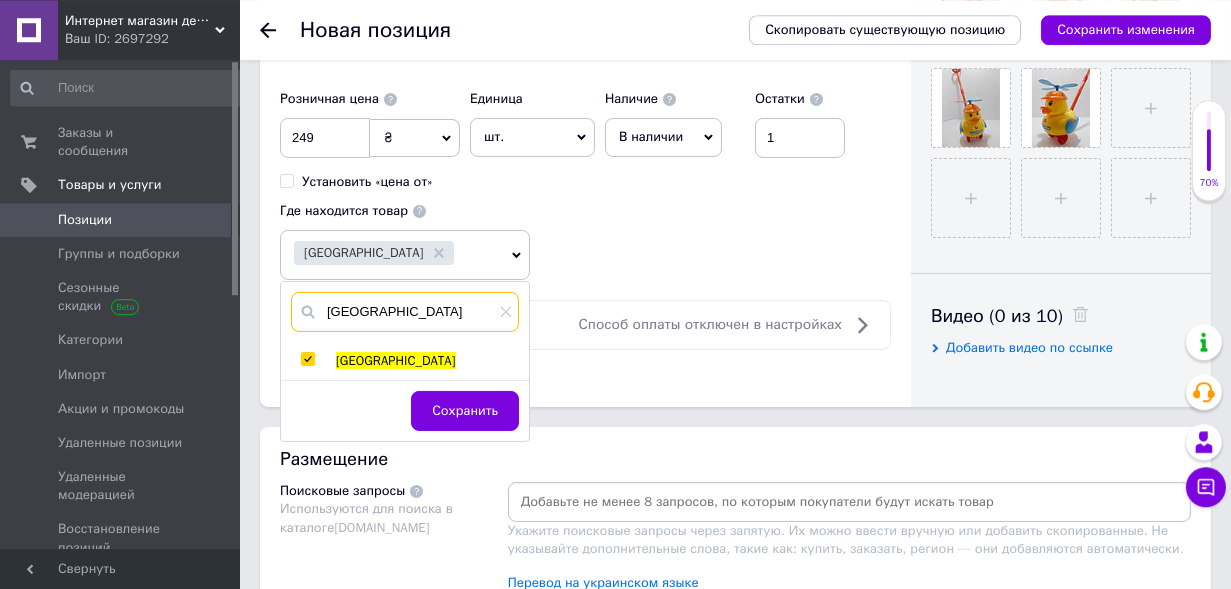 drag, startPoint x: 402, startPoint y: 303, endPoint x: 325, endPoint y: 313, distance: 77.64664 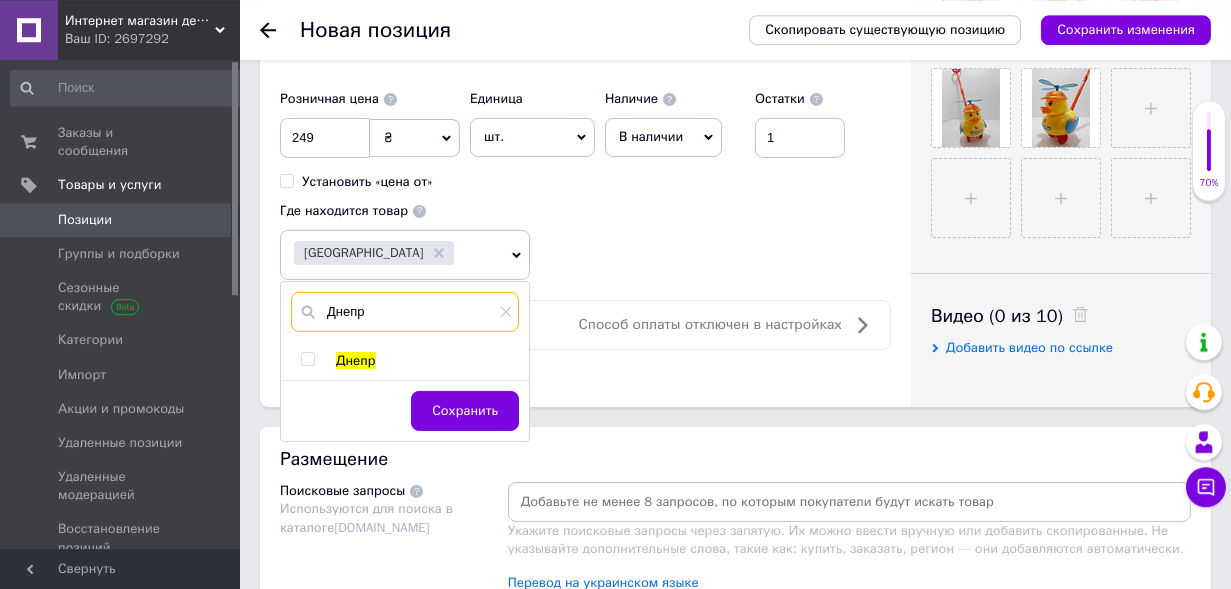 type on "Днепр" 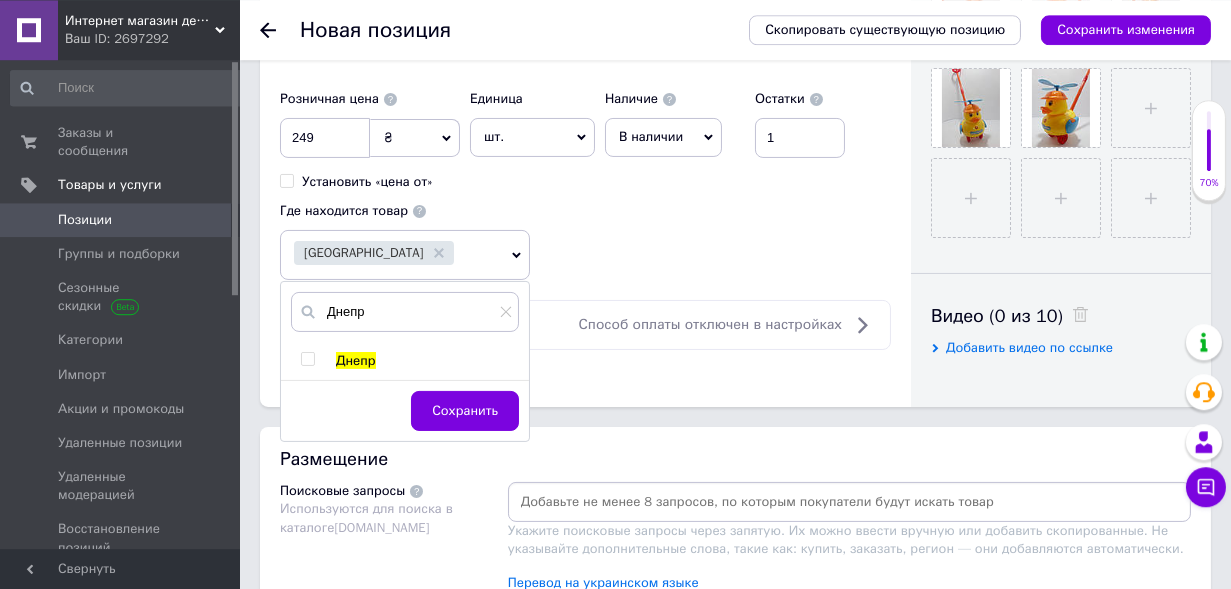 click at bounding box center (307, 359) 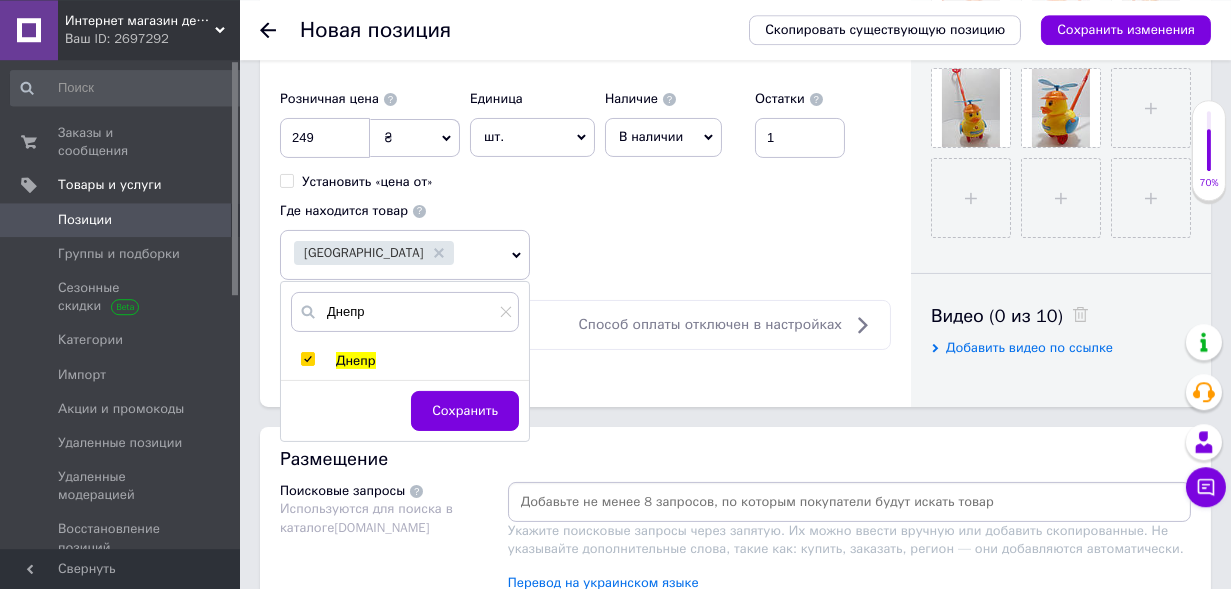 checkbox on "true" 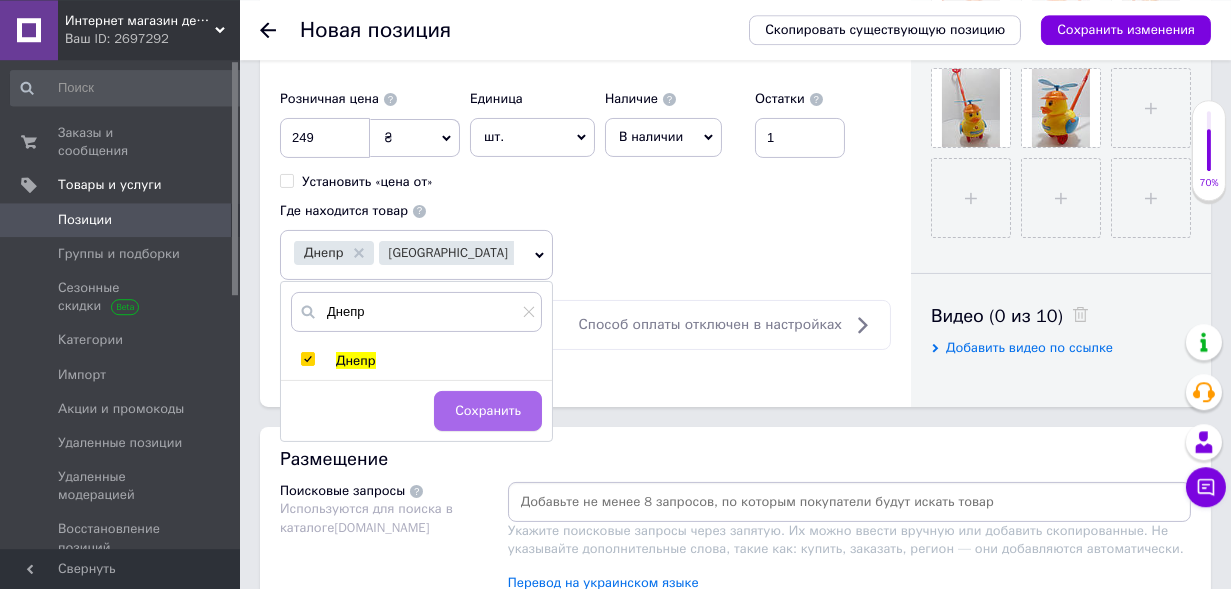 click on "Сохранить" at bounding box center [488, 411] 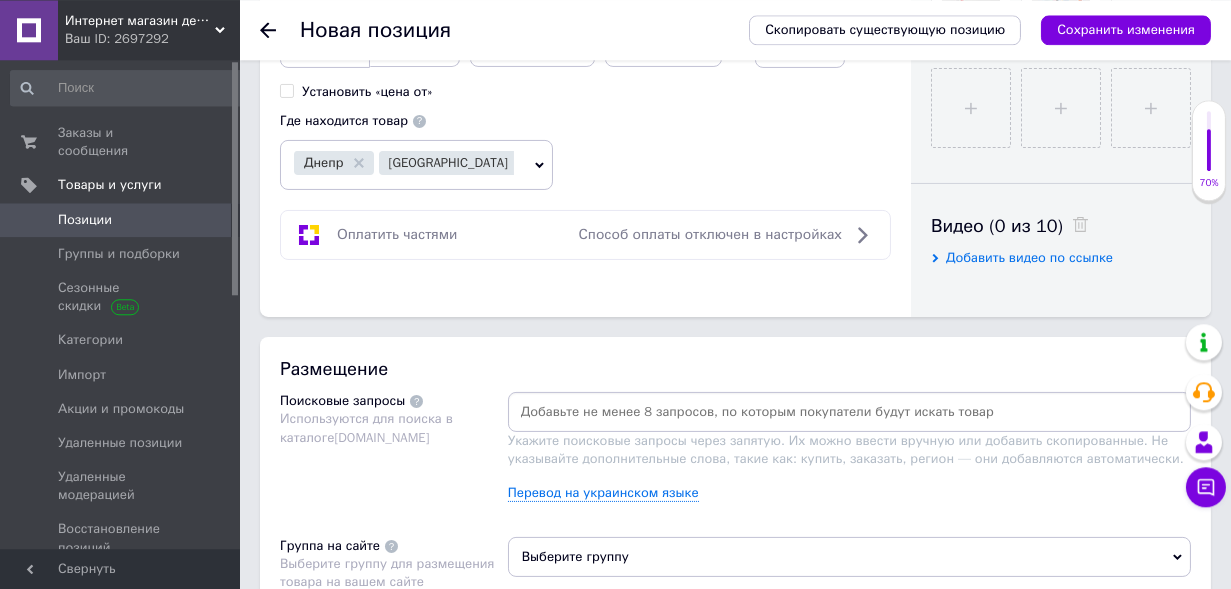 scroll, scrollTop: 882, scrollLeft: 0, axis: vertical 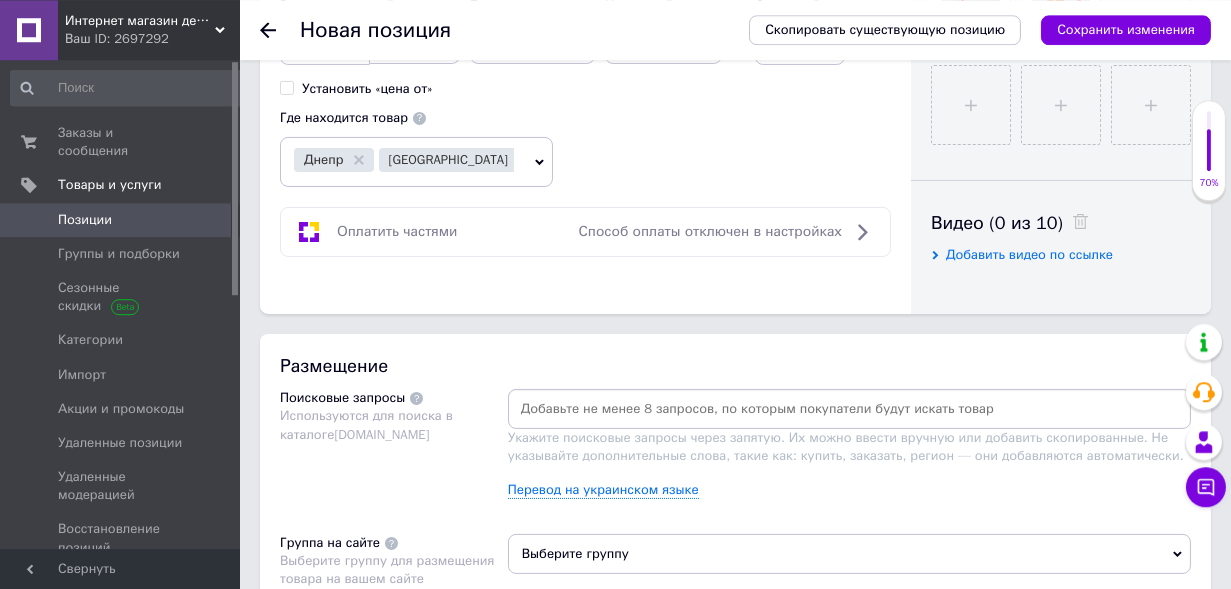 click at bounding box center [849, 409] 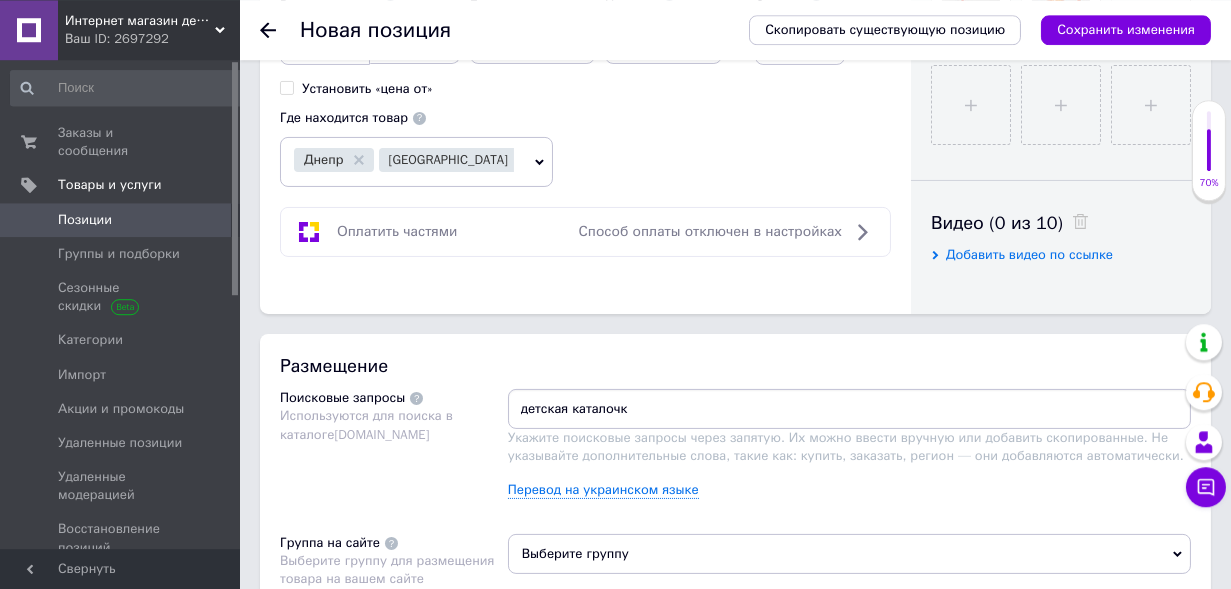 type on "детская каталочка" 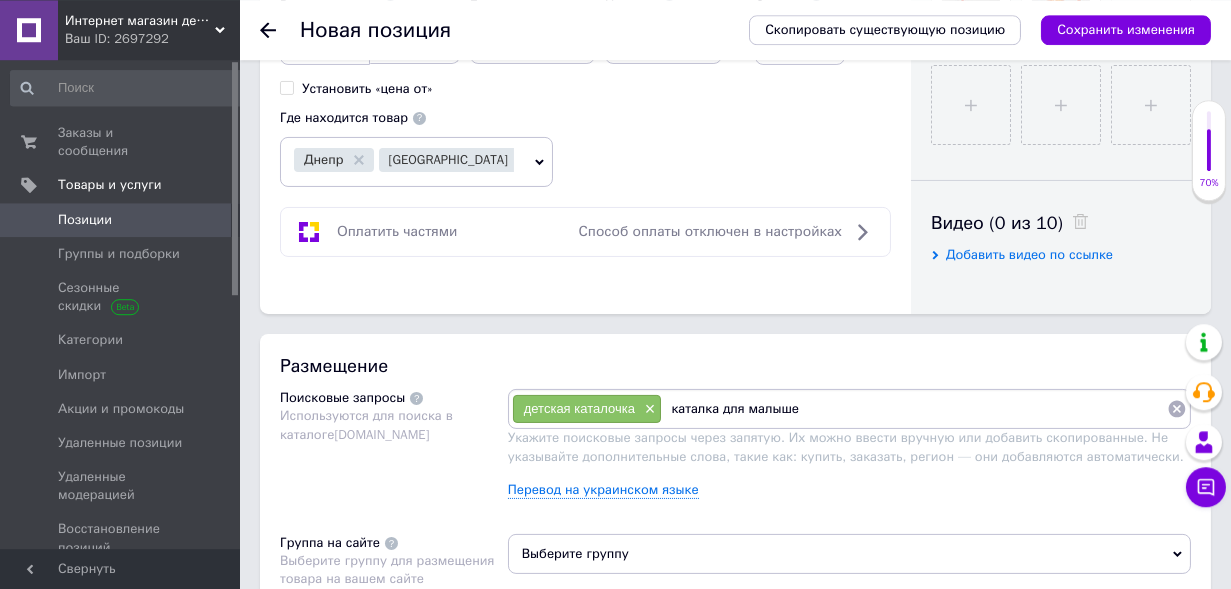 type on "каталка для малышей" 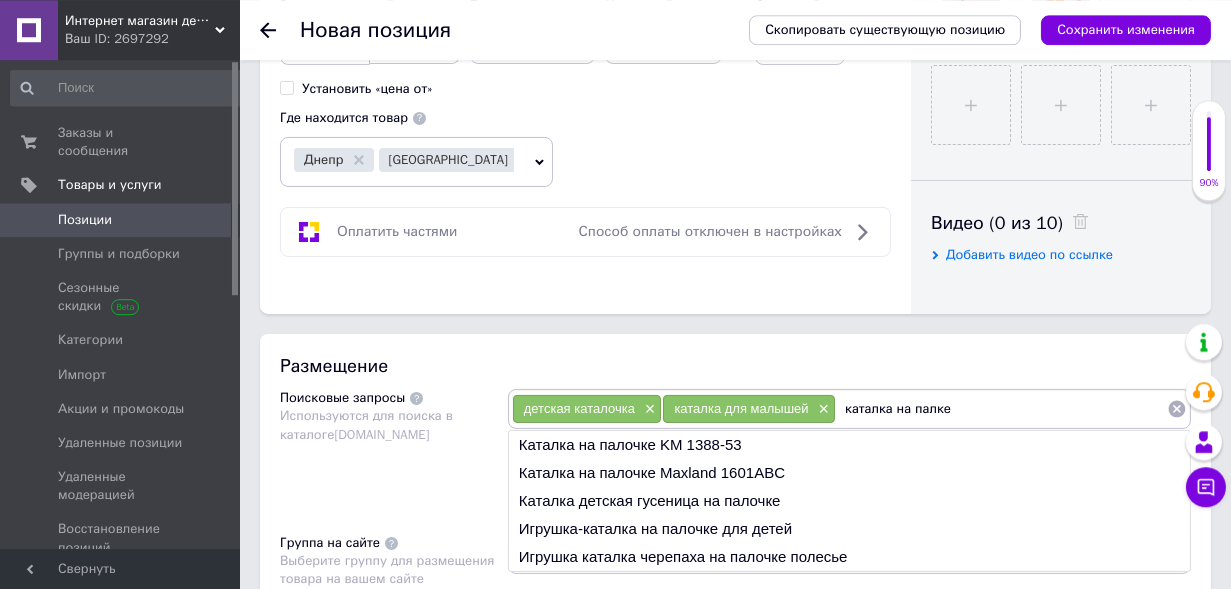 click on "каталка на палке" at bounding box center [1001, 409] 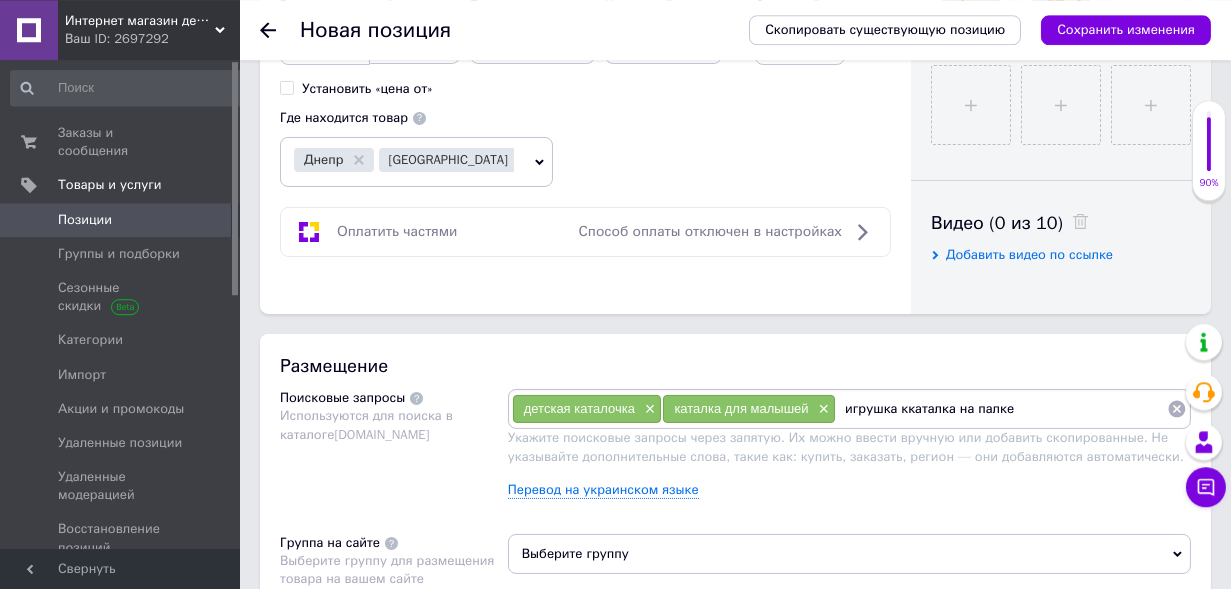 type on "игрушка каталка на палке" 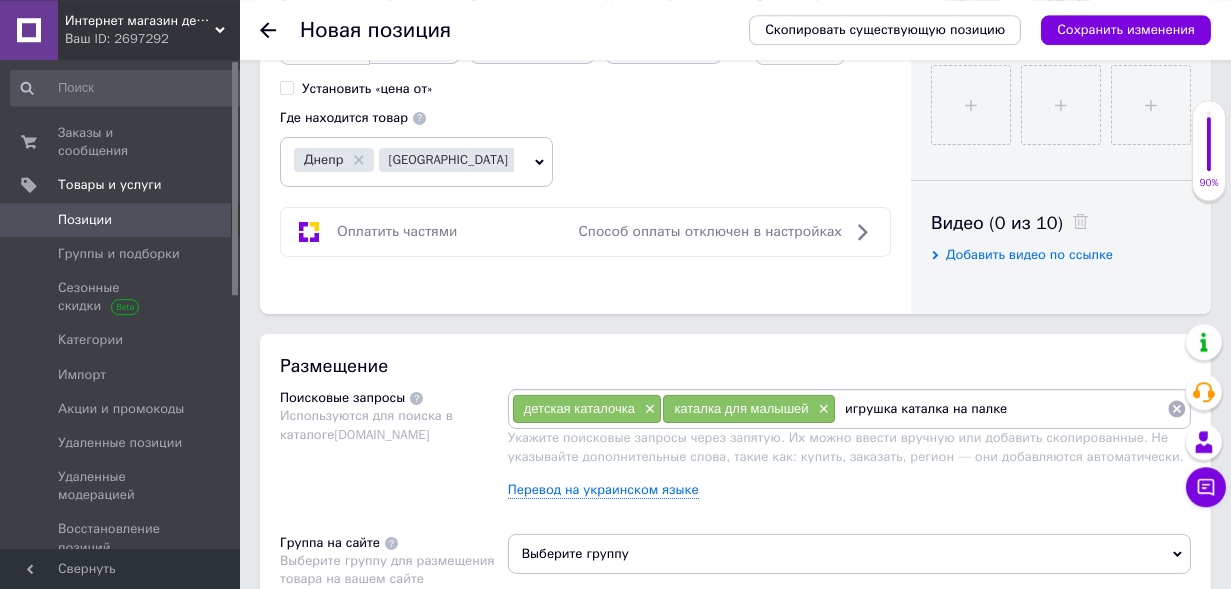 click on "игрушка каталка на палке" at bounding box center (1001, 409) 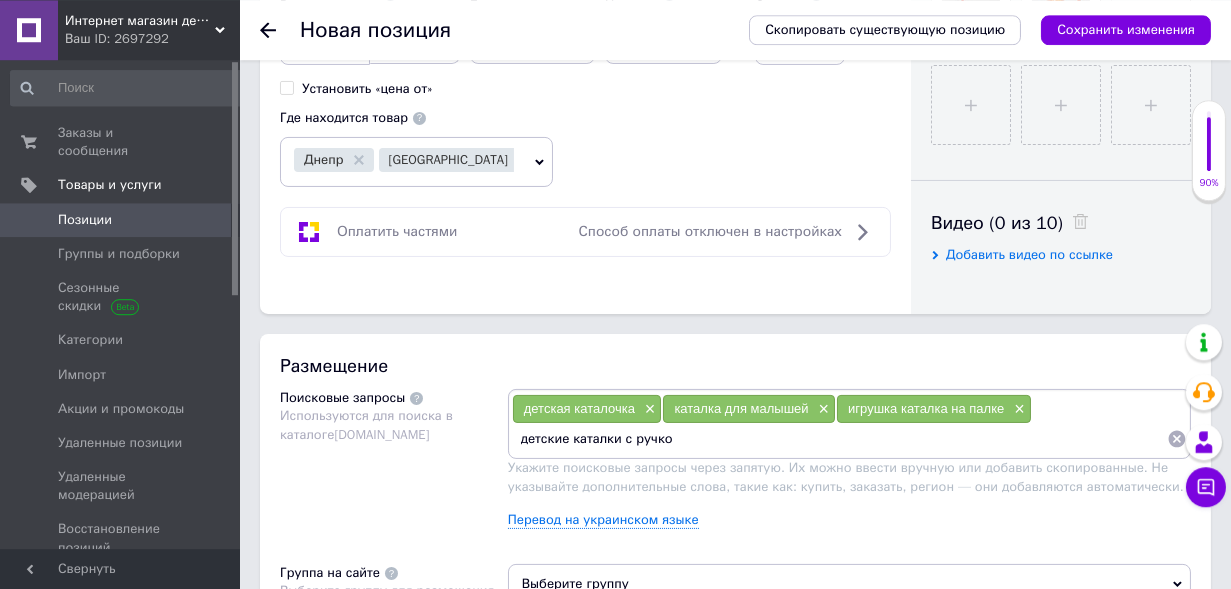 type on "детские каталки с ручкой" 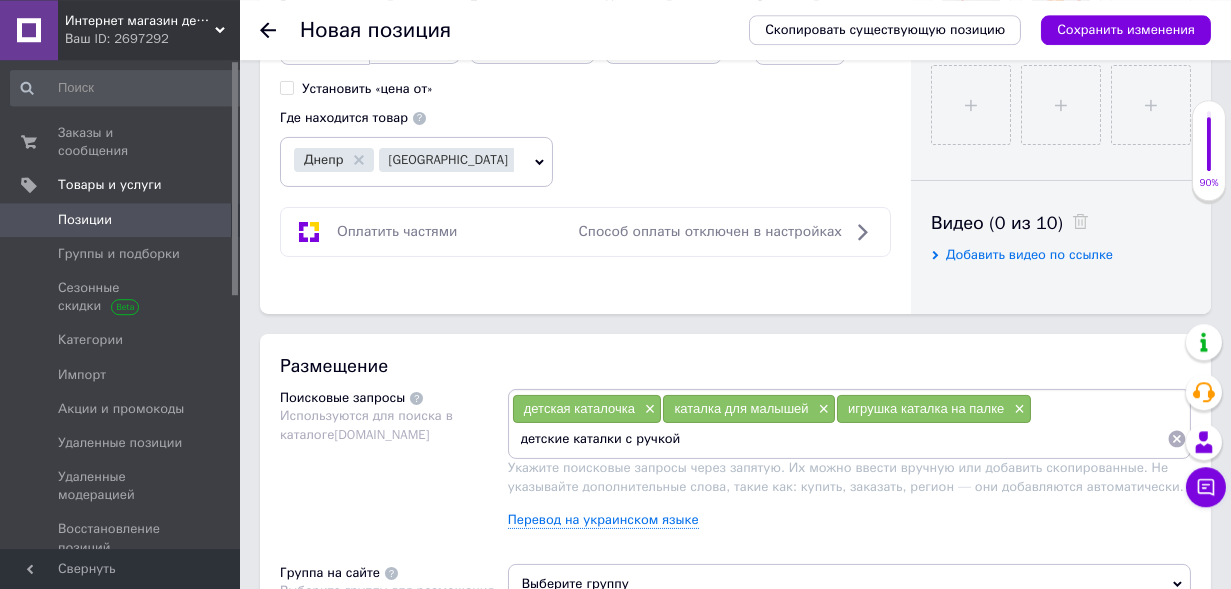 type 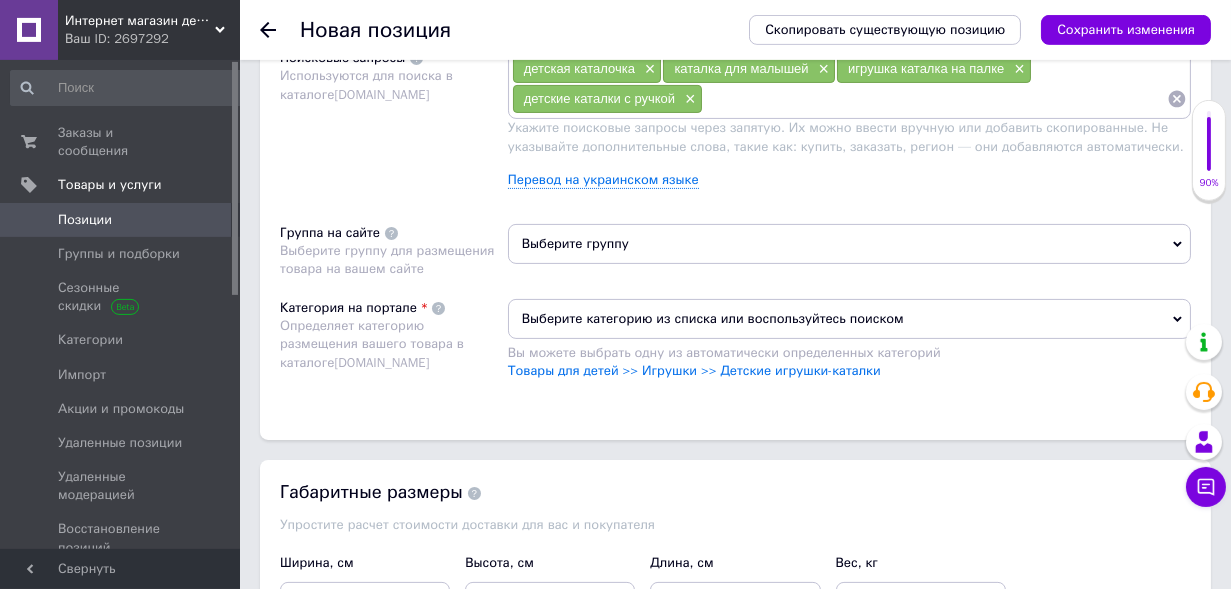 scroll, scrollTop: 1226, scrollLeft: 0, axis: vertical 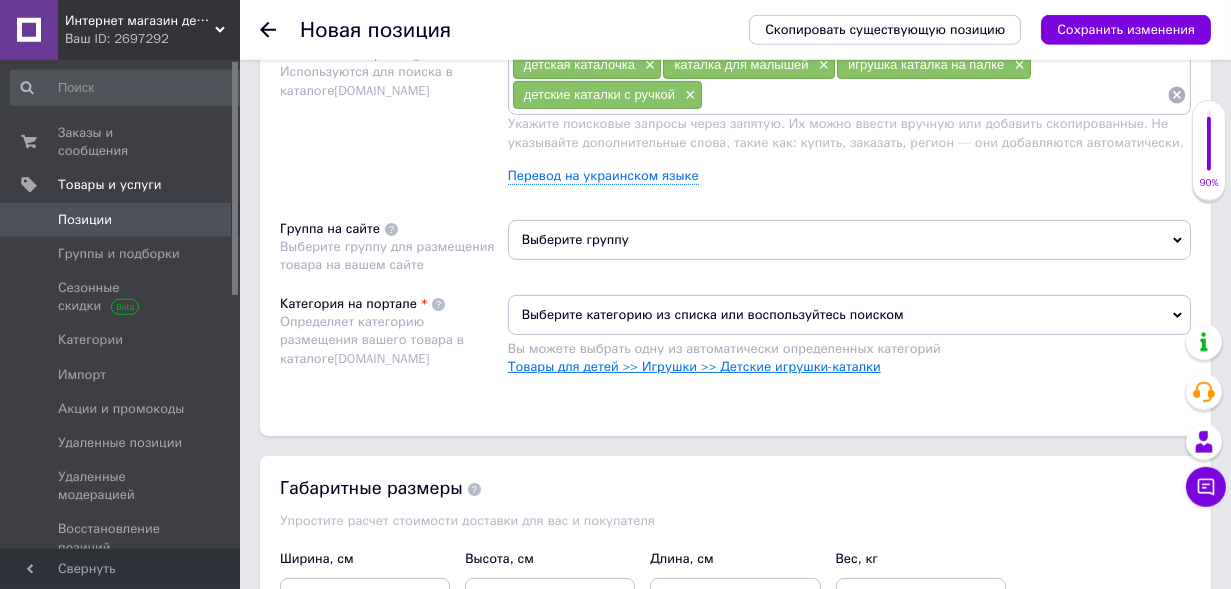 click on "Товары для детей >> Игрушки >> Детские игрушки-каталки" at bounding box center (694, 366) 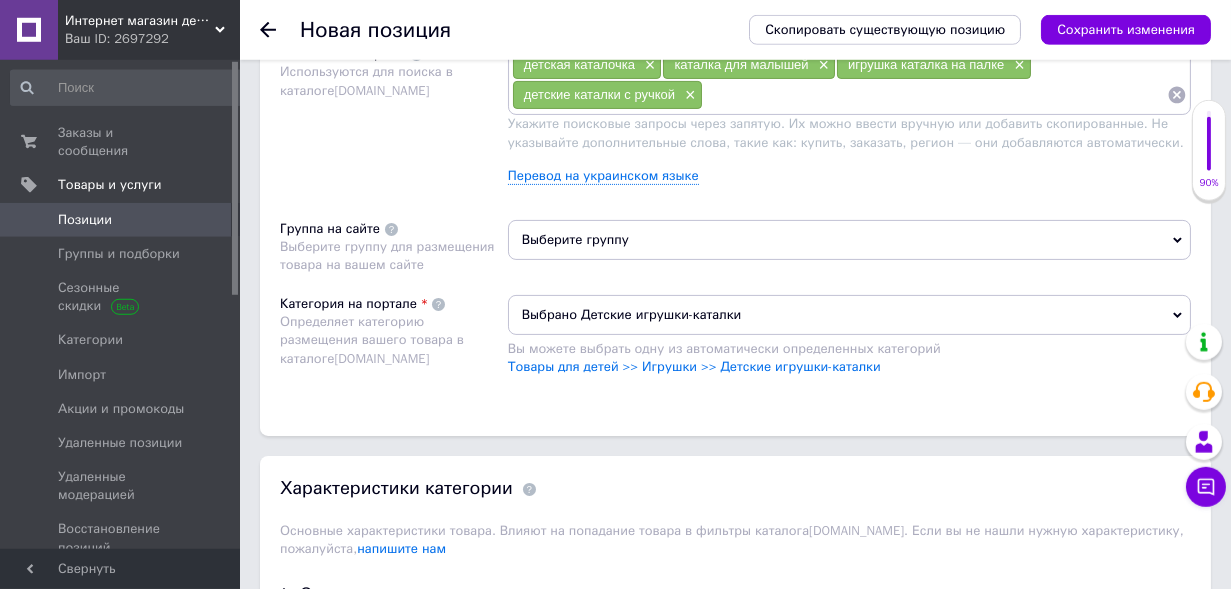 click on "Выберите группу" at bounding box center (849, 240) 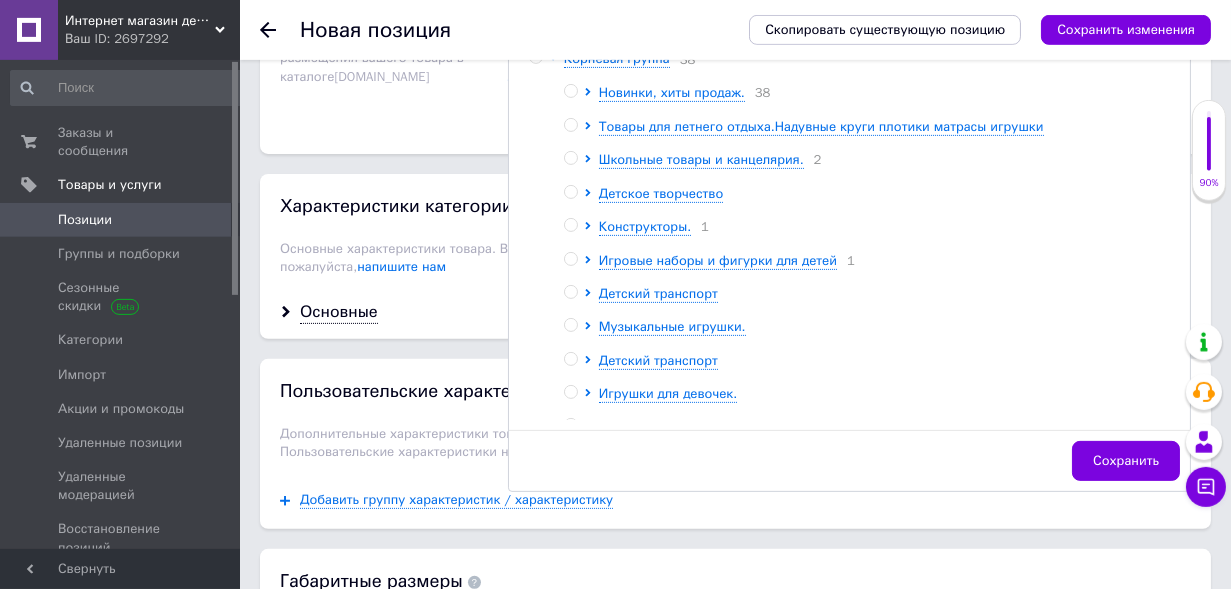 scroll, scrollTop: 1530, scrollLeft: 0, axis: vertical 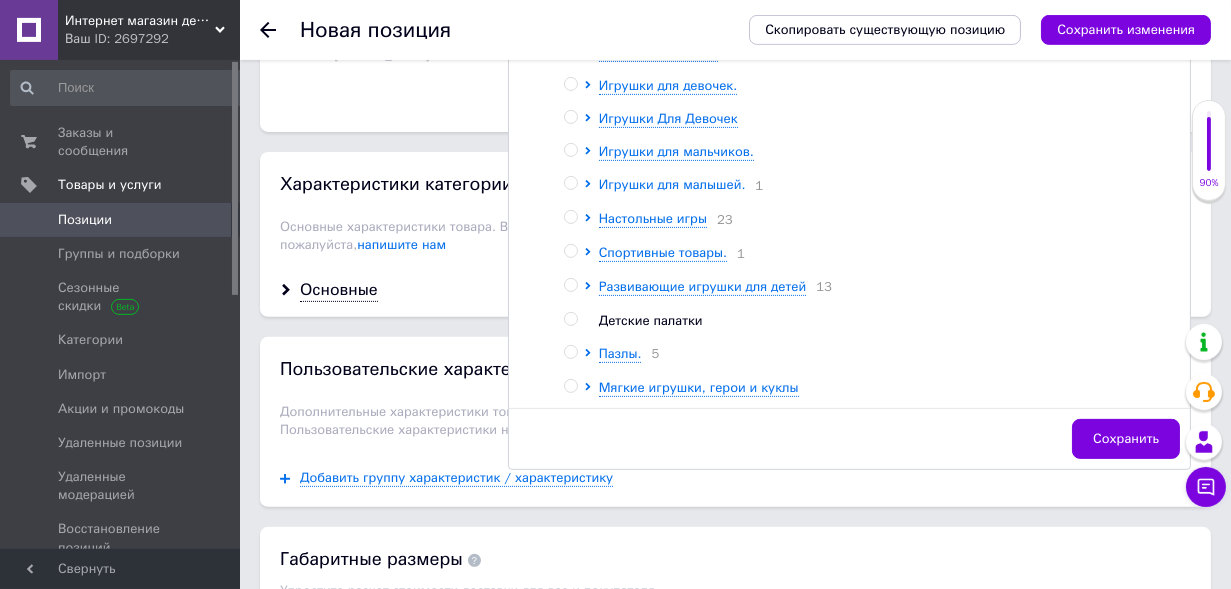 click 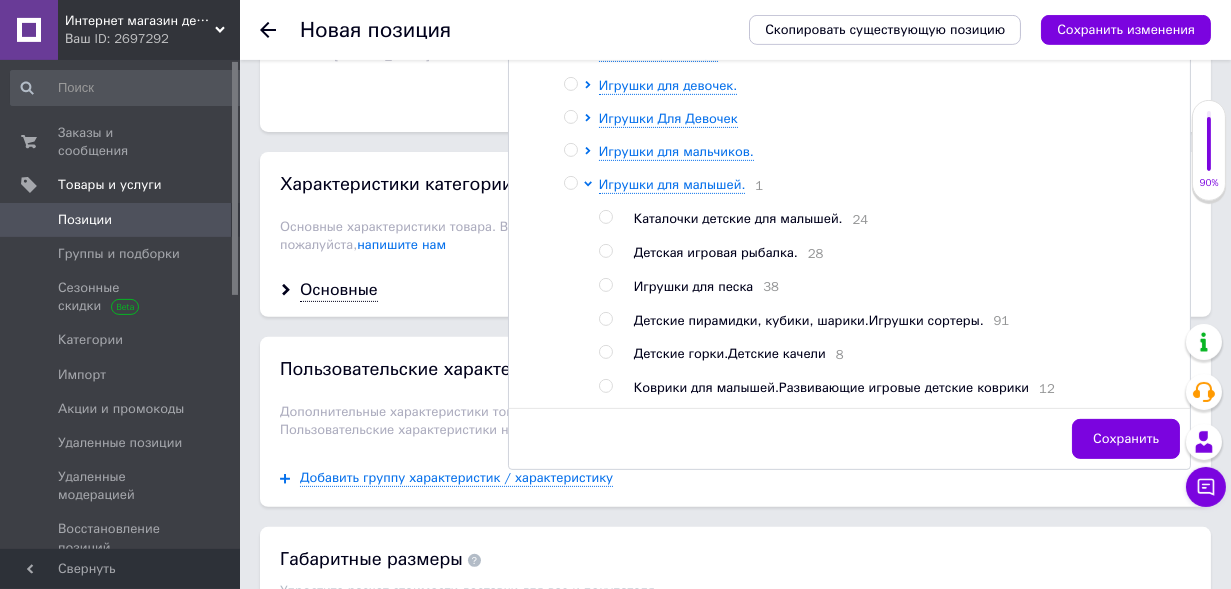 click at bounding box center [605, 217] 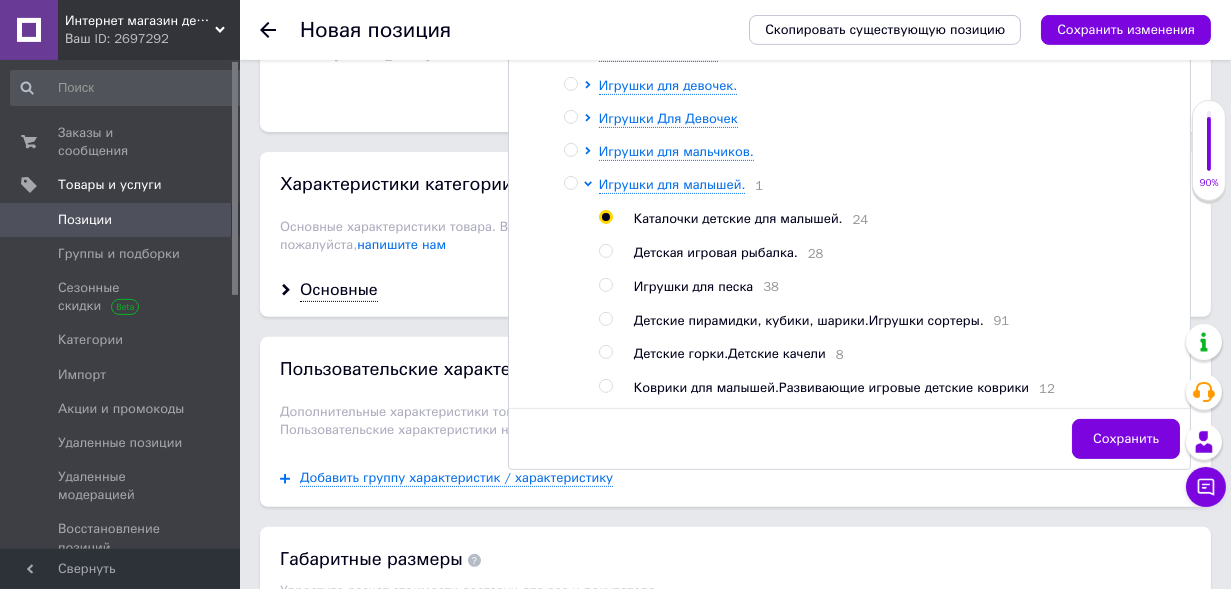 radio on "true" 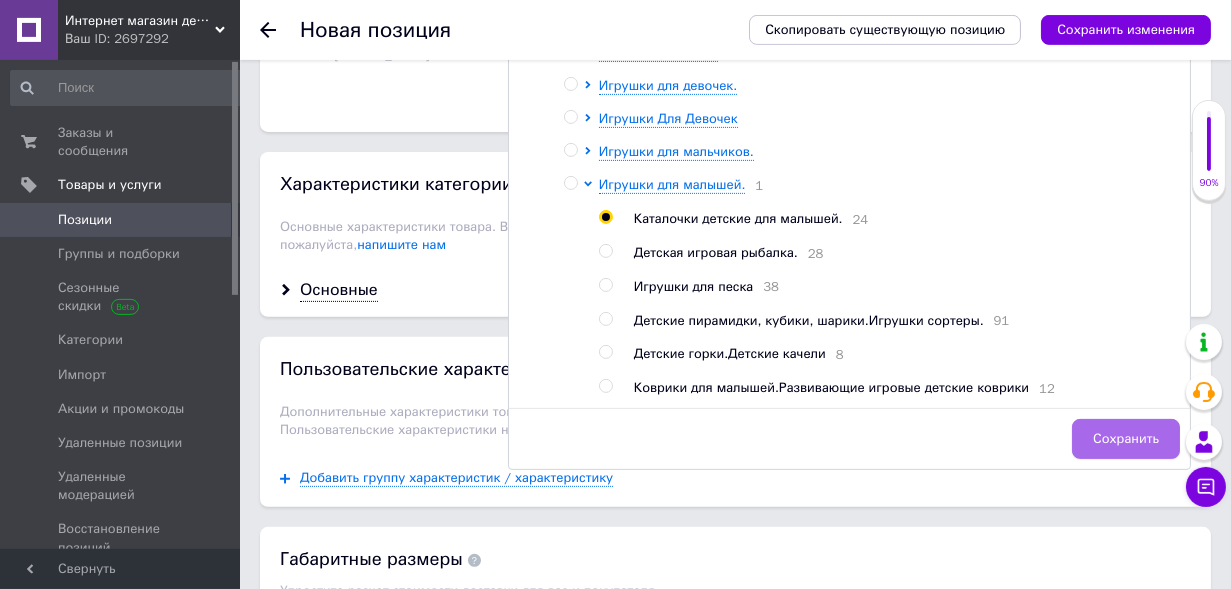 click on "Сохранить" at bounding box center (1126, 439) 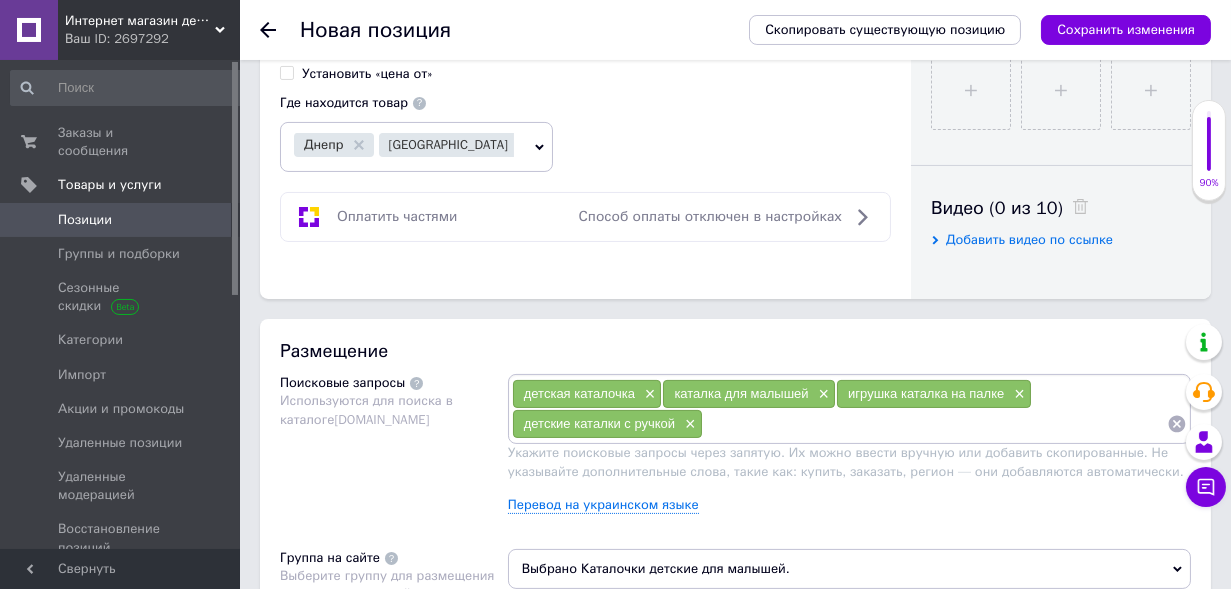 scroll, scrollTop: 888, scrollLeft: 0, axis: vertical 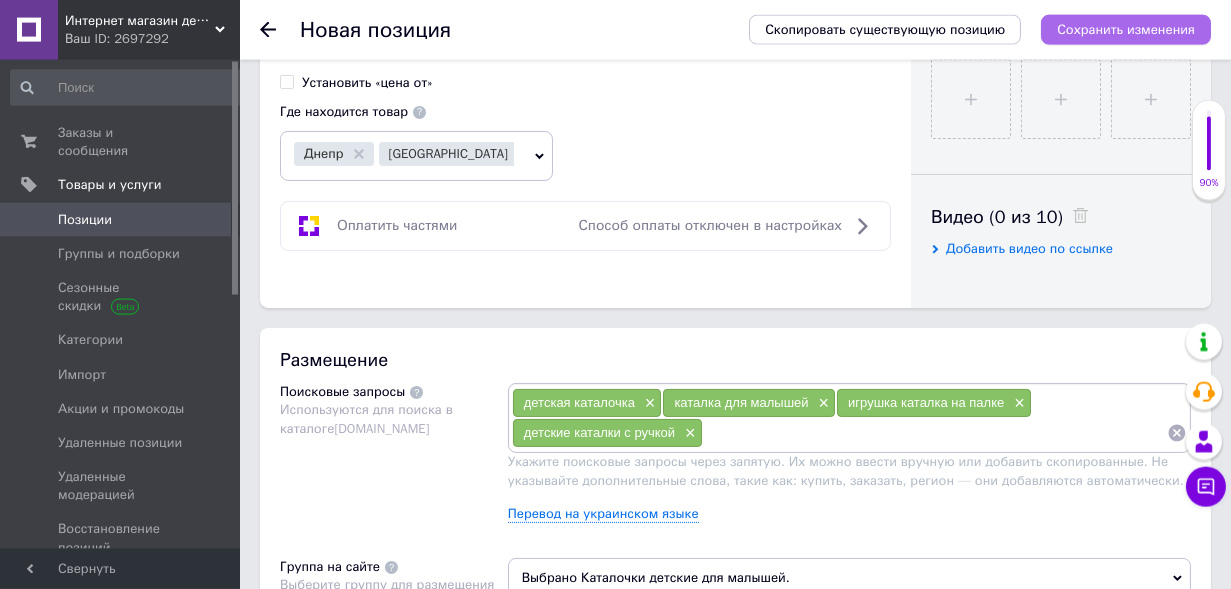 click on "Сохранить изменения" at bounding box center (1126, 29) 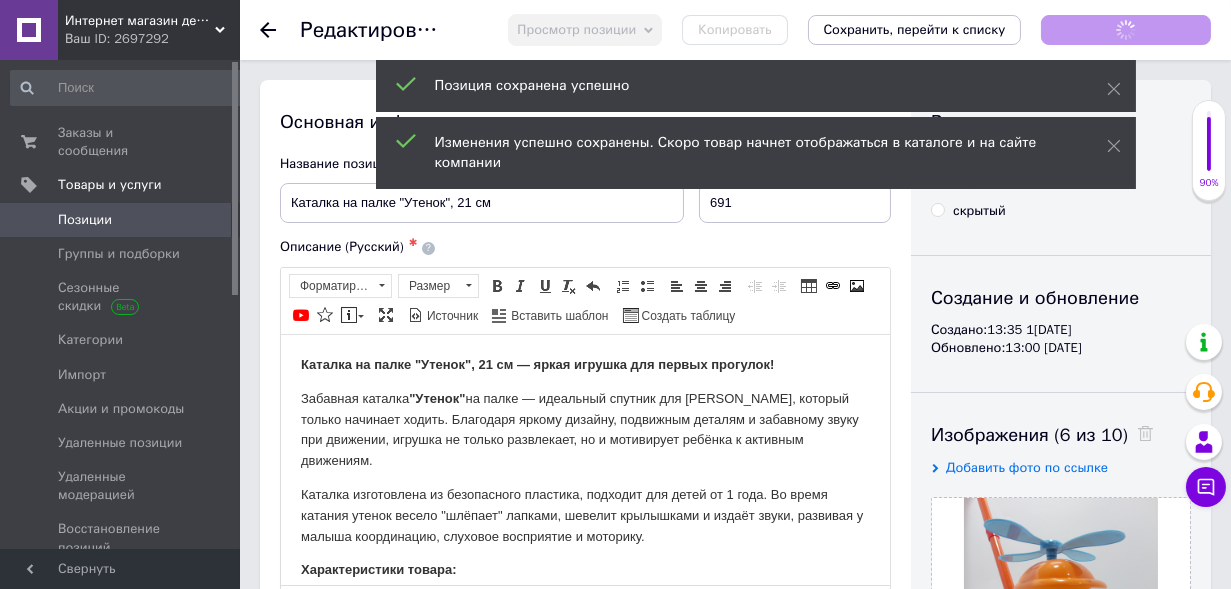 scroll, scrollTop: 0, scrollLeft: 0, axis: both 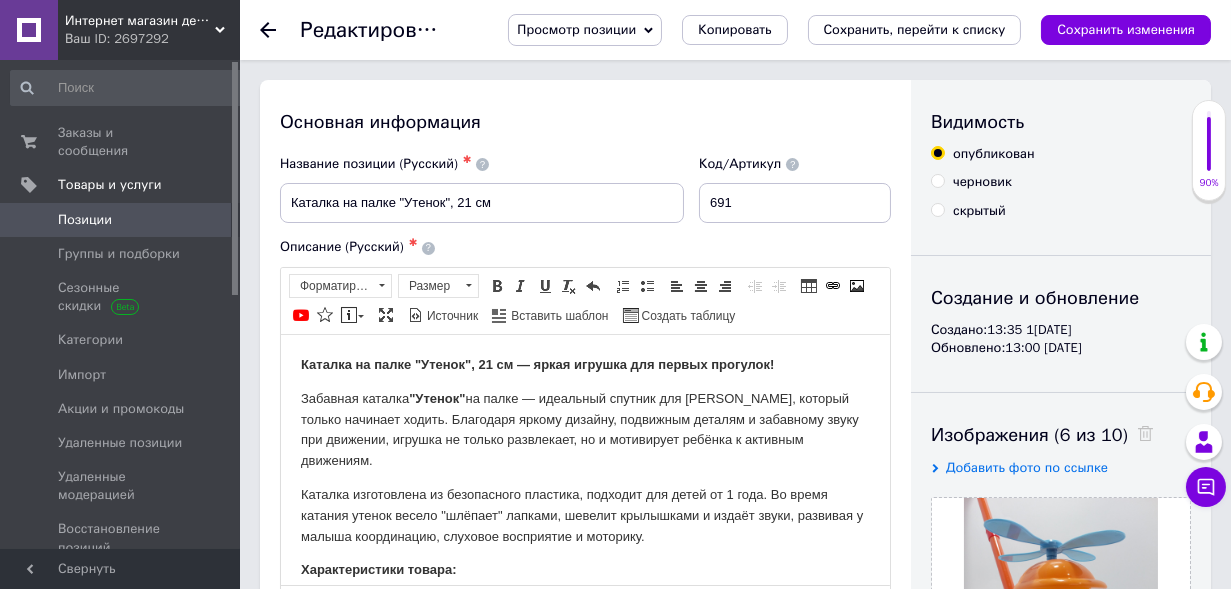 click on "Позиции" at bounding box center [85, 220] 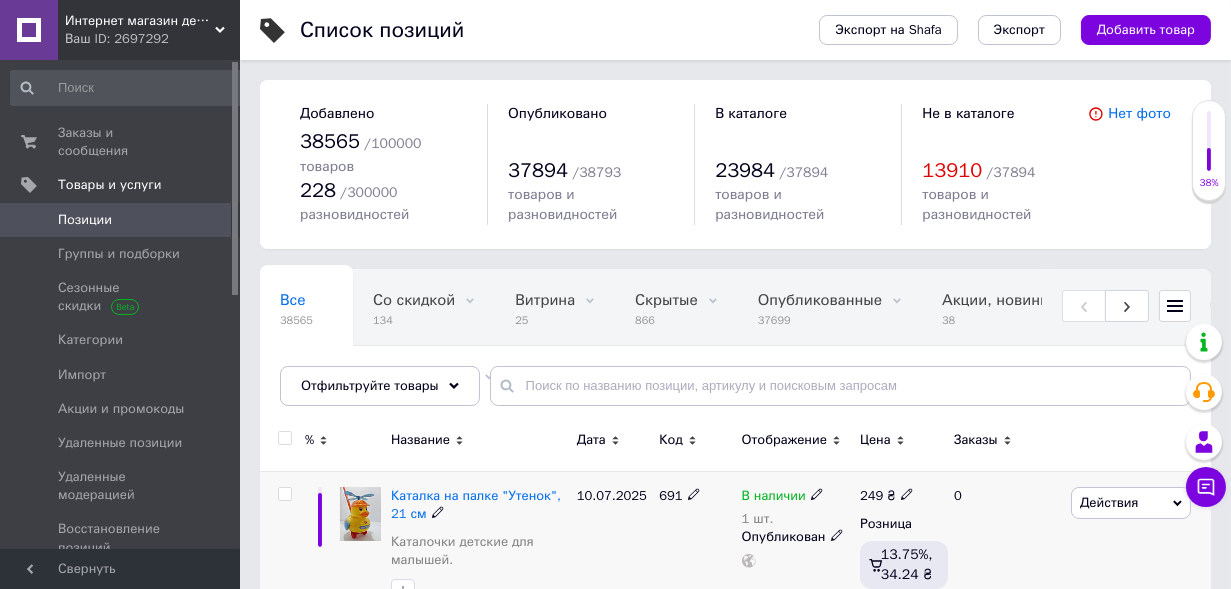 click 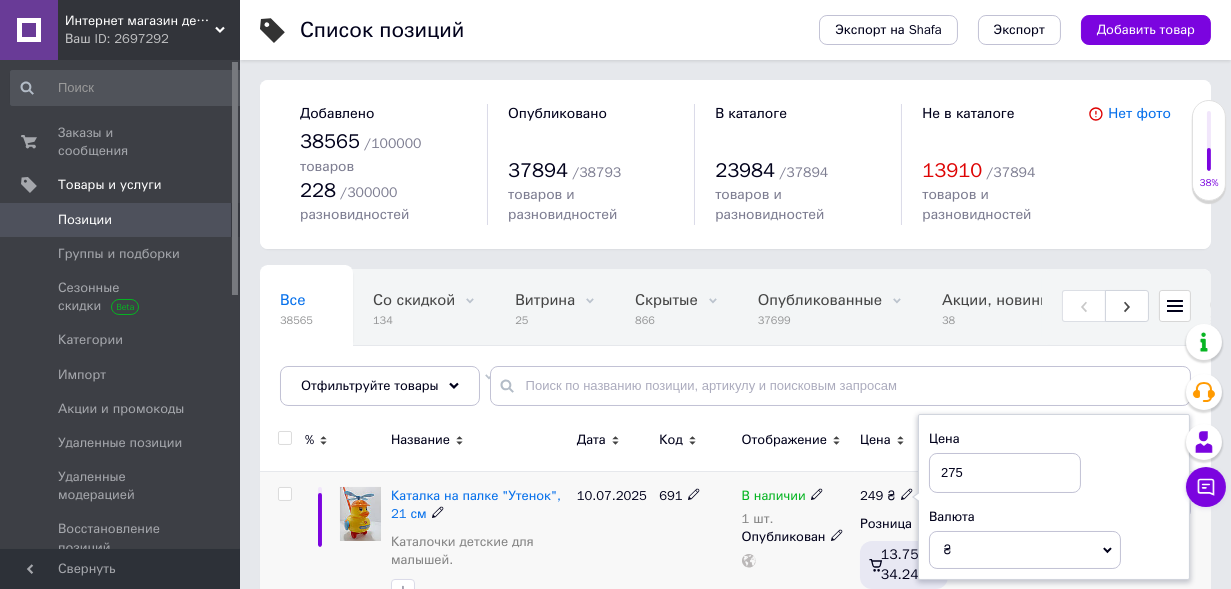 type on "275" 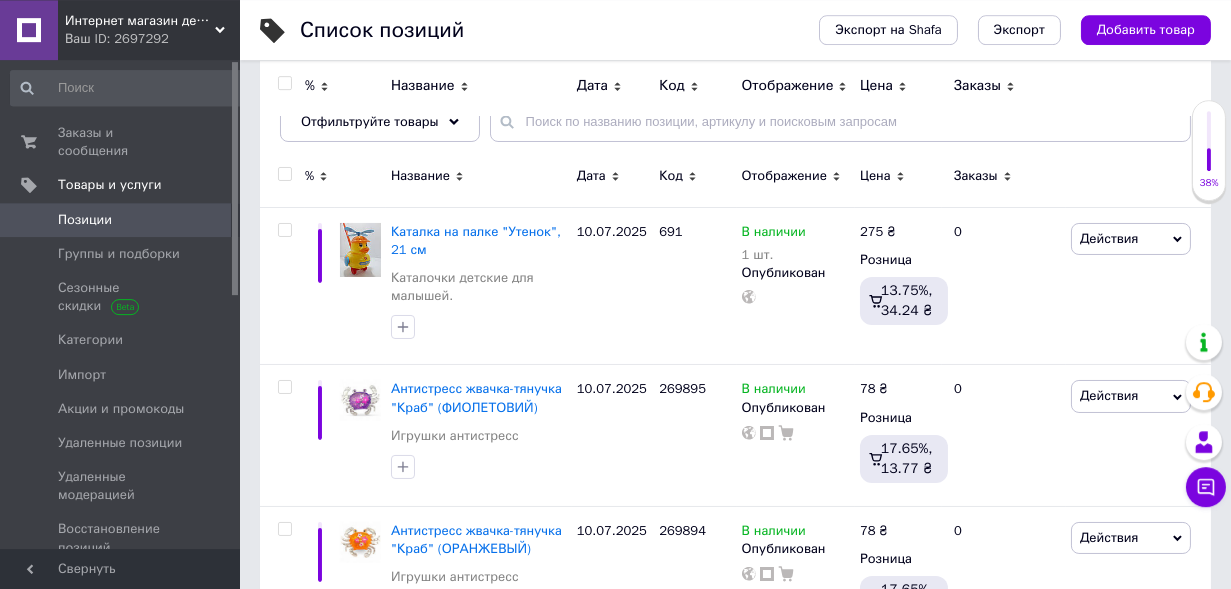 scroll, scrollTop: 185, scrollLeft: 0, axis: vertical 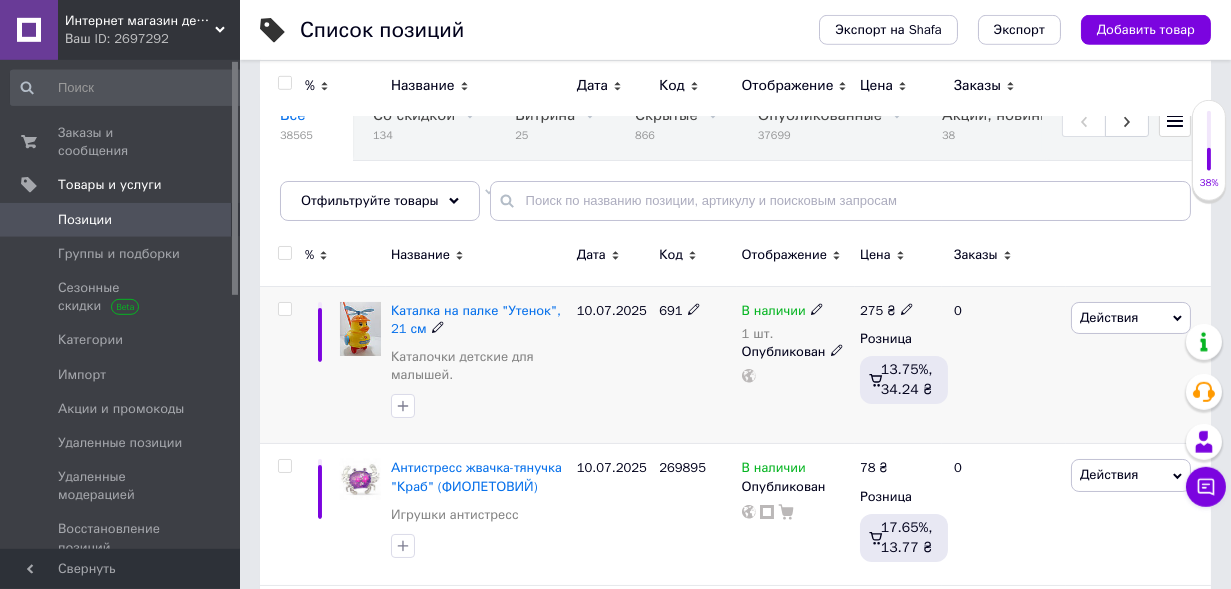 click on "Действия" at bounding box center [1109, 317] 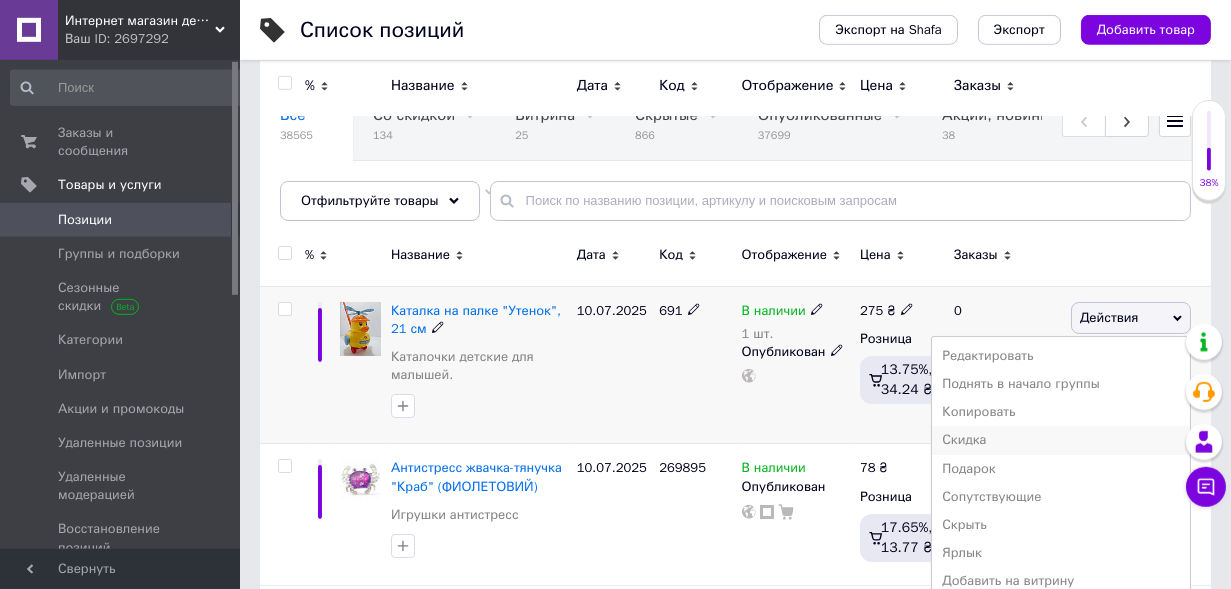 click on "Скидка" at bounding box center (1061, 440) 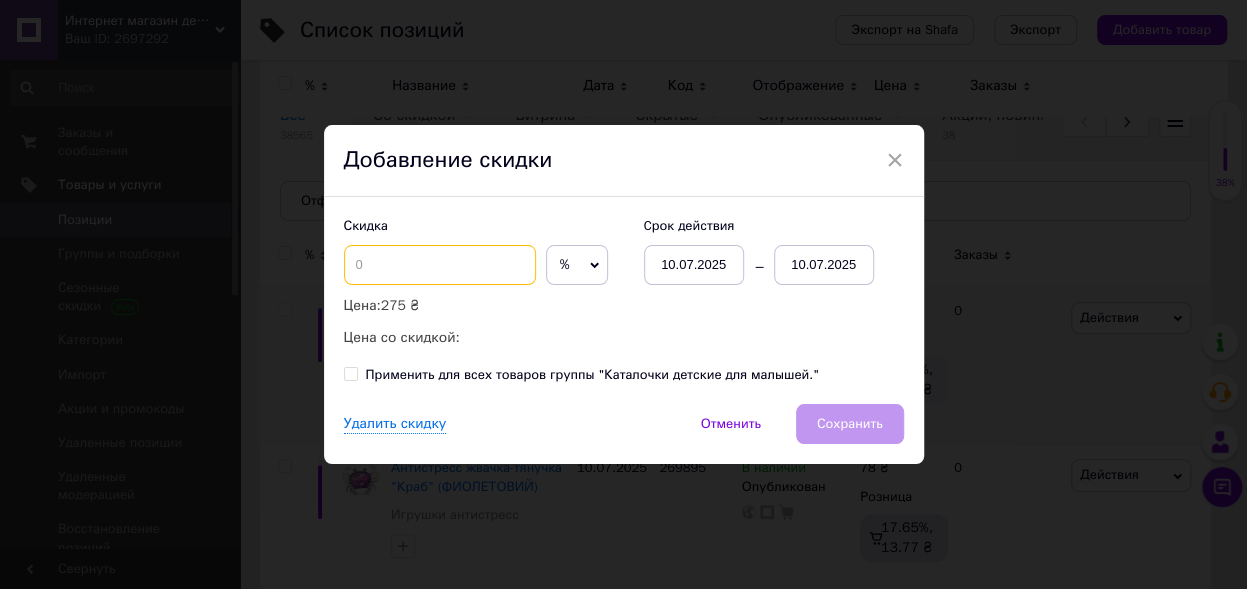 click at bounding box center [440, 265] 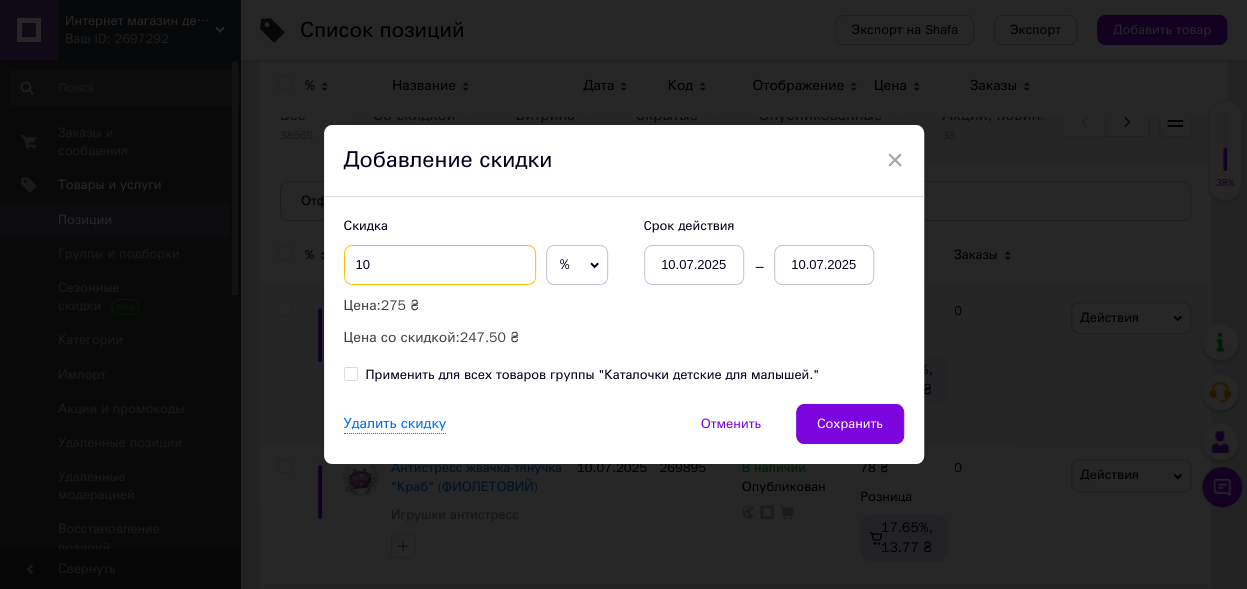 type on "10" 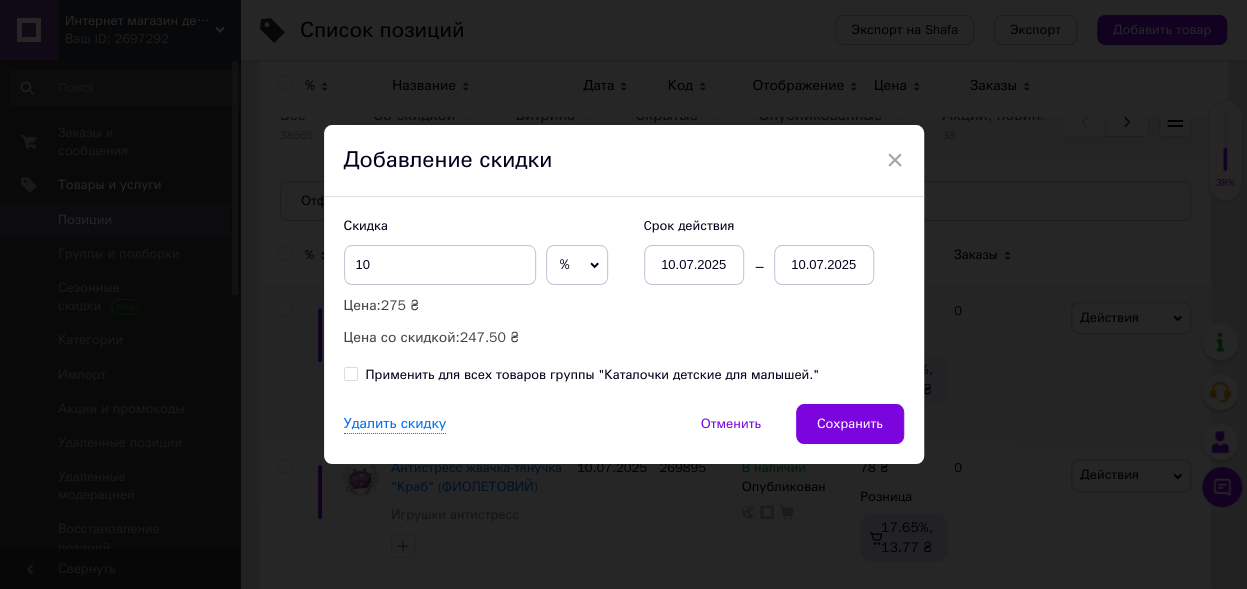click on "10.07.2025" at bounding box center (824, 265) 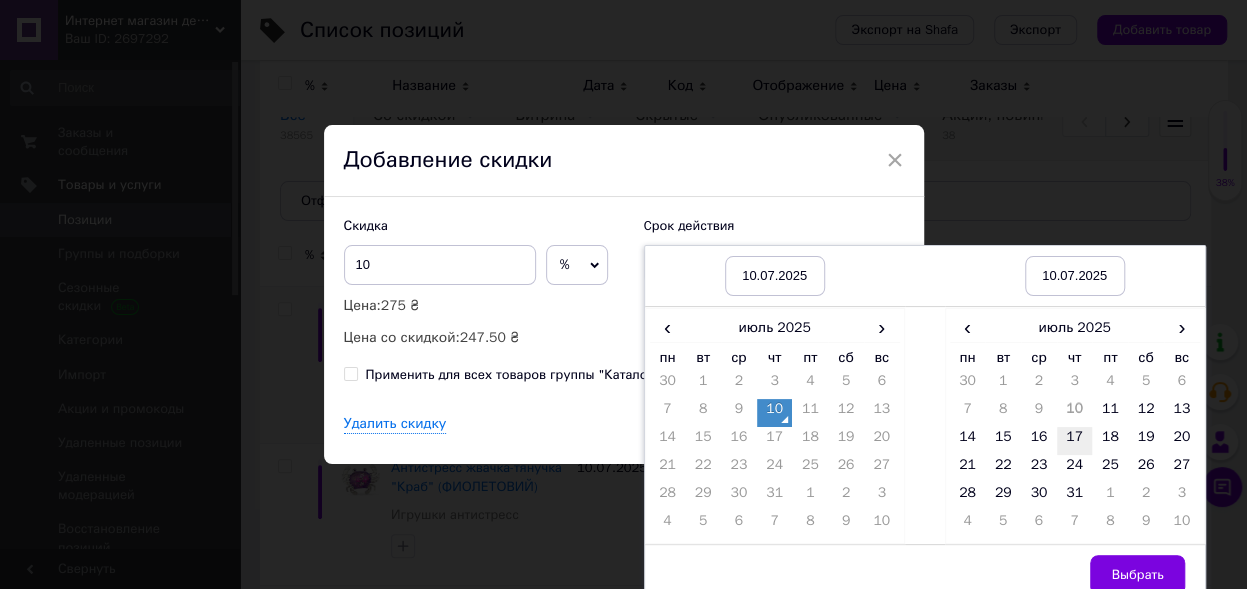 click on "17" at bounding box center [1075, 441] 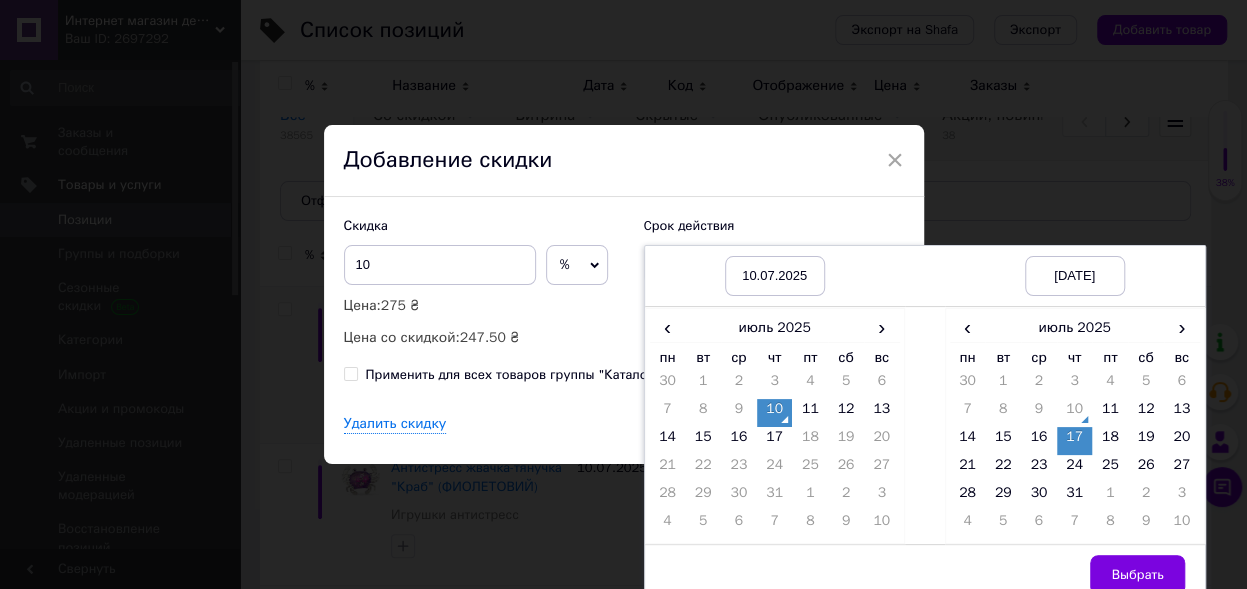 drag, startPoint x: 1115, startPoint y: 564, endPoint x: 1015, endPoint y: 509, distance: 114.12712 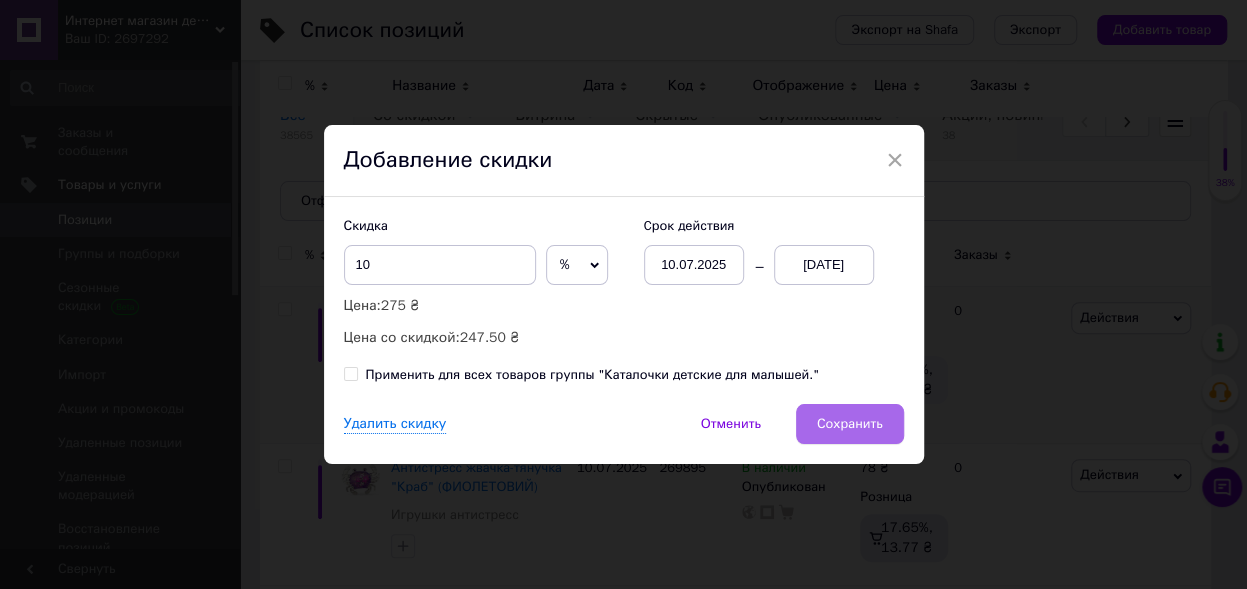click on "Сохранить" at bounding box center [850, 424] 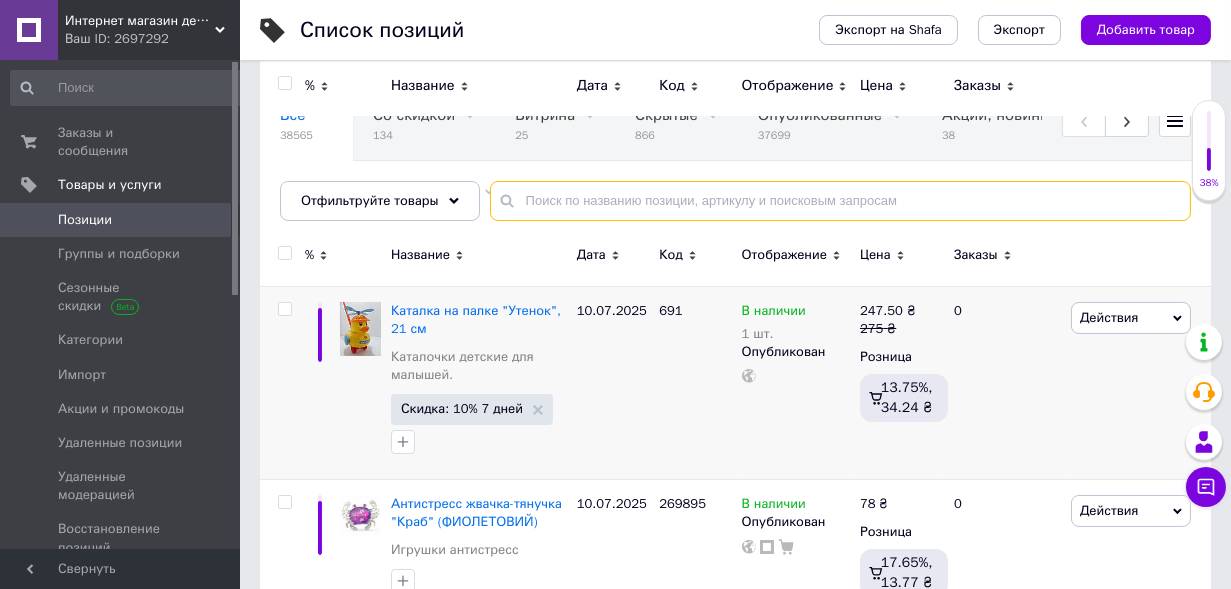 click at bounding box center (840, 201) 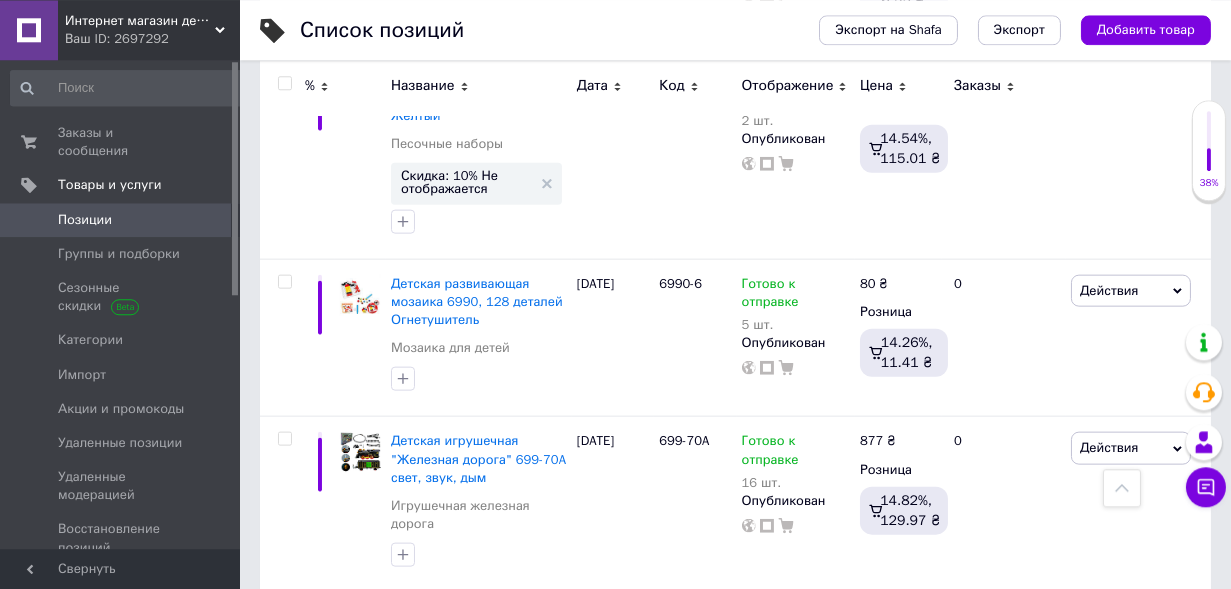 scroll, scrollTop: 5000, scrollLeft: 0, axis: vertical 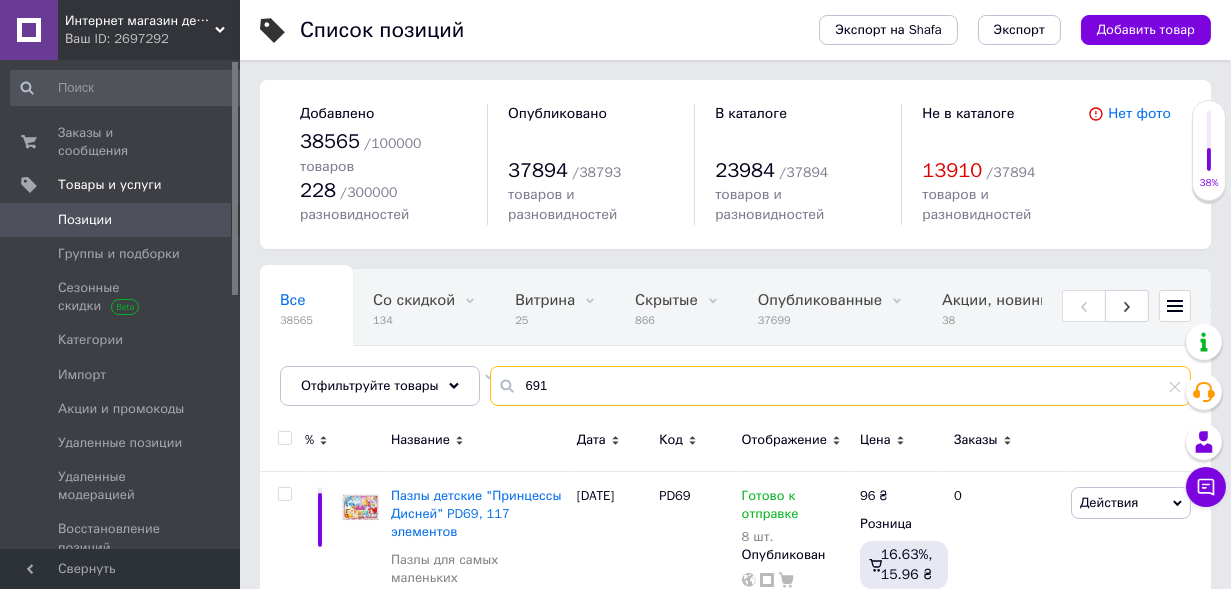 type on "691" 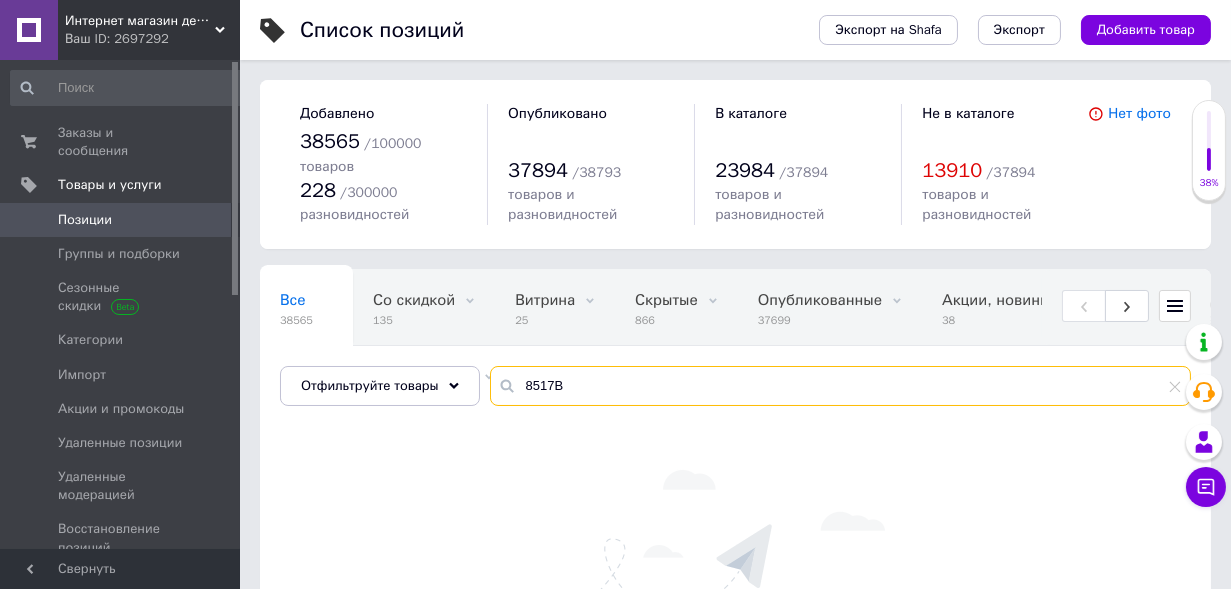 type on "8517" 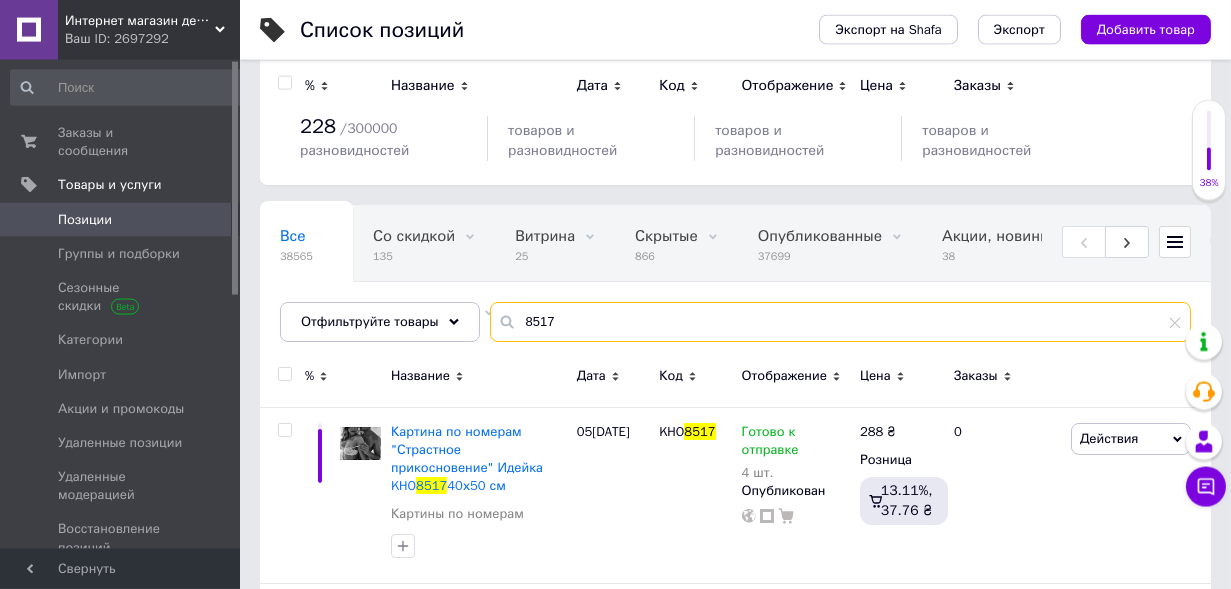 scroll, scrollTop: 0, scrollLeft: 0, axis: both 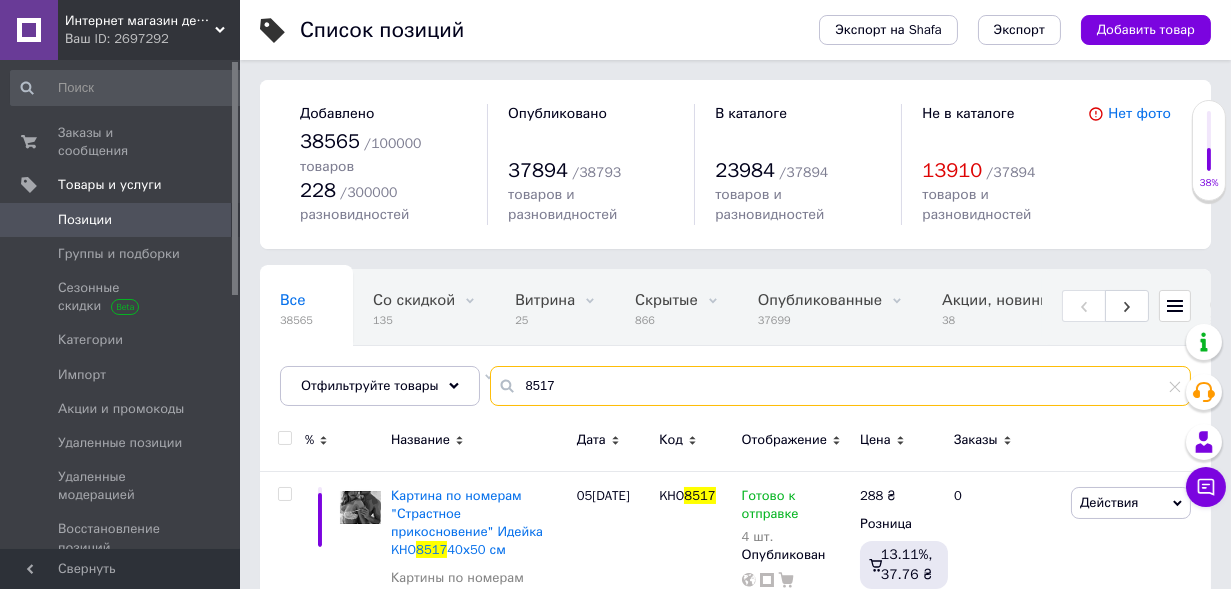 drag, startPoint x: 567, startPoint y: 359, endPoint x: 489, endPoint y: 387, distance: 82.8734 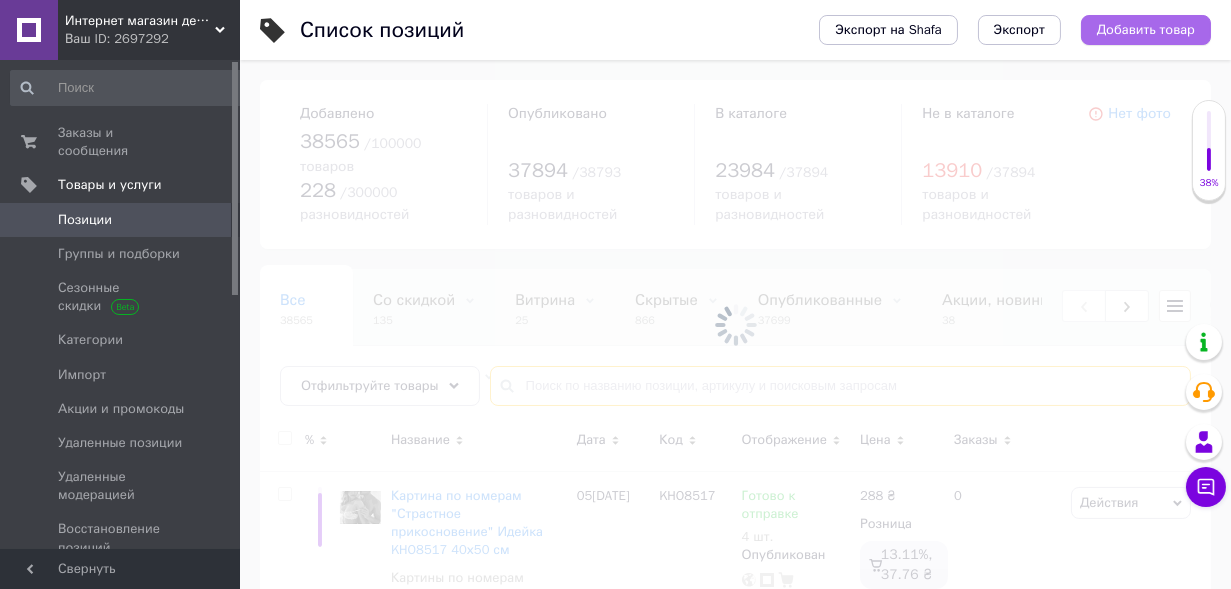 type 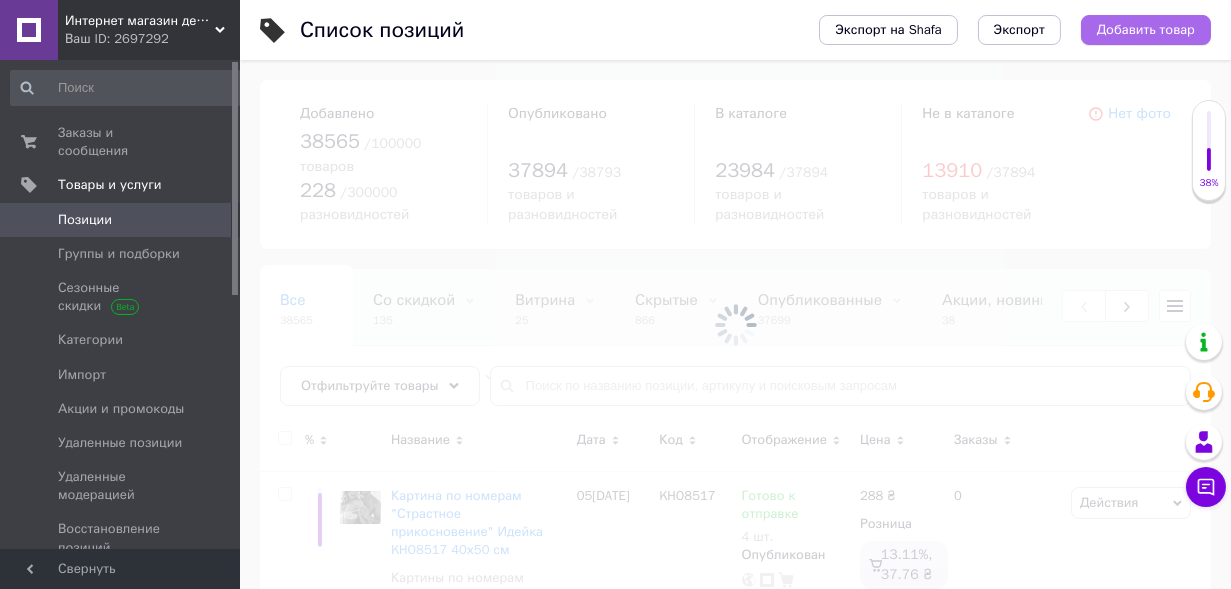 click on "Добавить товар" at bounding box center [1146, 30] 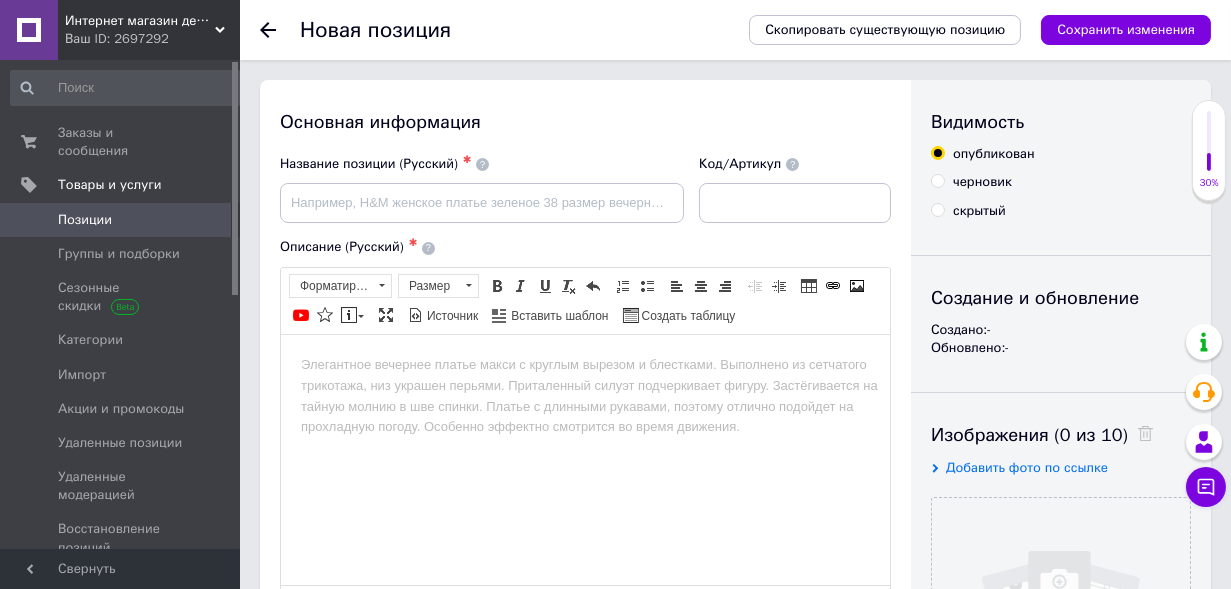 scroll, scrollTop: 0, scrollLeft: 0, axis: both 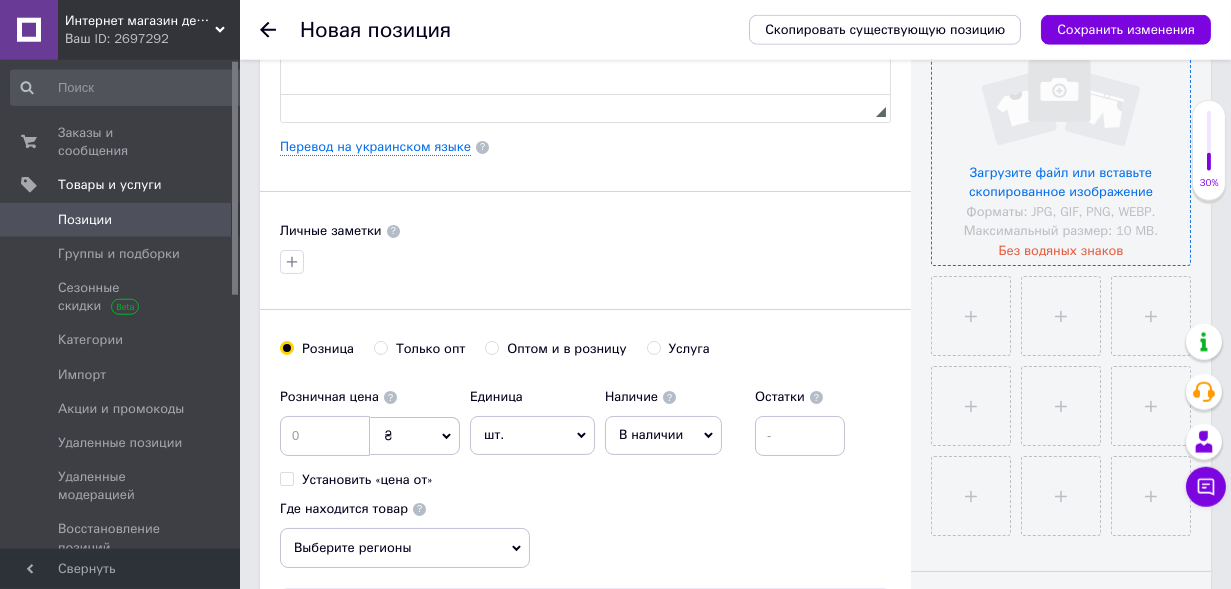 click at bounding box center [1061, 136] 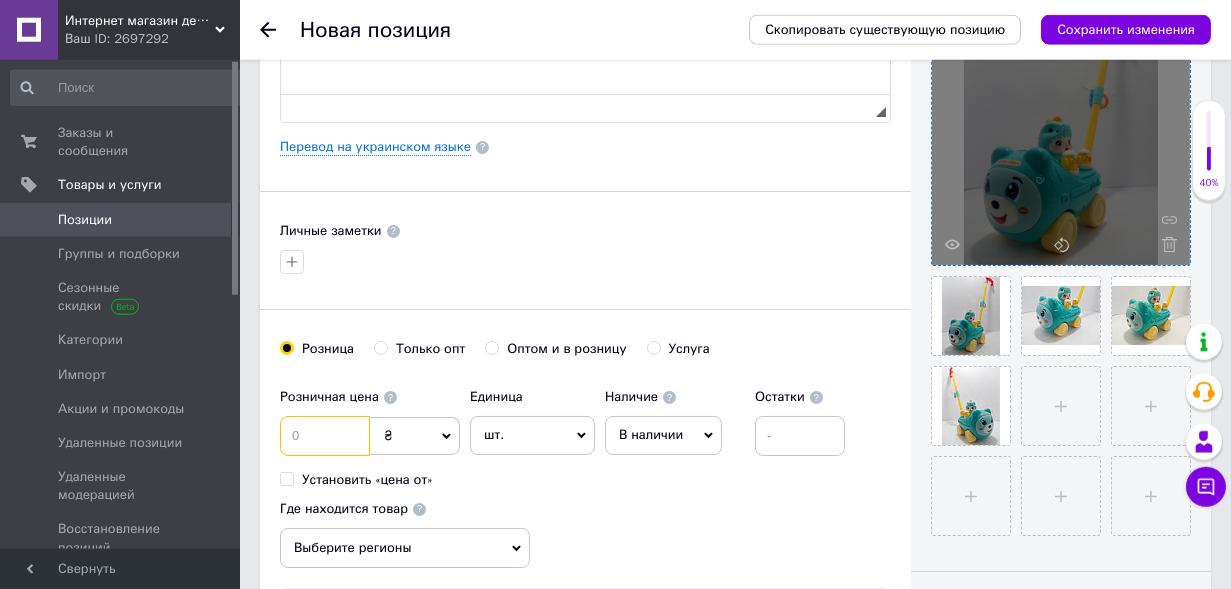 click at bounding box center (325, 436) 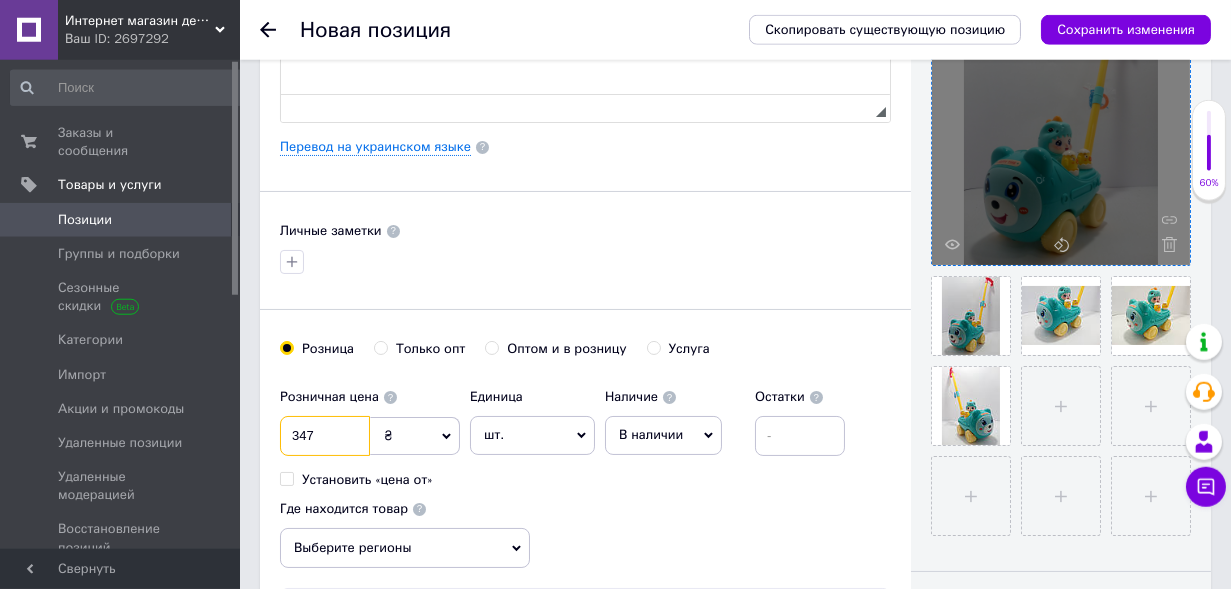 type on "347" 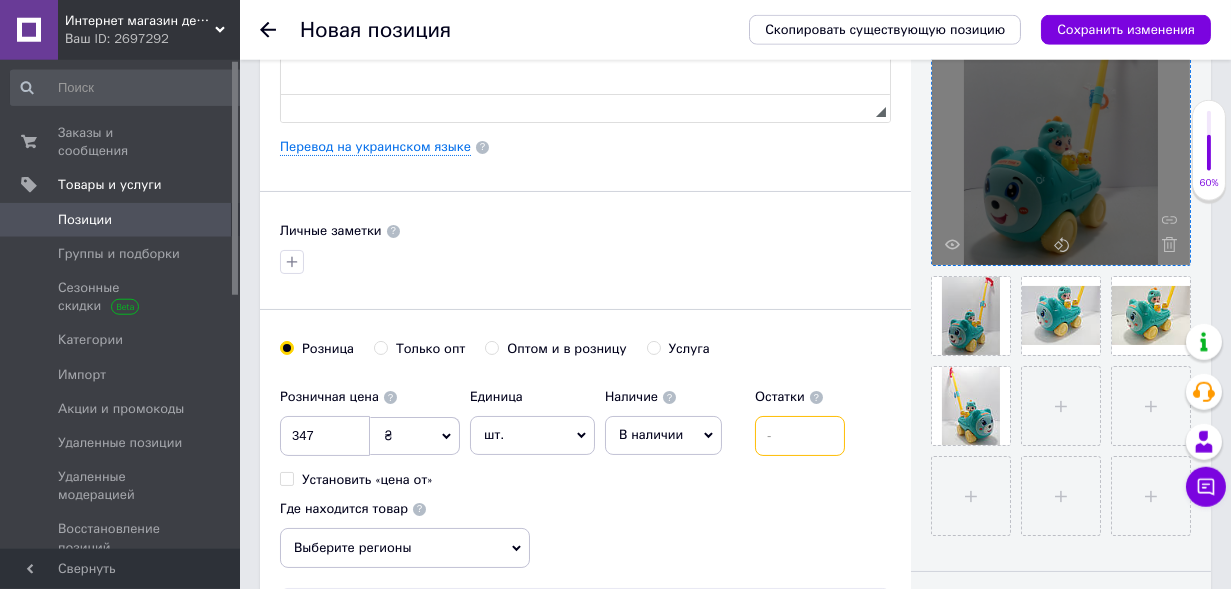 click at bounding box center (800, 436) 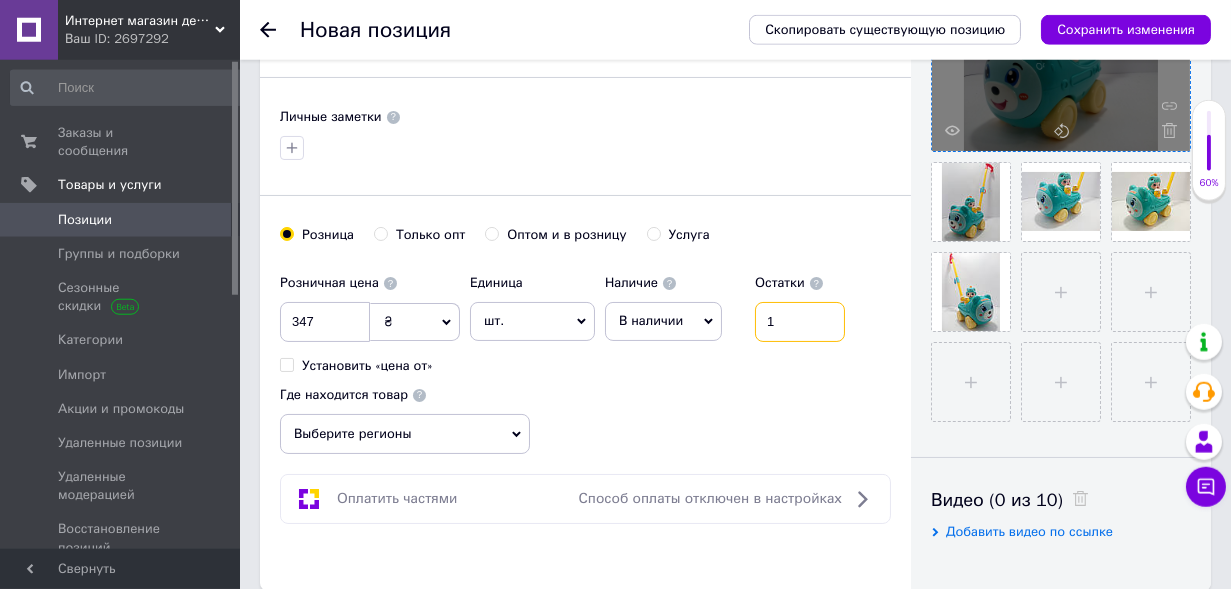scroll, scrollTop: 639, scrollLeft: 0, axis: vertical 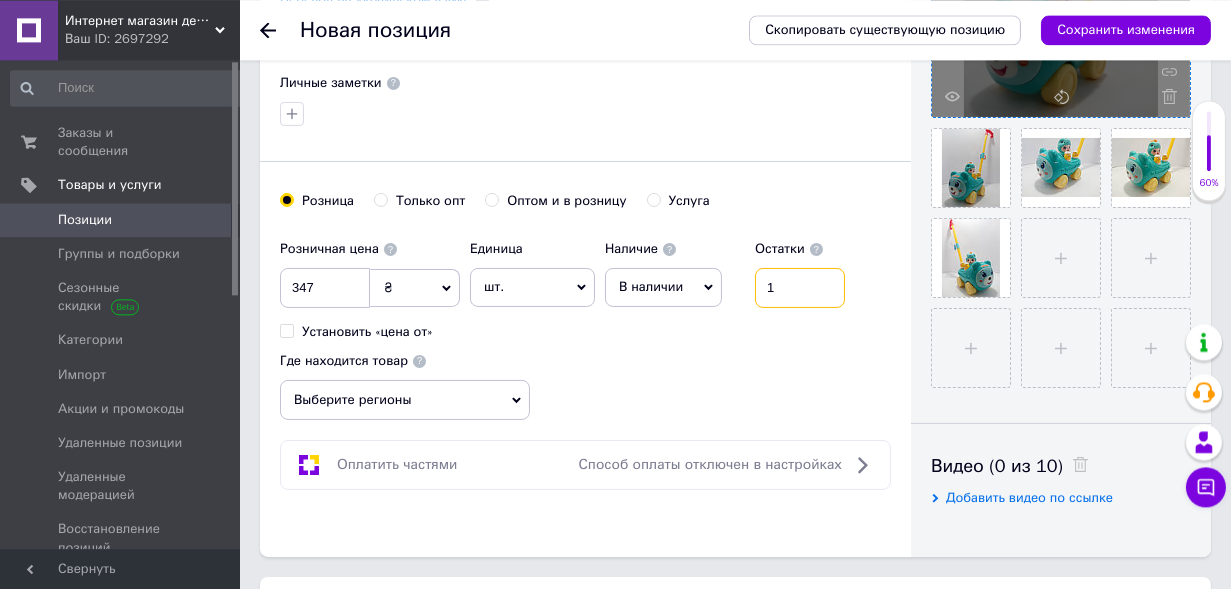 type on "1" 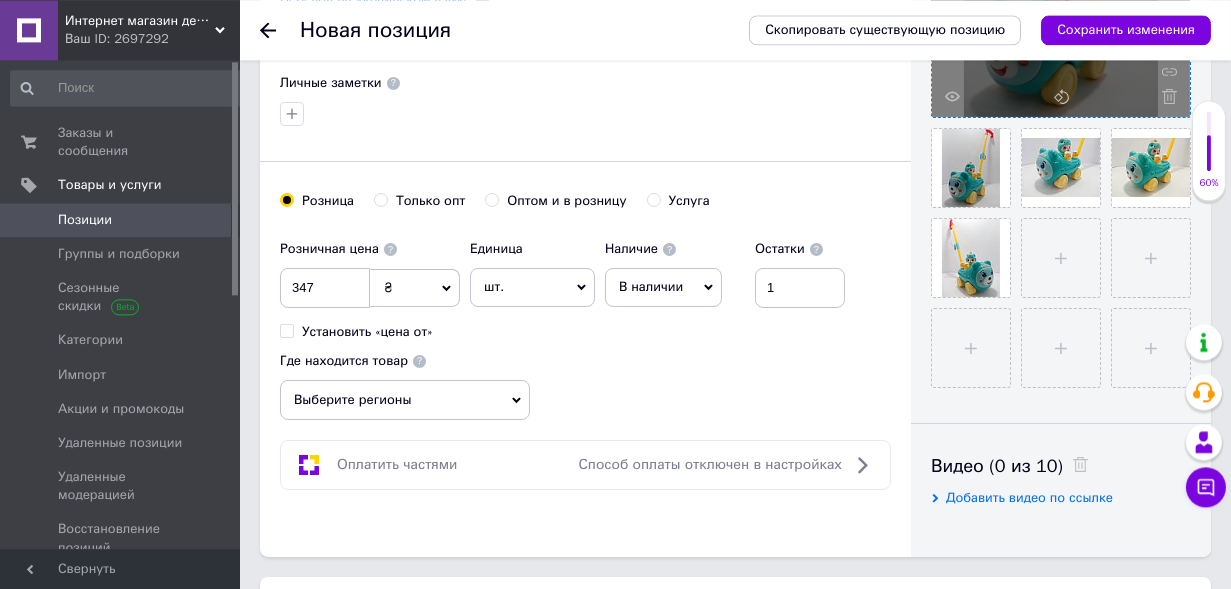 click on "Выберите регионы" at bounding box center [405, 400] 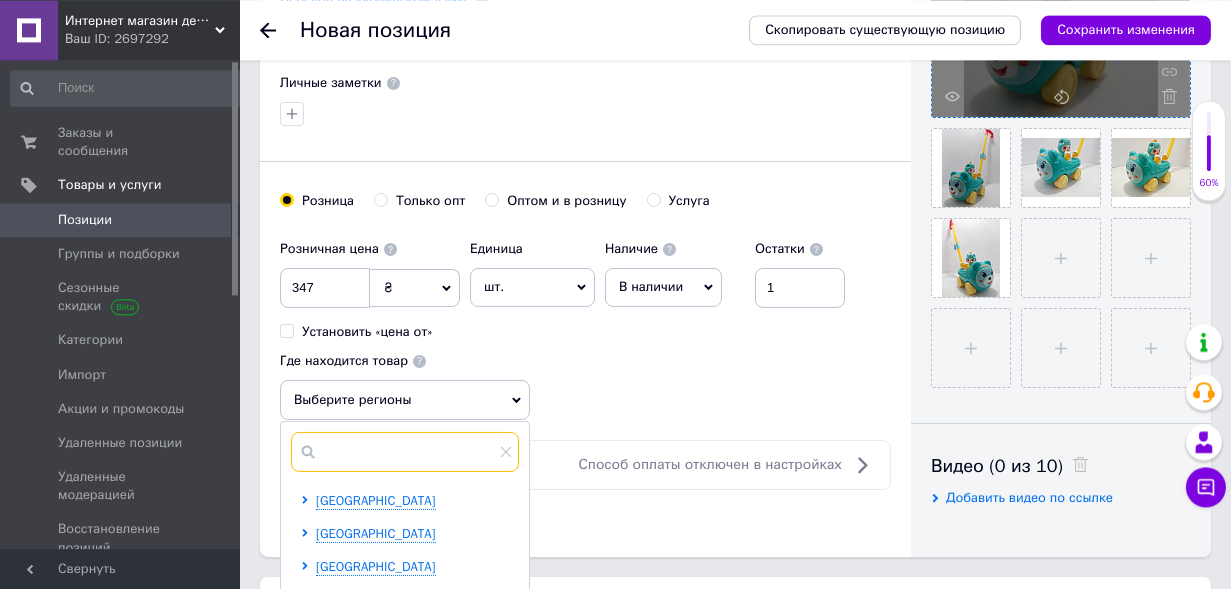 click at bounding box center [405, 452] 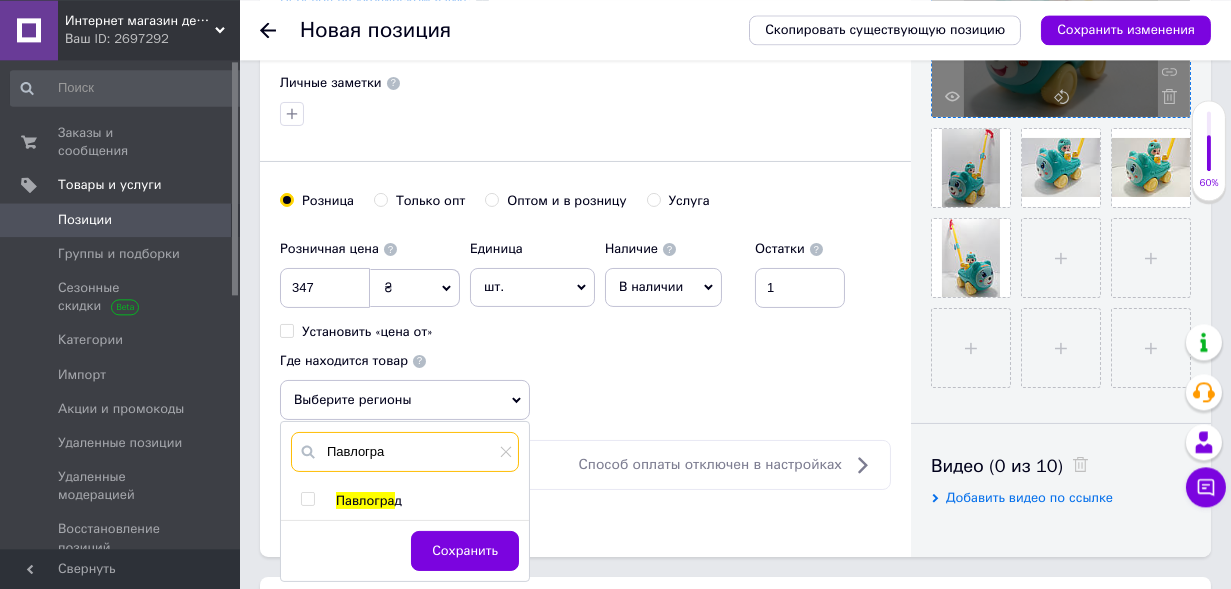 type on "Павлогра" 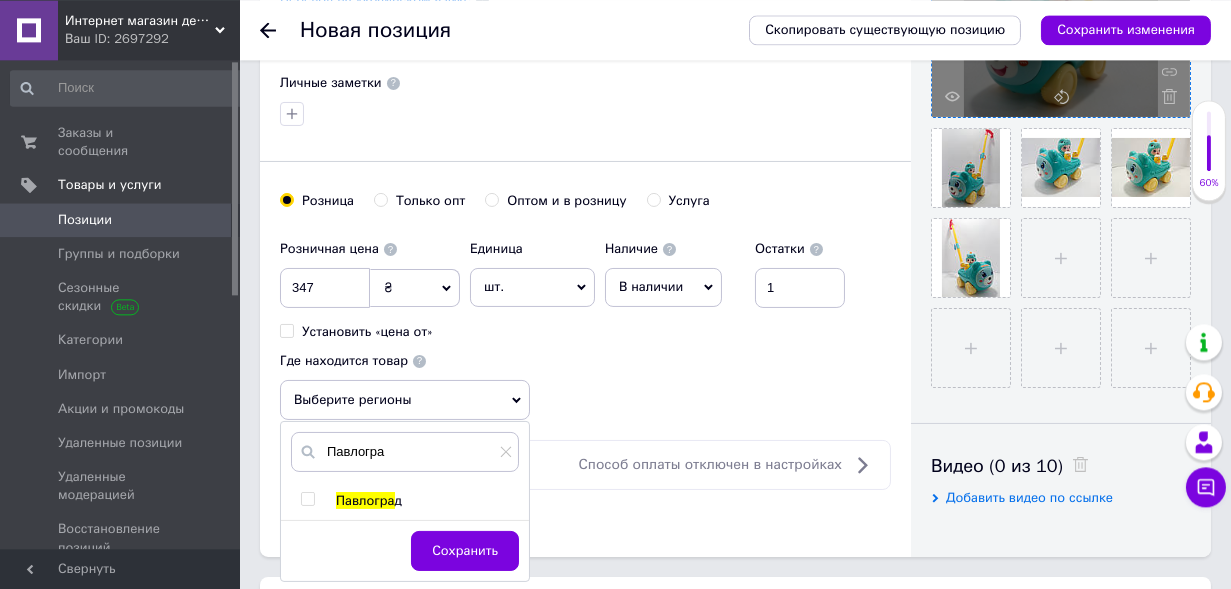 click at bounding box center [307, 499] 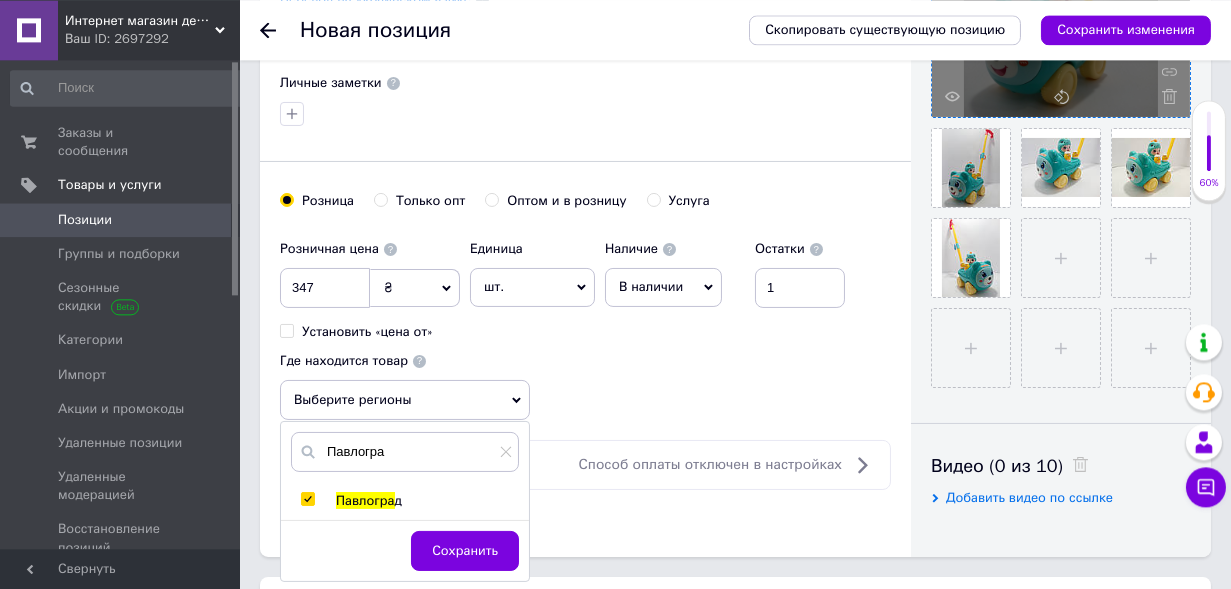 checkbox on "true" 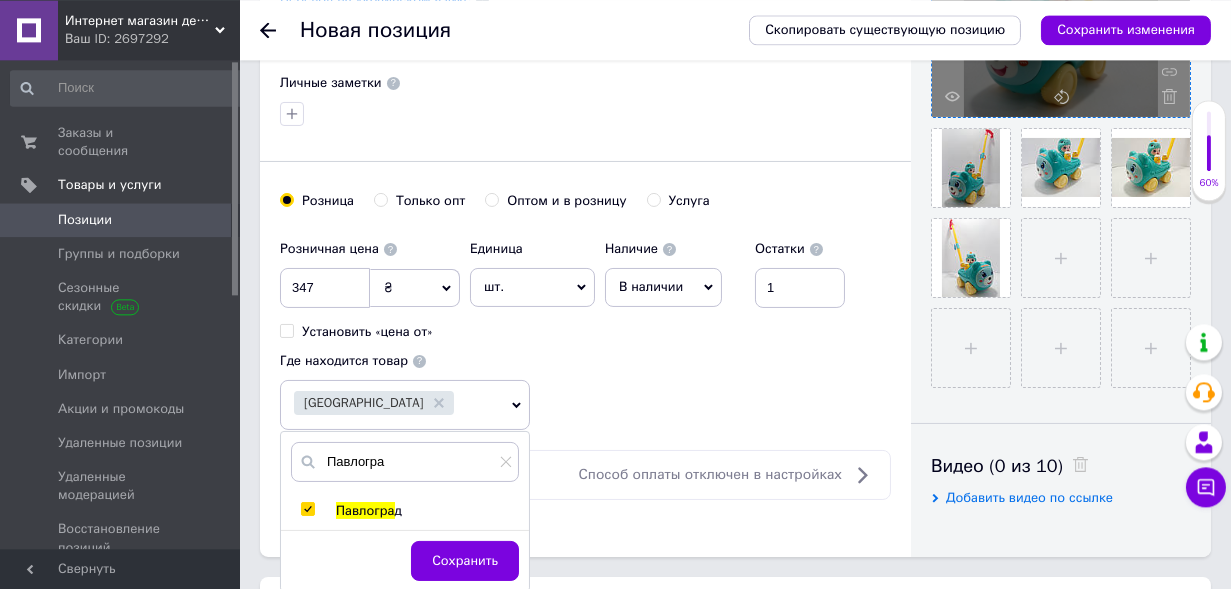 click on "Сохранить" at bounding box center [465, 561] 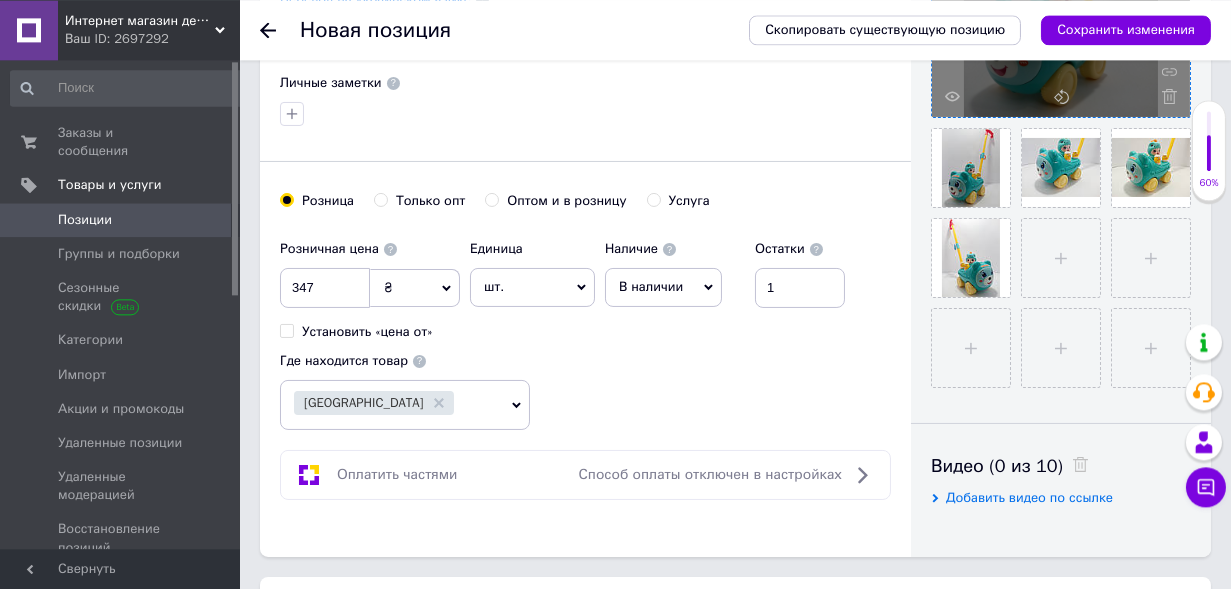 click on "[GEOGRAPHIC_DATA]" at bounding box center [392, 405] 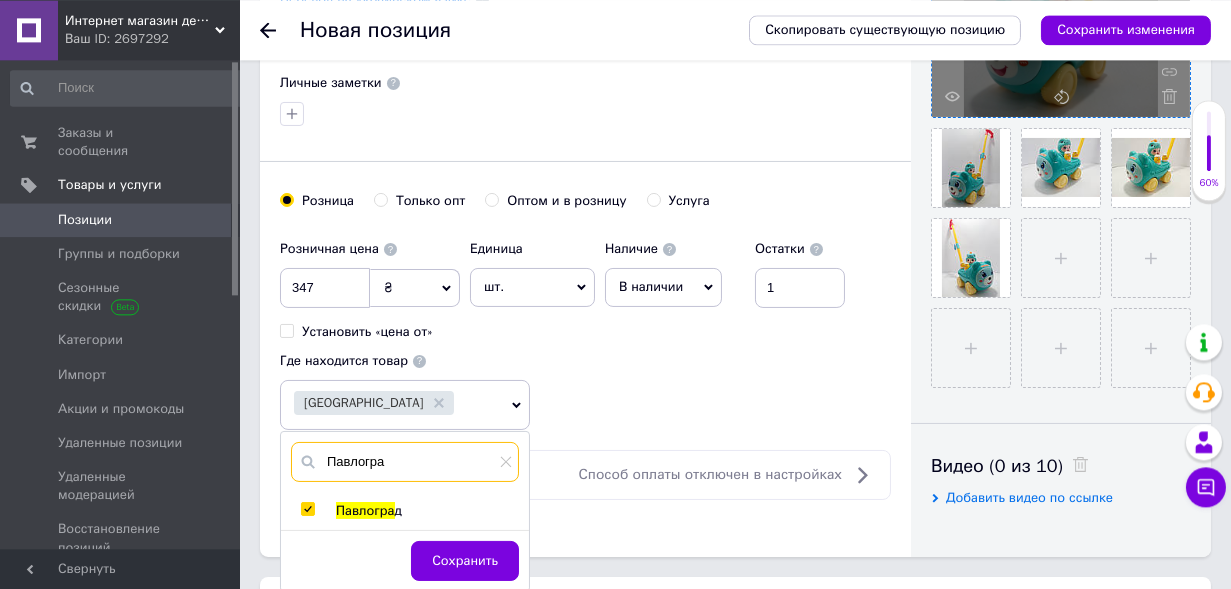 drag, startPoint x: 393, startPoint y: 453, endPoint x: 320, endPoint y: 471, distance: 75.18643 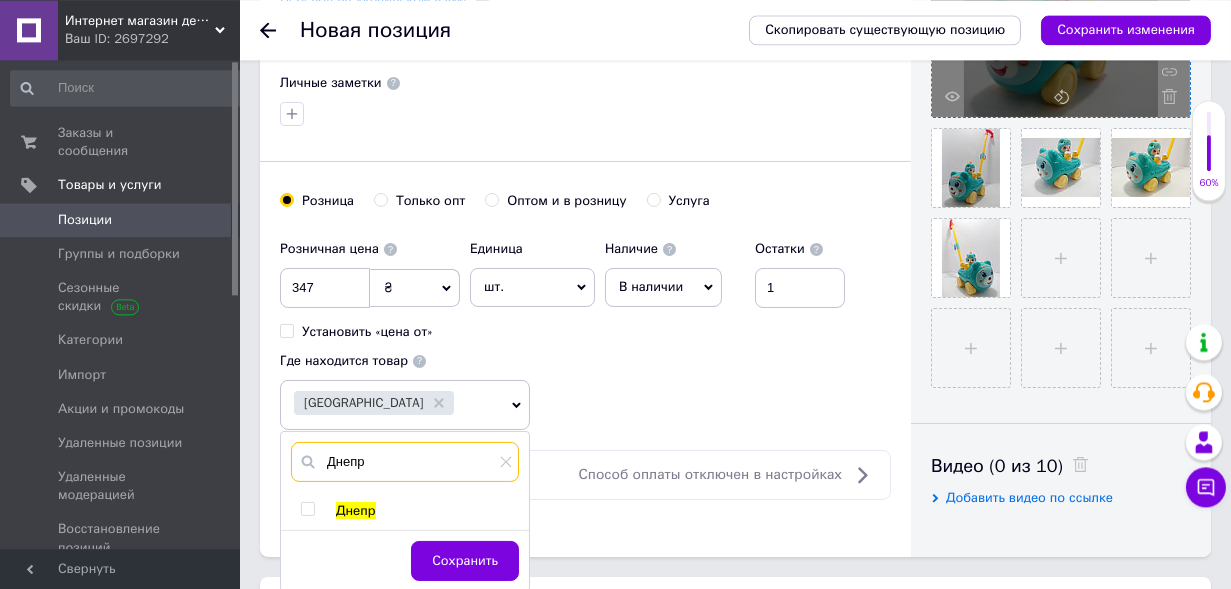 type on "Днепр" 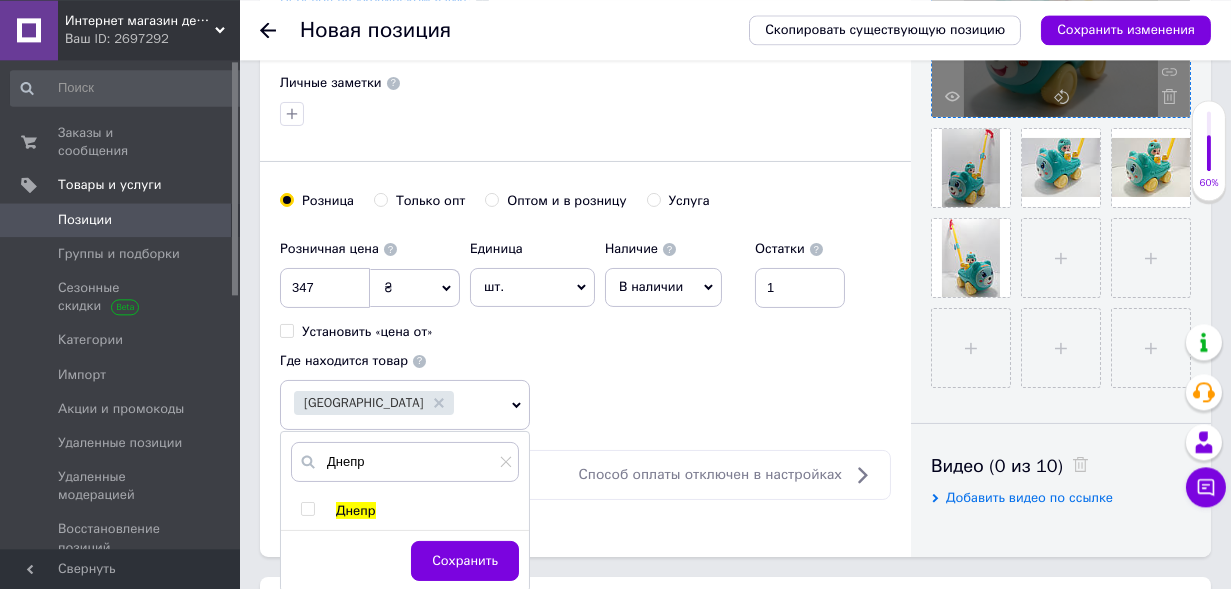drag, startPoint x: 308, startPoint y: 500, endPoint x: 321, endPoint y: 509, distance: 15.811388 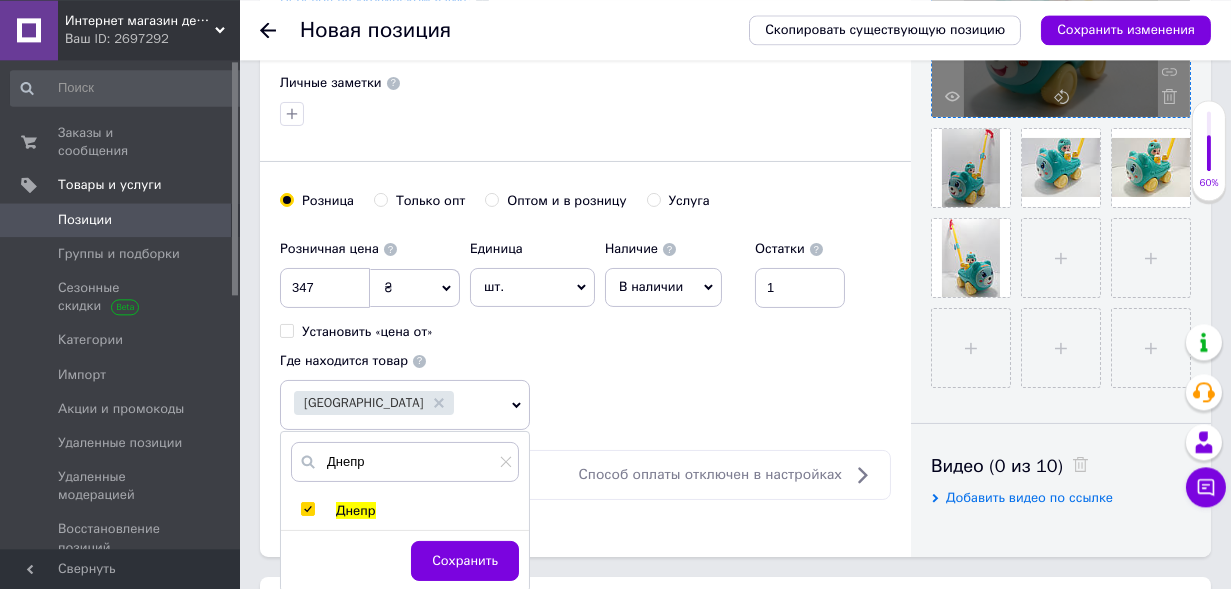 checkbox on "true" 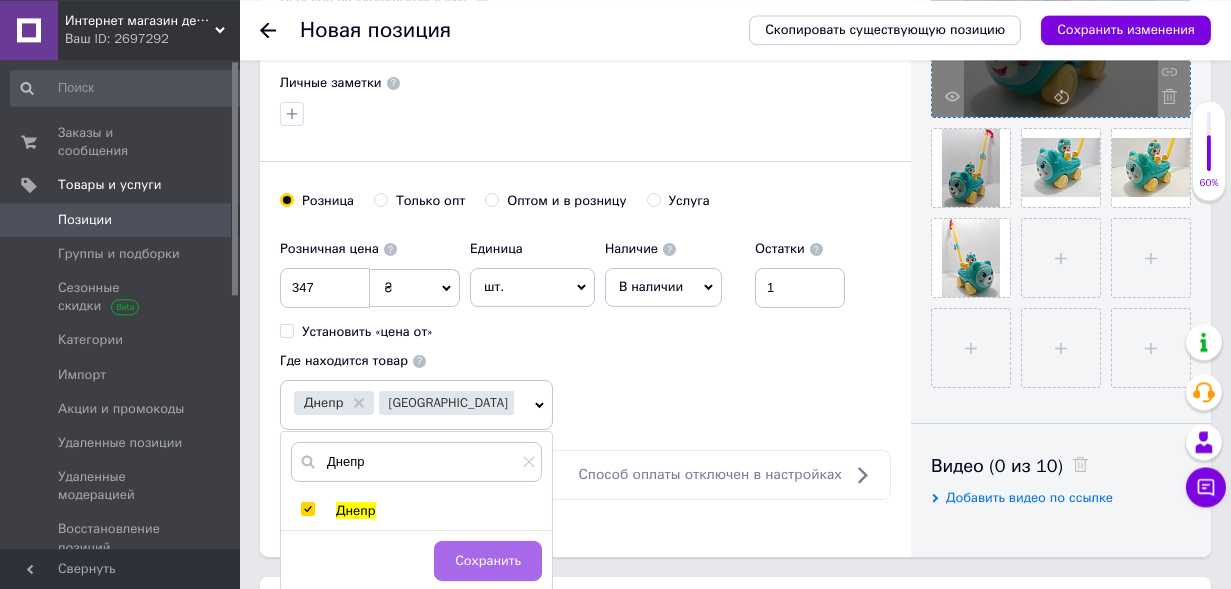 click on "Сохранить" at bounding box center [488, 561] 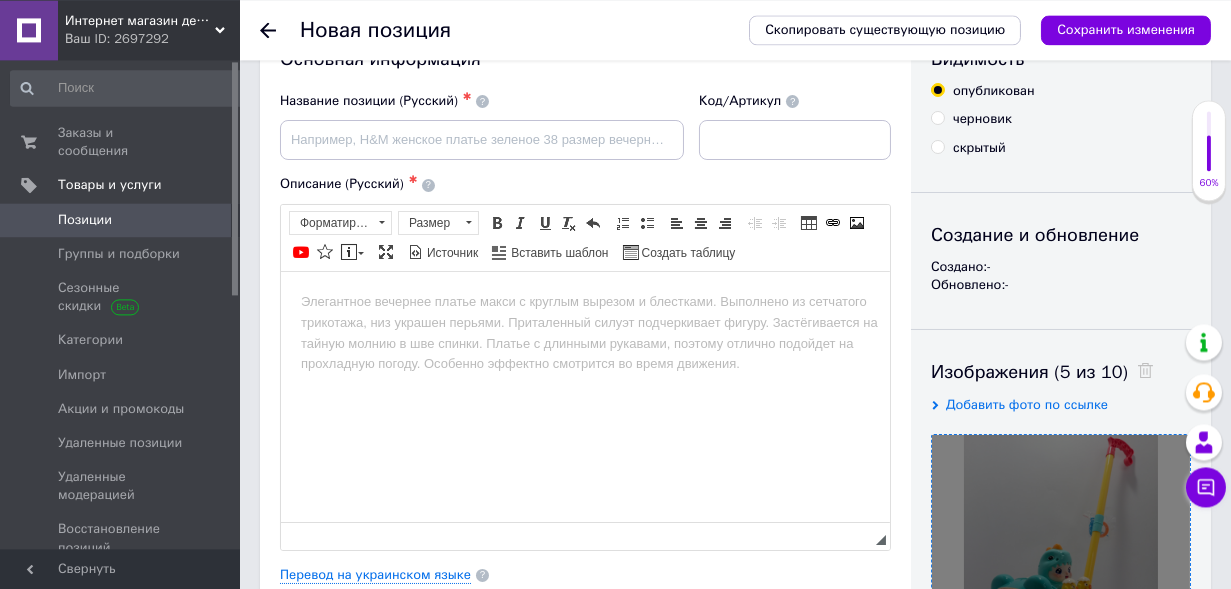 scroll, scrollTop: 77, scrollLeft: 0, axis: vertical 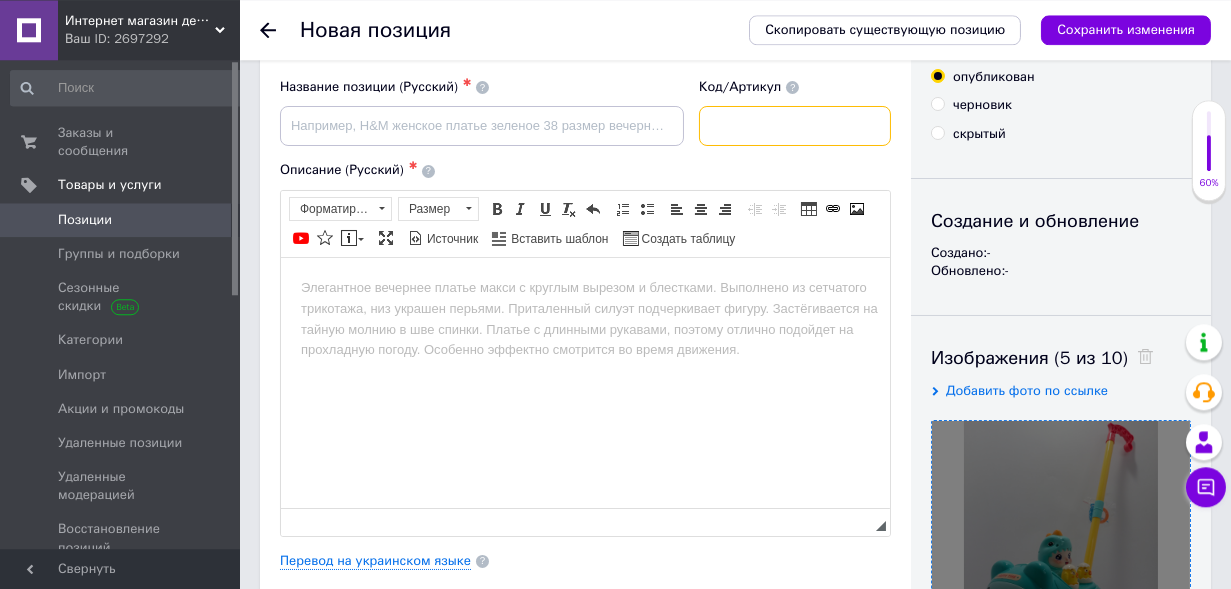 click at bounding box center (795, 126) 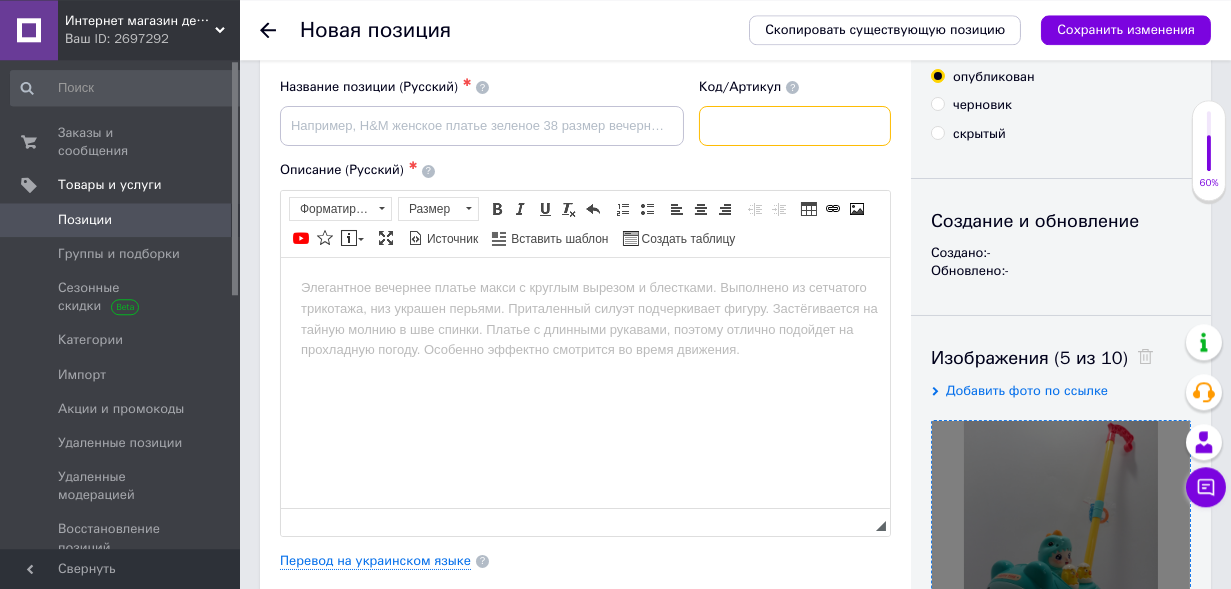 paste on "8517B" 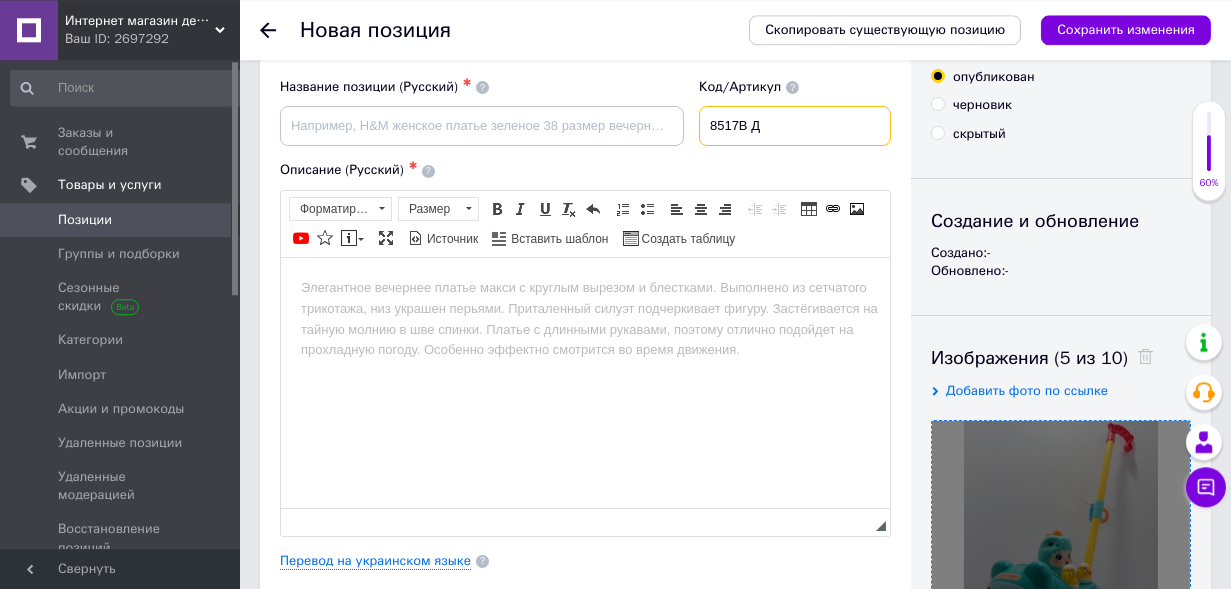 type on "8517B Д" 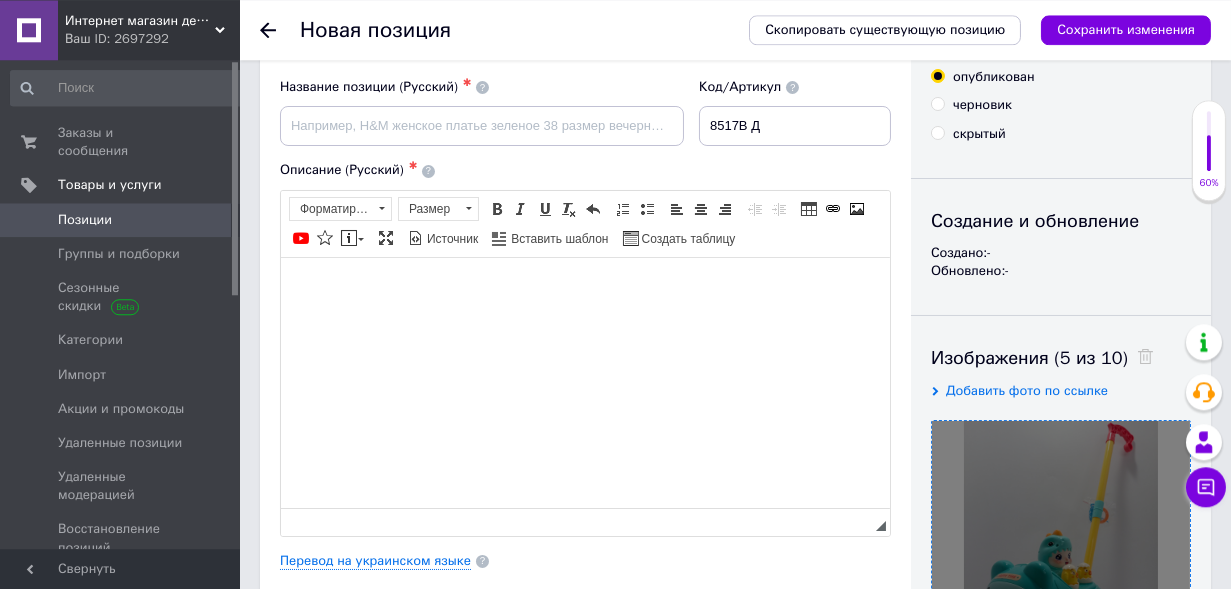 drag, startPoint x: 321, startPoint y: 285, endPoint x: 734, endPoint y: 282, distance: 413.0109 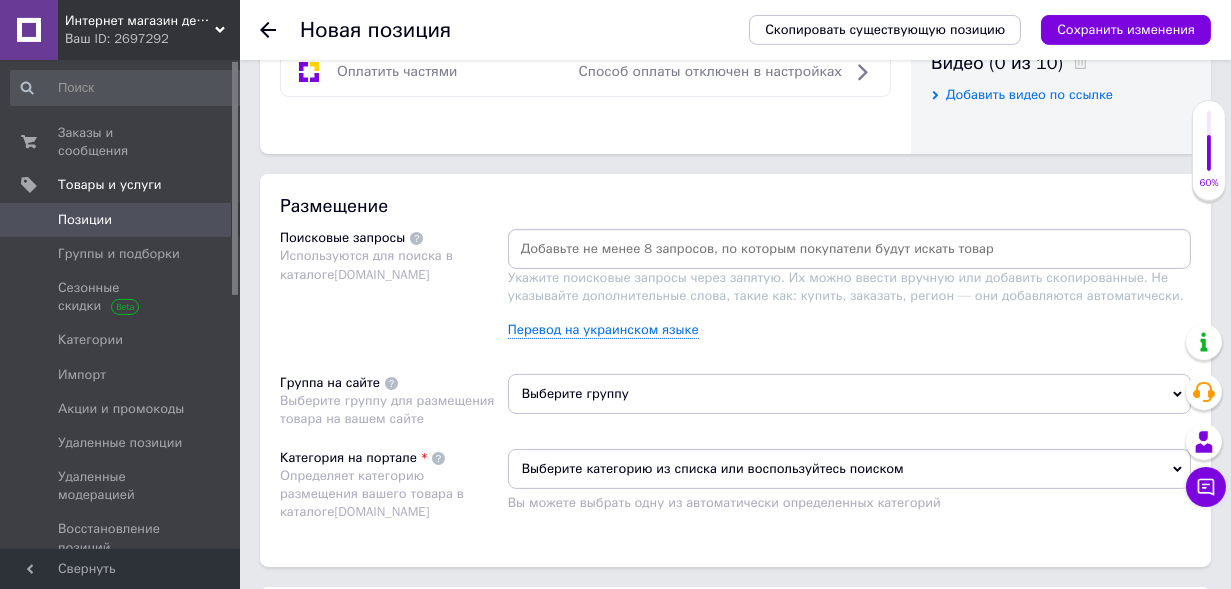scroll, scrollTop: 1060, scrollLeft: 0, axis: vertical 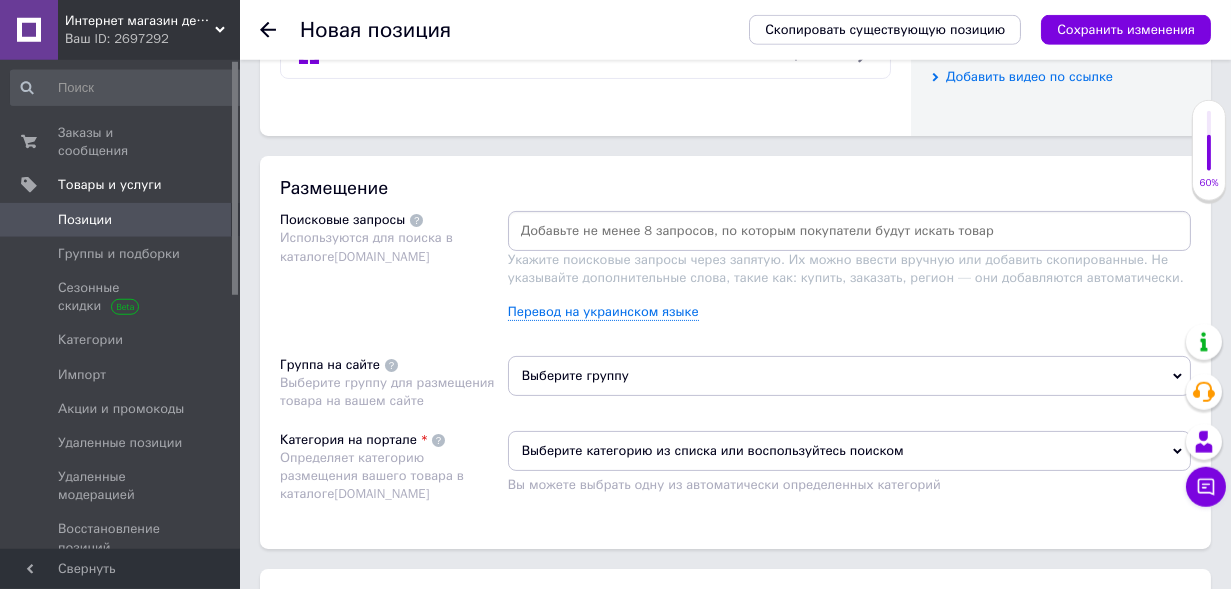 click at bounding box center [849, 231] 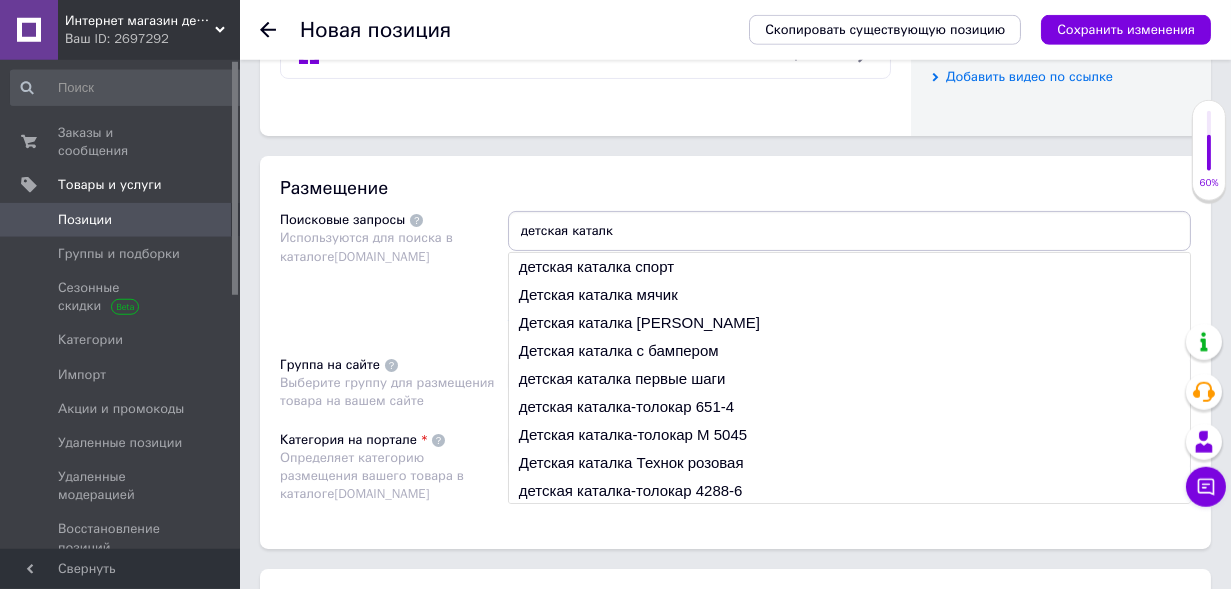 type on "детская каталка" 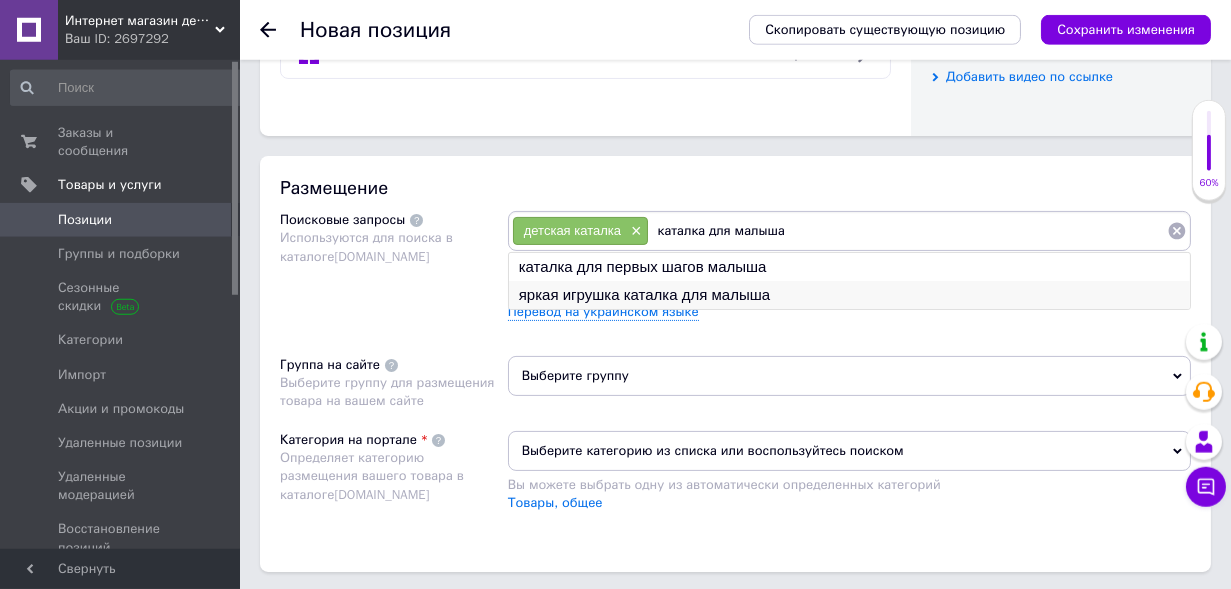 type on "каталка для малыша" 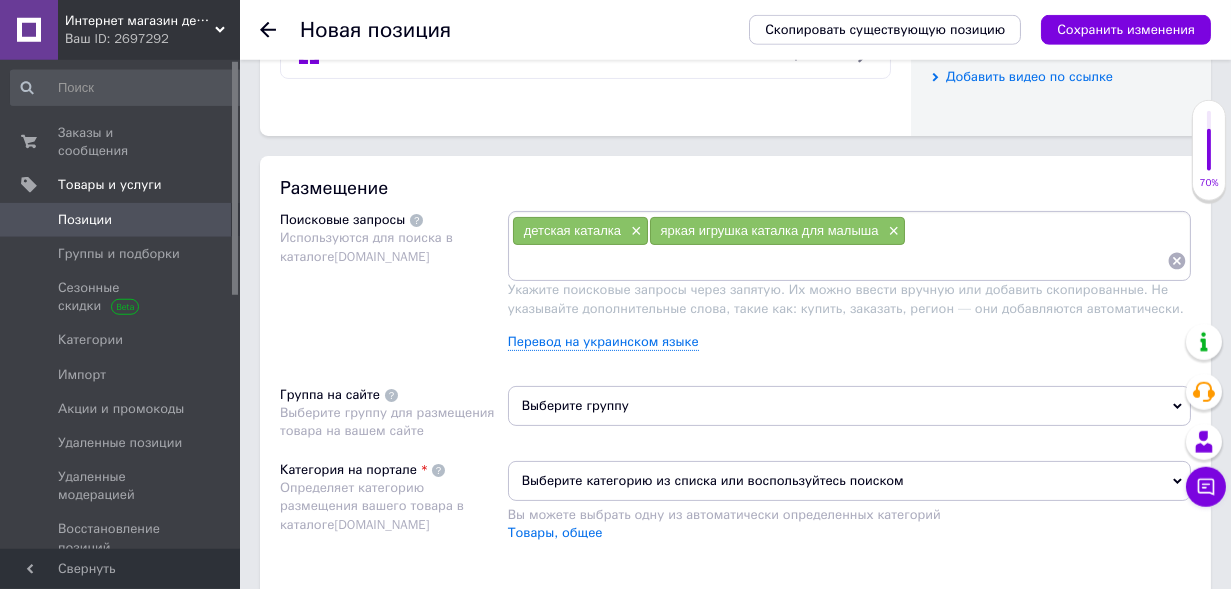click at bounding box center (839, 261) 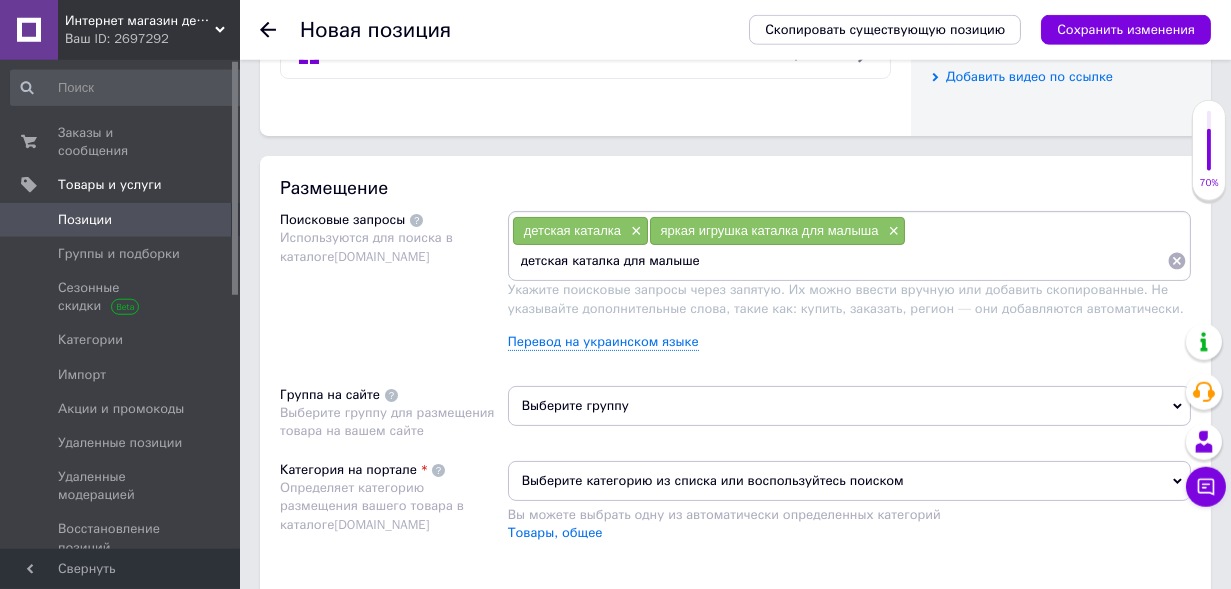 type on "детская каталка для малышей" 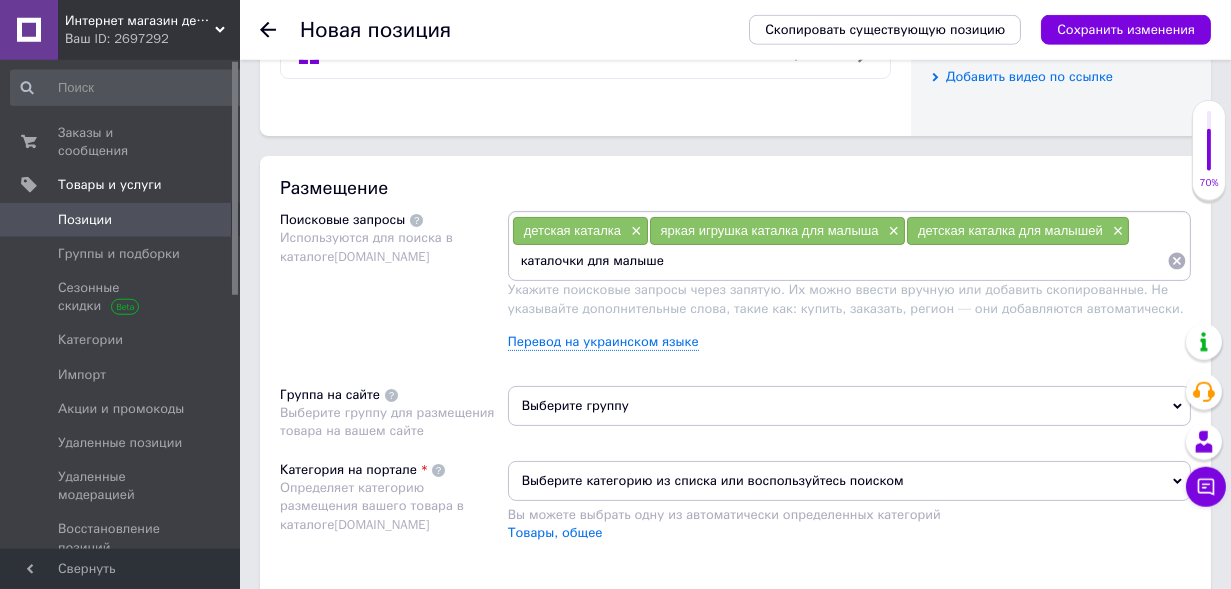 type on "каталочки для малышей" 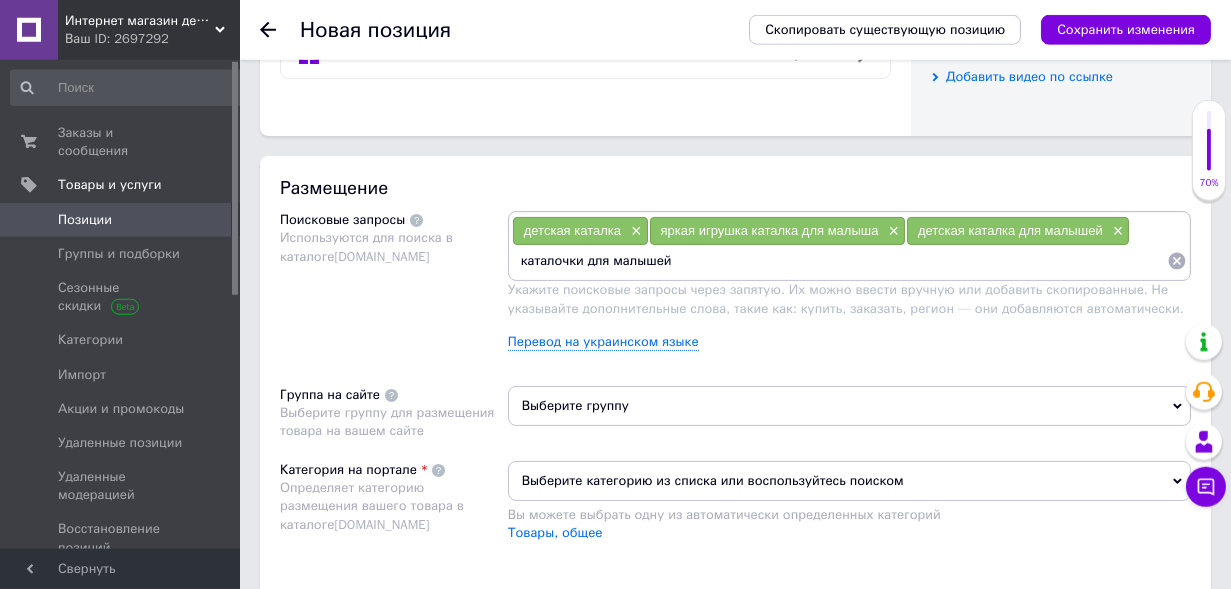 type 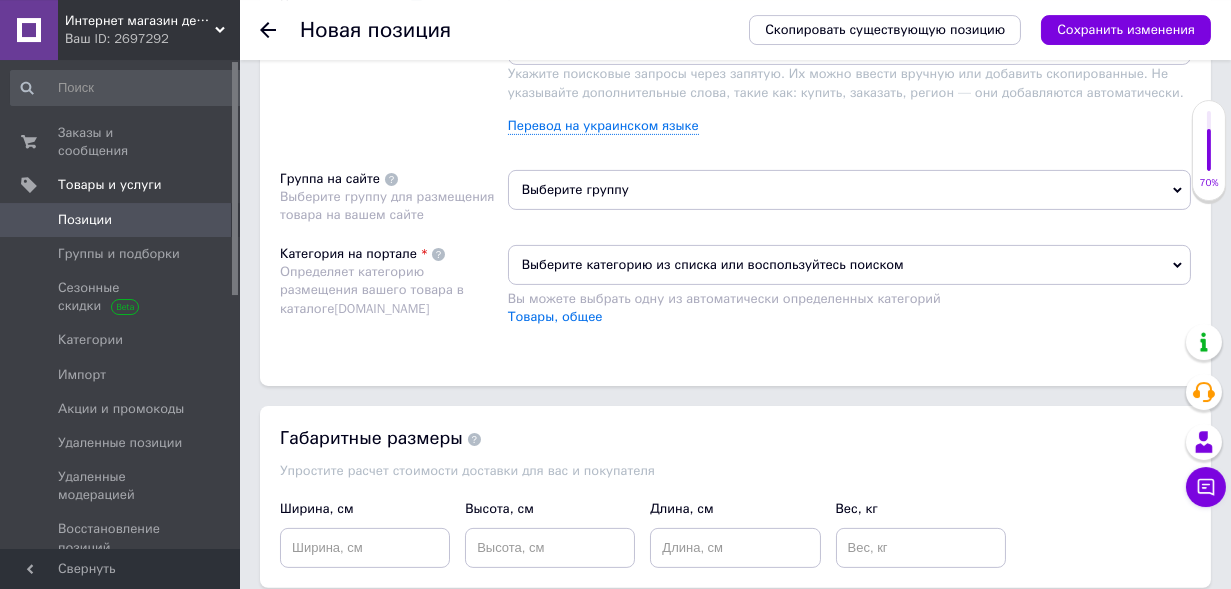 scroll, scrollTop: 1283, scrollLeft: 0, axis: vertical 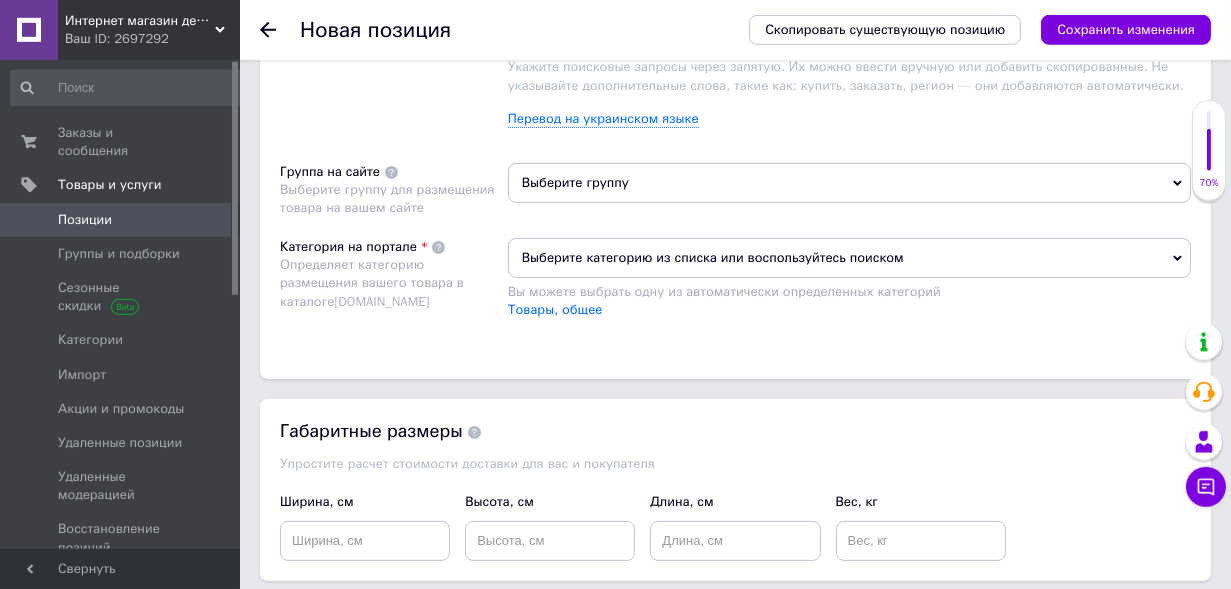 click on "Выберите группу" at bounding box center (849, 183) 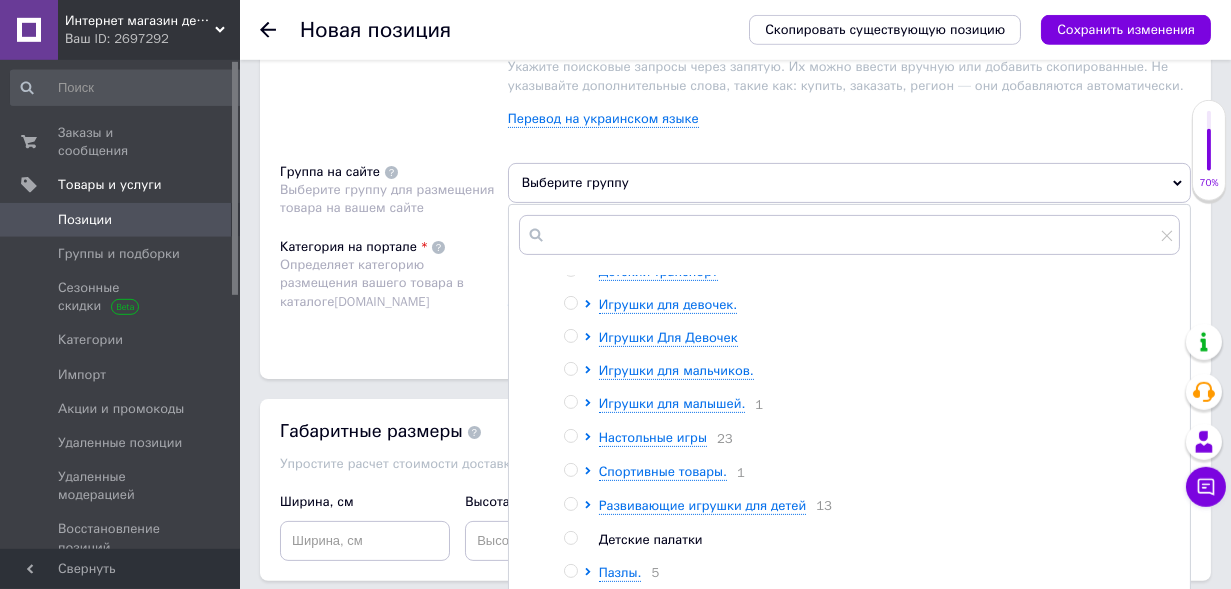 scroll, scrollTop: 329, scrollLeft: 0, axis: vertical 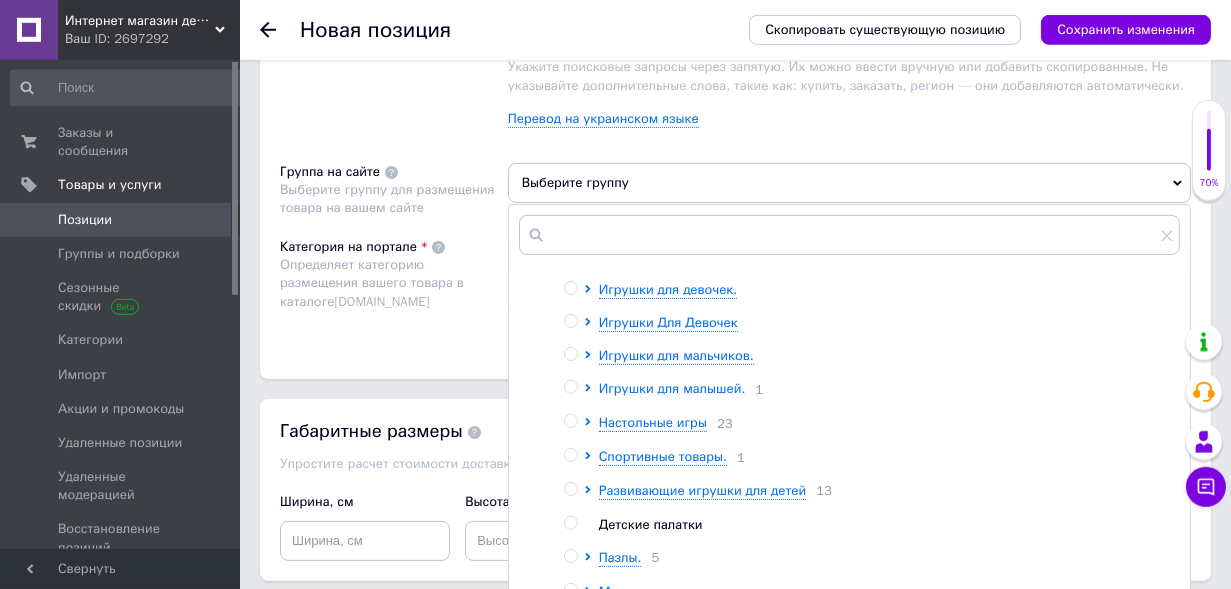 click 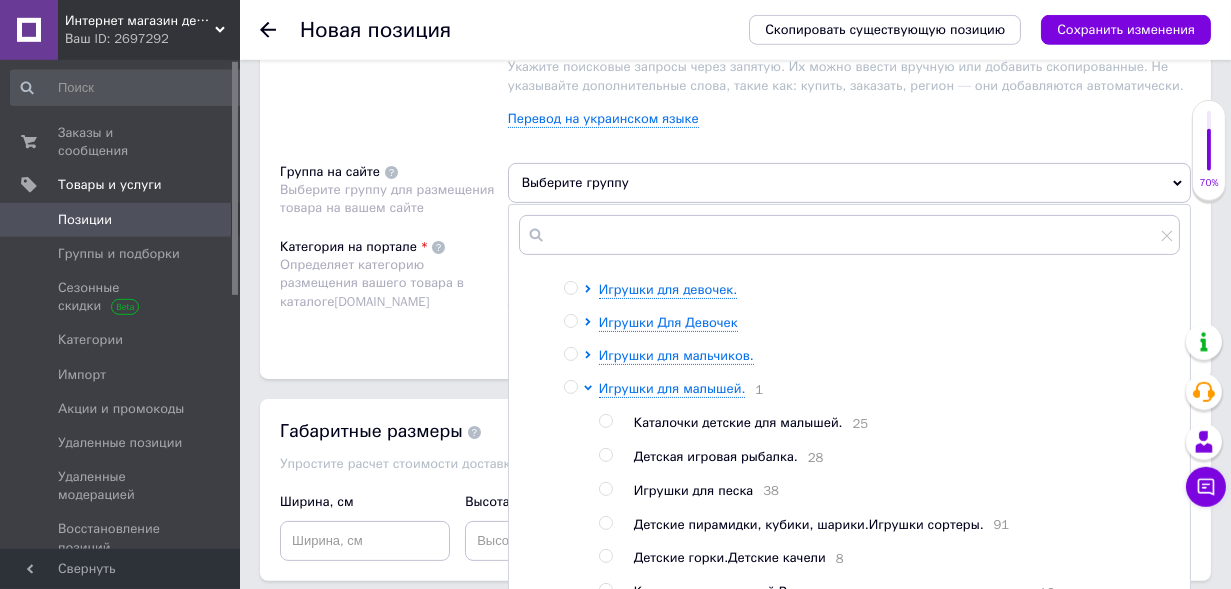 click at bounding box center [605, 421] 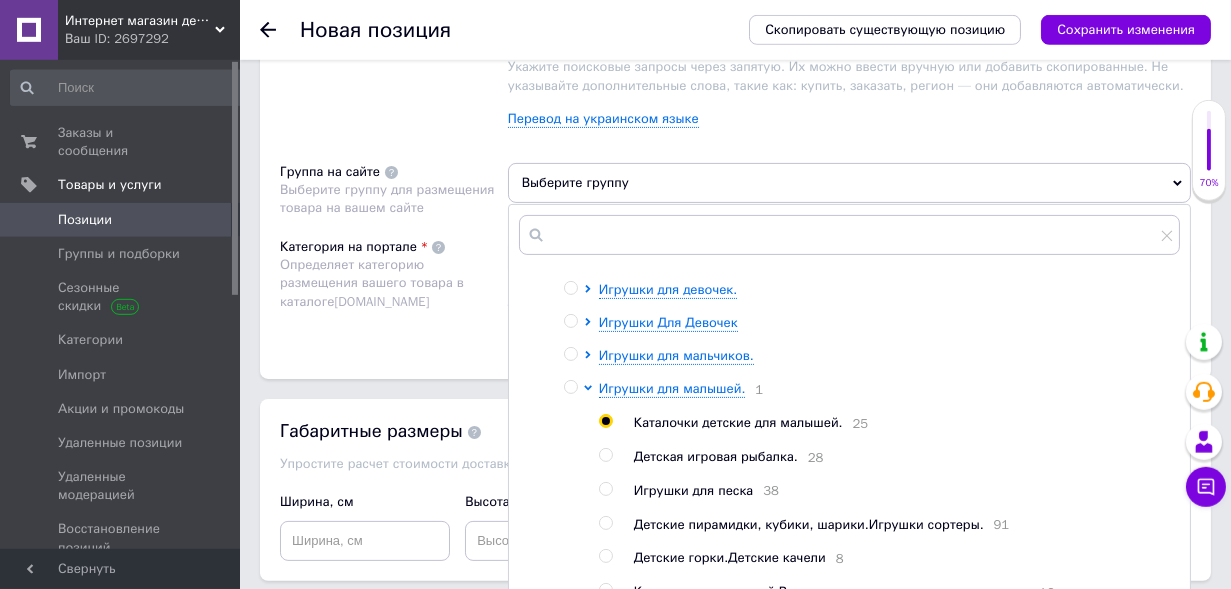 radio on "true" 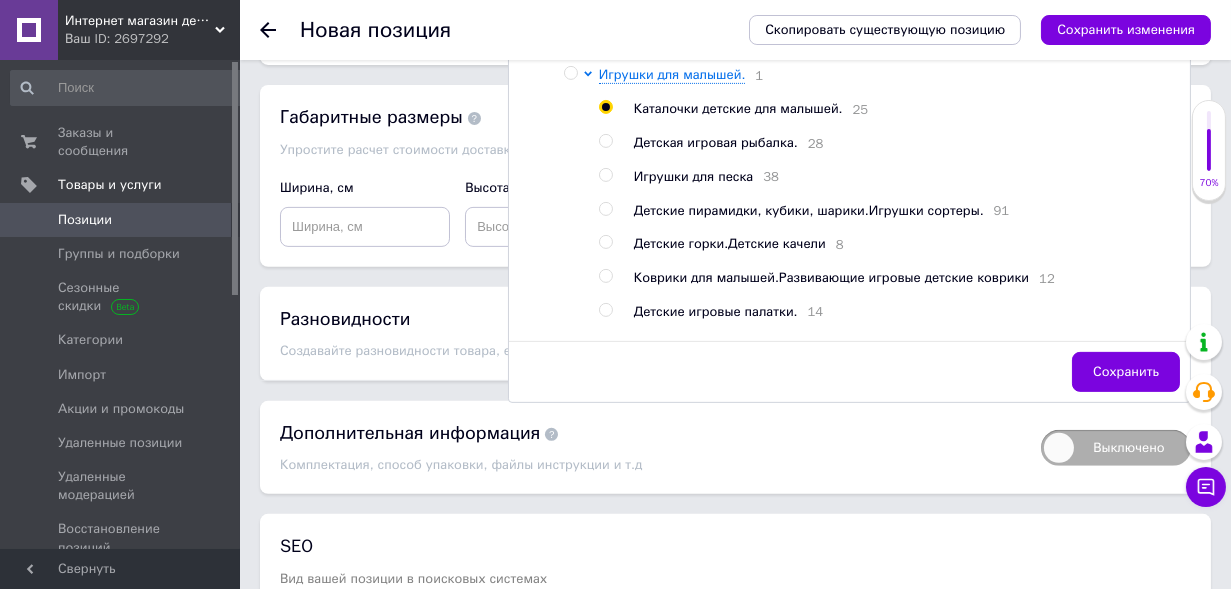scroll, scrollTop: 1635, scrollLeft: 0, axis: vertical 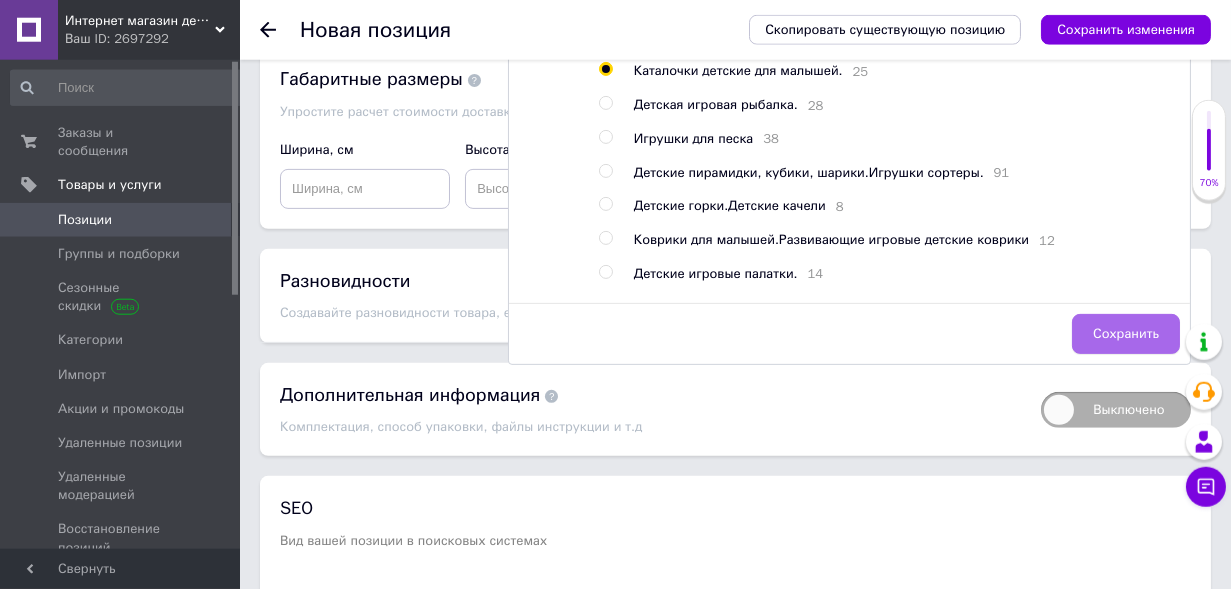 click on "Сохранить" at bounding box center [1126, 334] 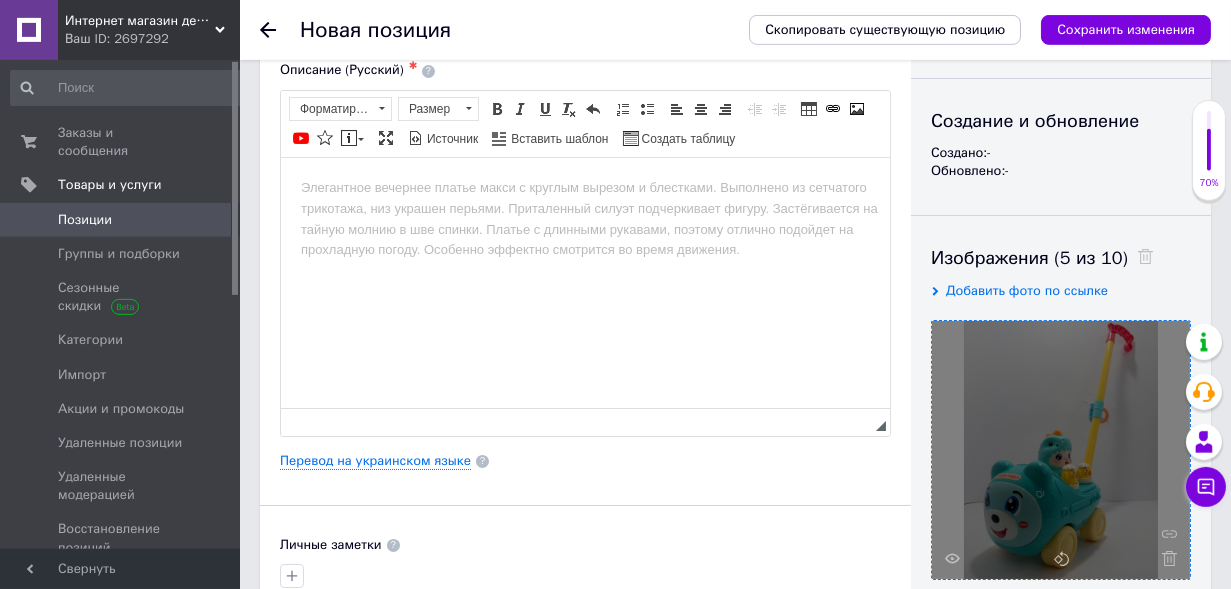 scroll, scrollTop: 90, scrollLeft: 0, axis: vertical 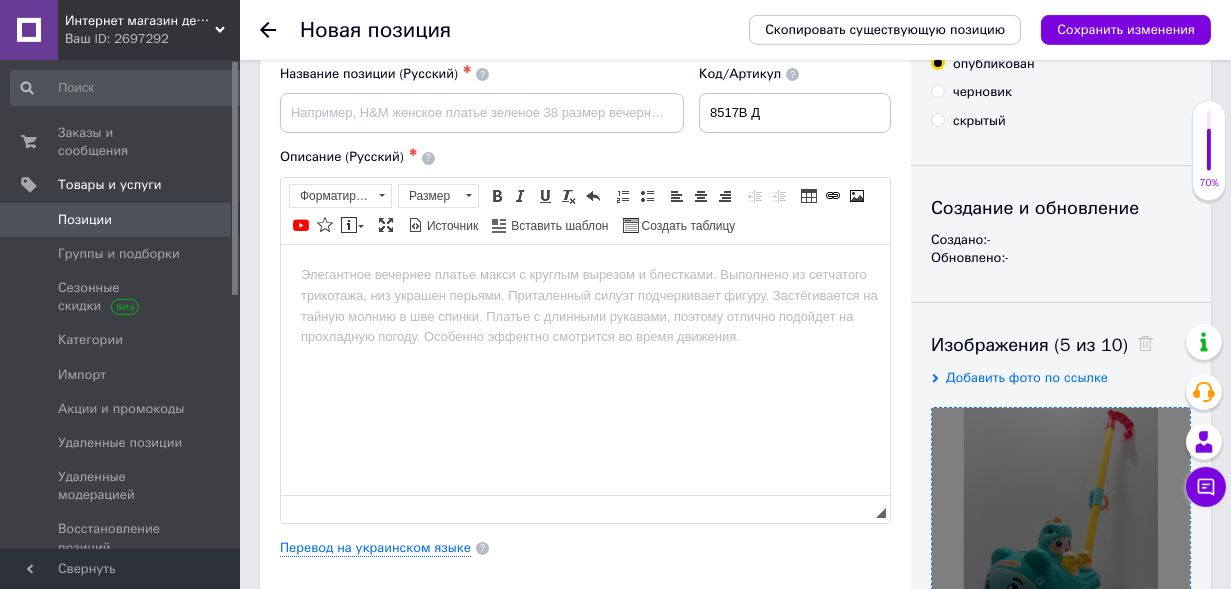 click at bounding box center (584, 274) 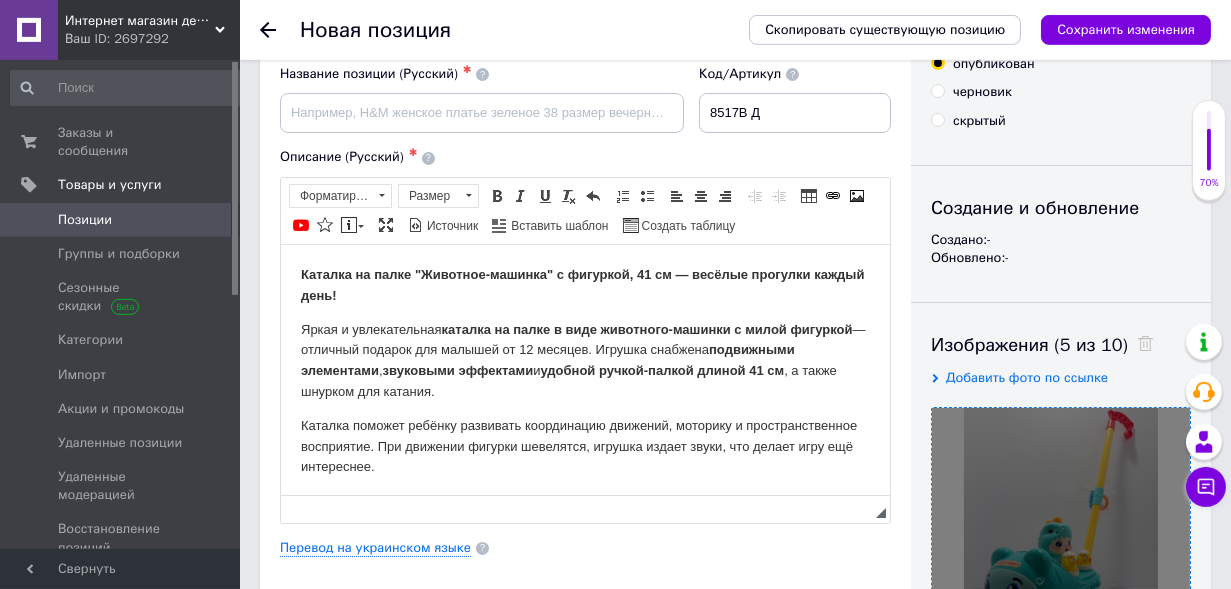 scroll, scrollTop: 469, scrollLeft: 0, axis: vertical 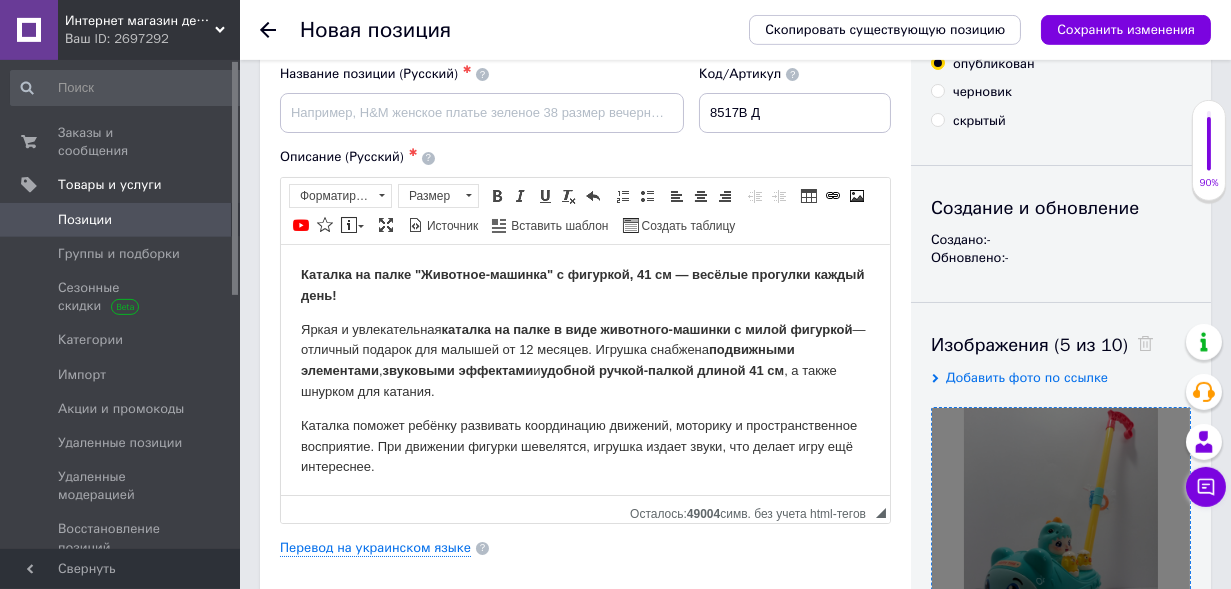 drag, startPoint x: 886, startPoint y: 435, endPoint x: 1105, endPoint y: 486, distance: 224.85995 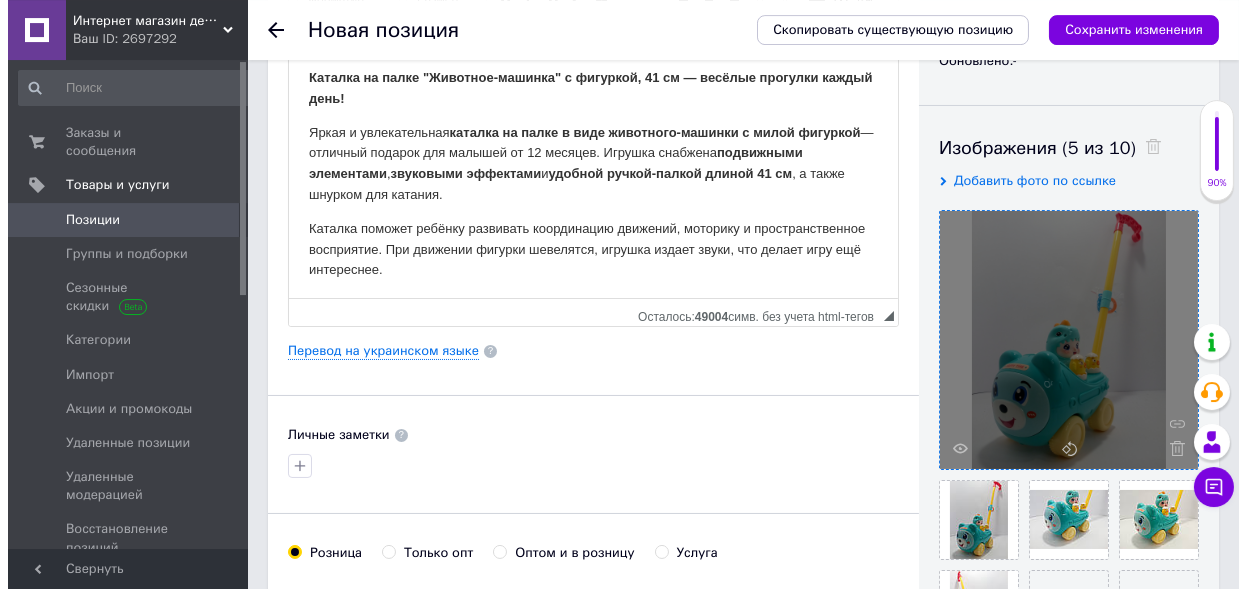 scroll, scrollTop: 371, scrollLeft: 0, axis: vertical 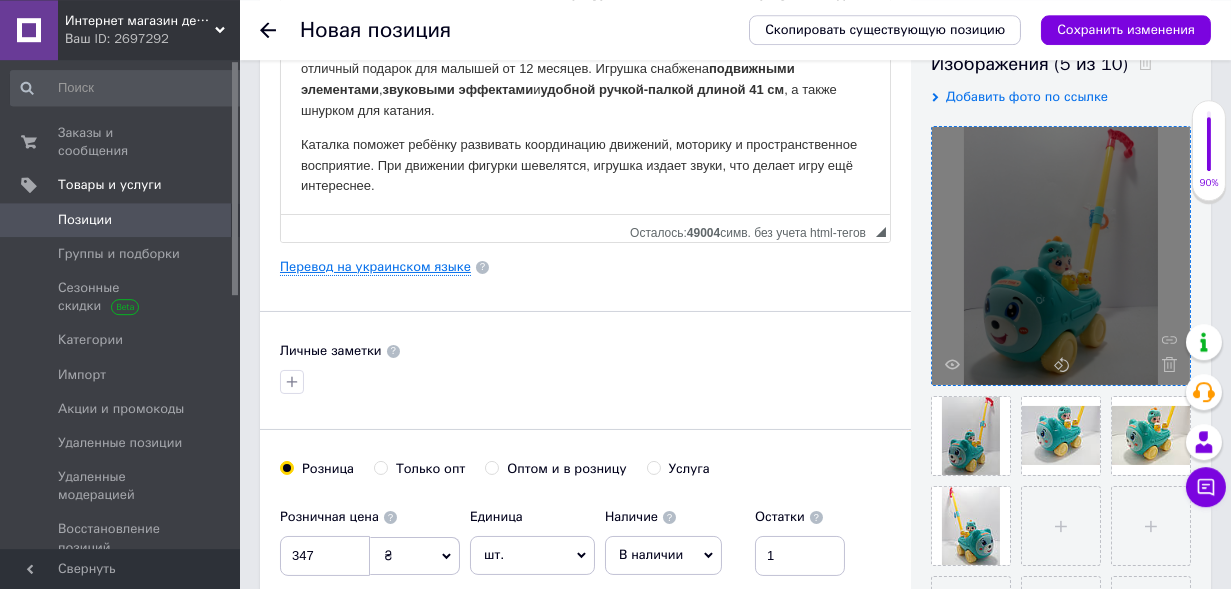 click on "Перевод на украинском языке" at bounding box center (375, 267) 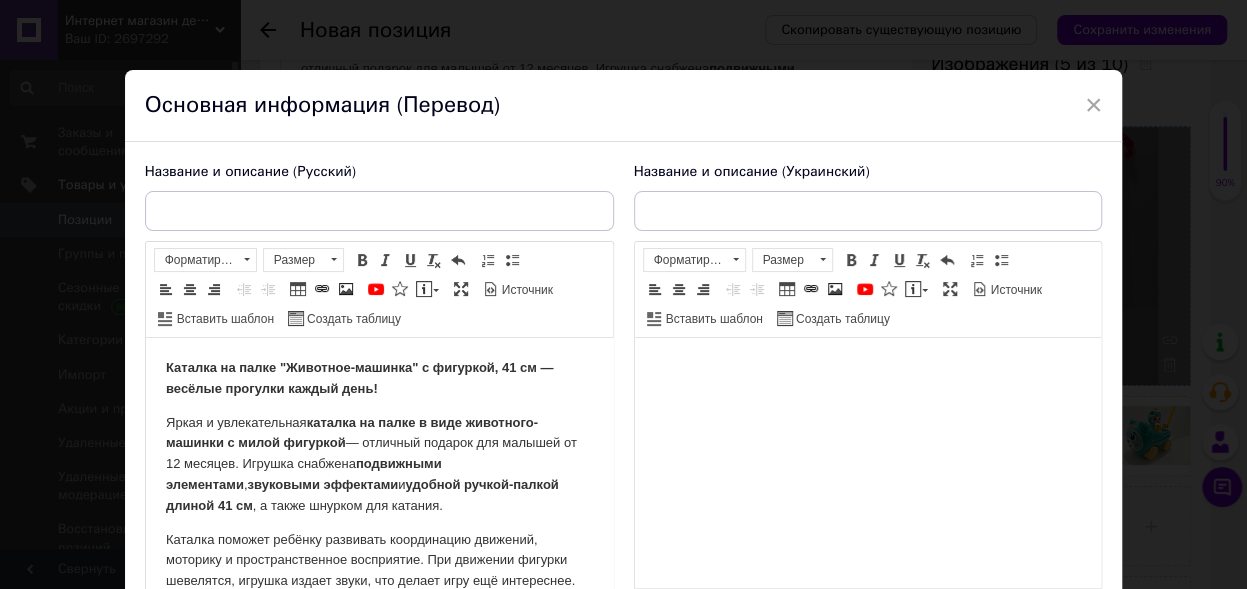 scroll, scrollTop: 0, scrollLeft: 0, axis: both 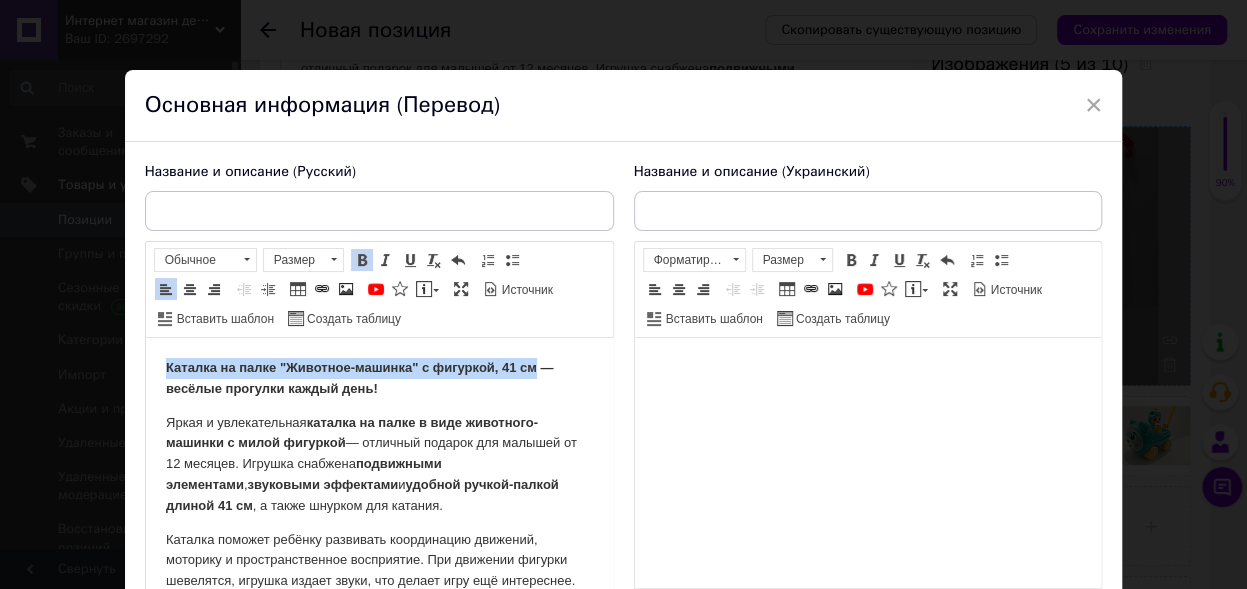 drag, startPoint x: 156, startPoint y: 364, endPoint x: 536, endPoint y: 370, distance: 380.04736 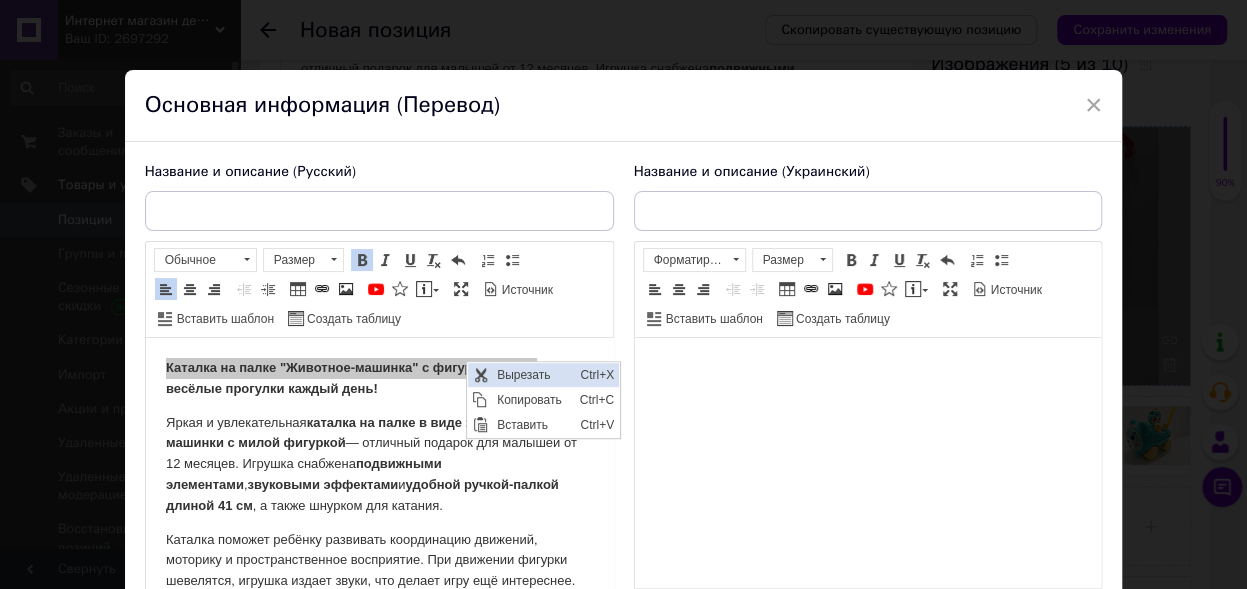 scroll, scrollTop: 0, scrollLeft: 0, axis: both 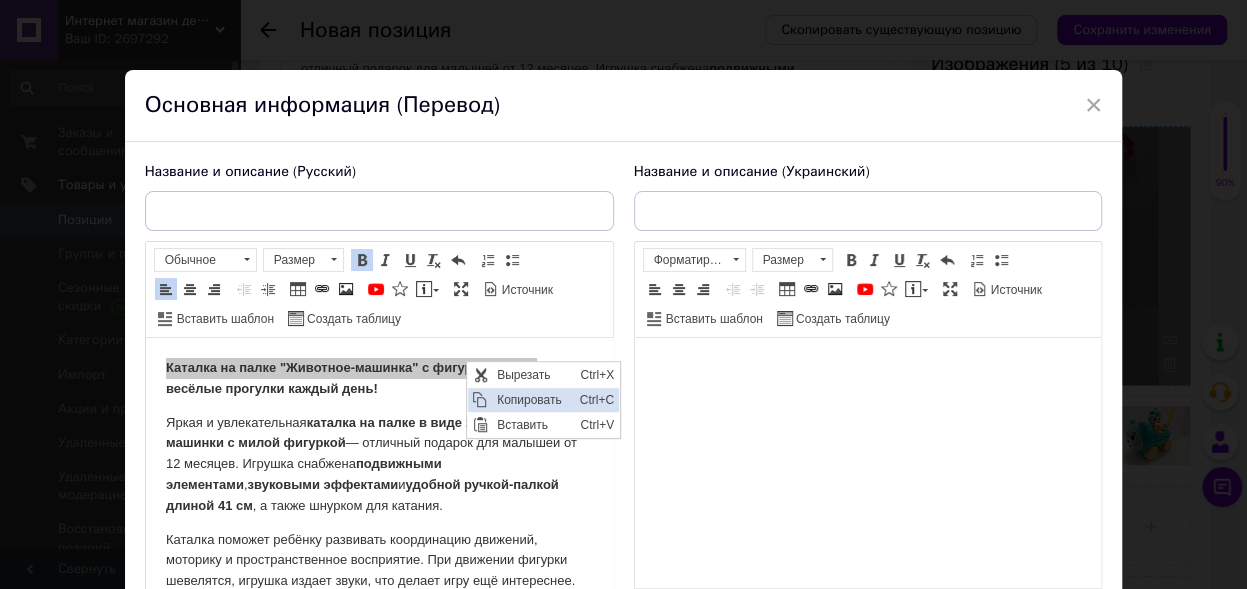 click on "Копировать" at bounding box center (533, 400) 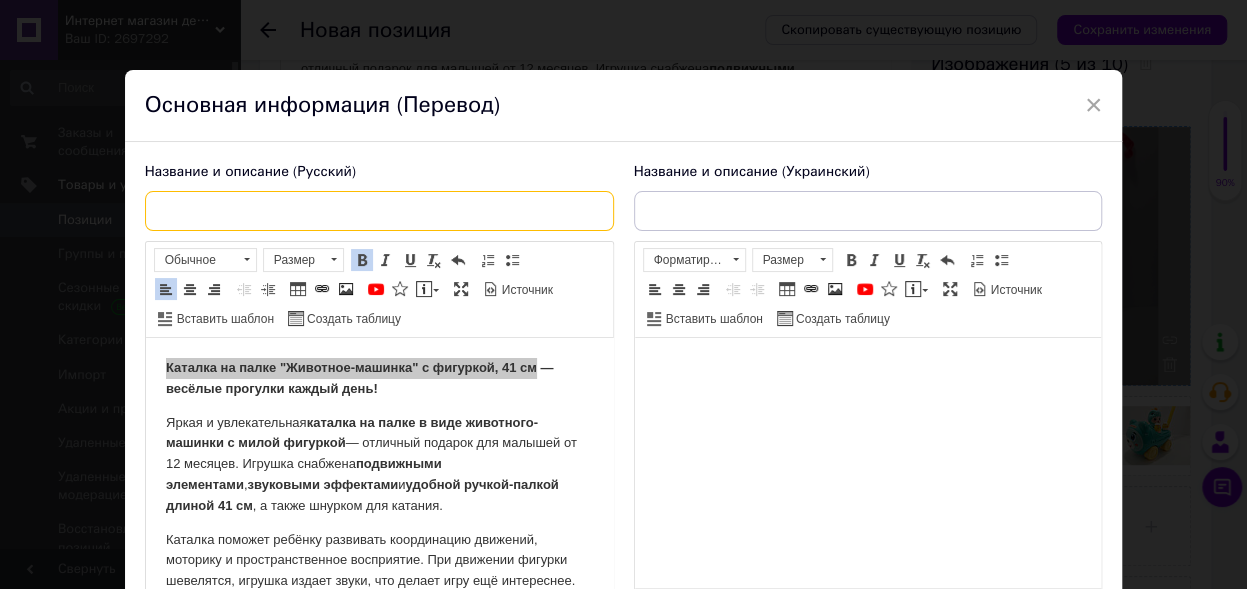 click at bounding box center [379, 211] 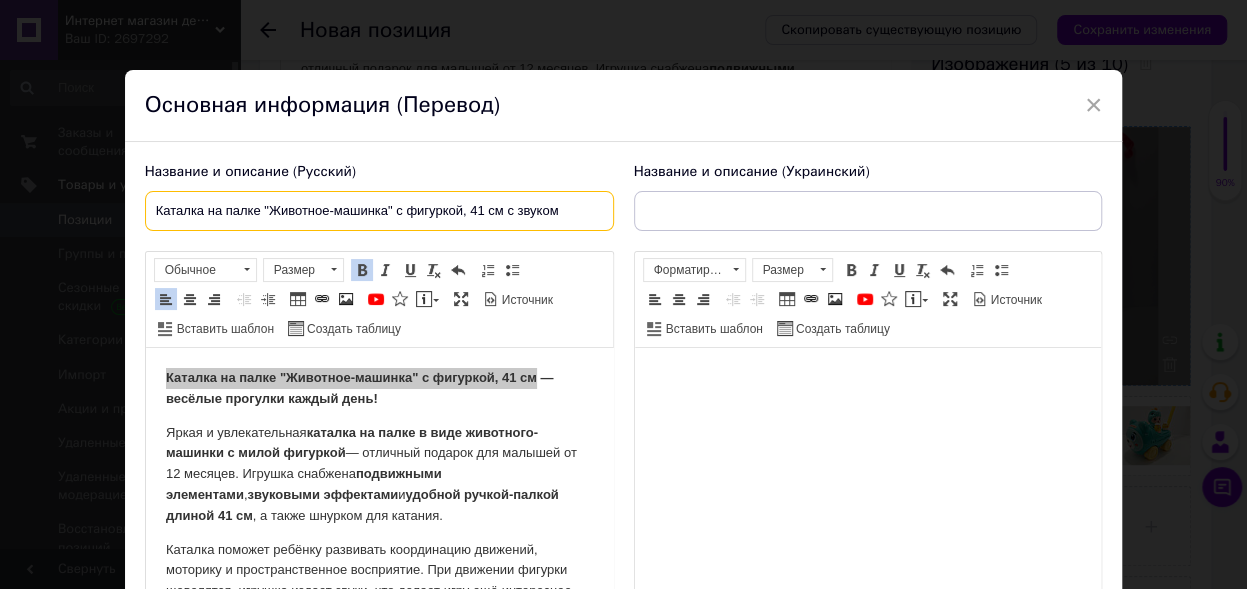 click on "Каталка на палке "Животное-машинка" с фигуркой, 41 см с звуком" at bounding box center (379, 211) 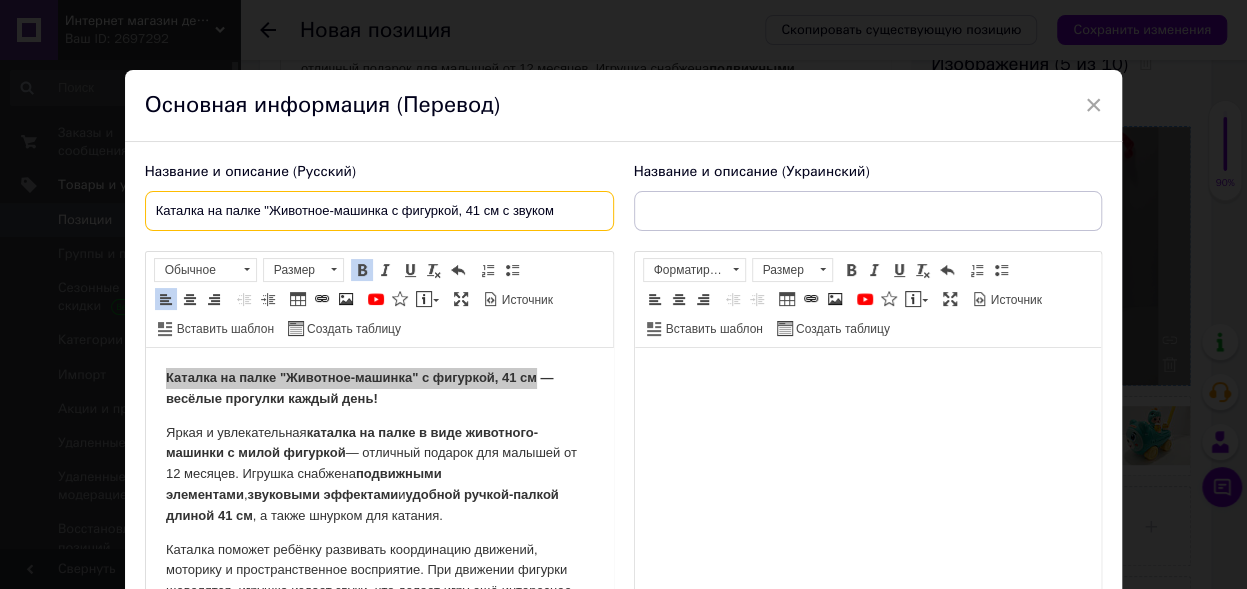 click on "Каталка на палке "Животное-машинка с фигуркой, 41 см с звуком" at bounding box center (379, 211) 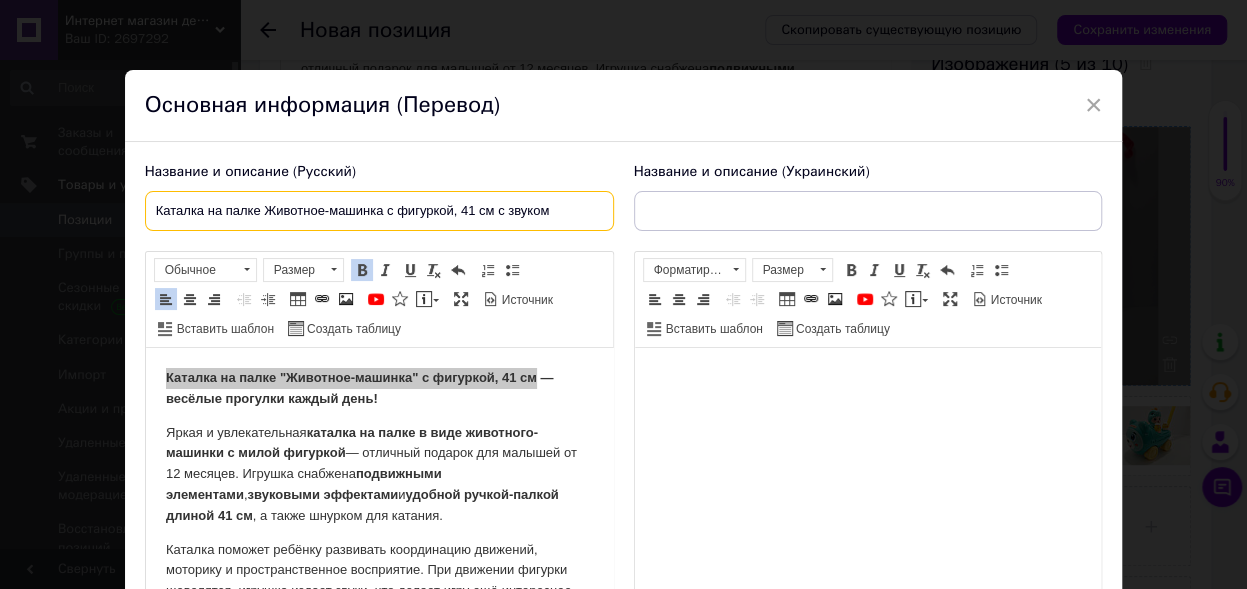 click on "Каталка на палке Животное-машинка с фигуркой, 41 см с звуком" at bounding box center [379, 211] 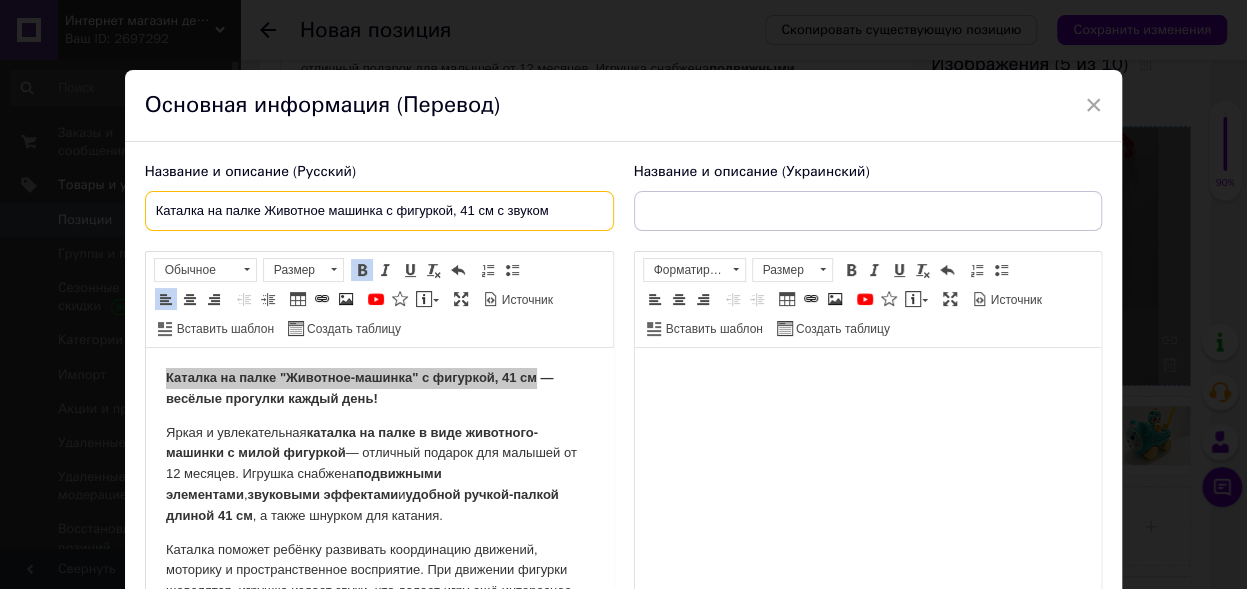 type on "Каталка на палке Животное машинка с фигуркой, 41 см с звуком" 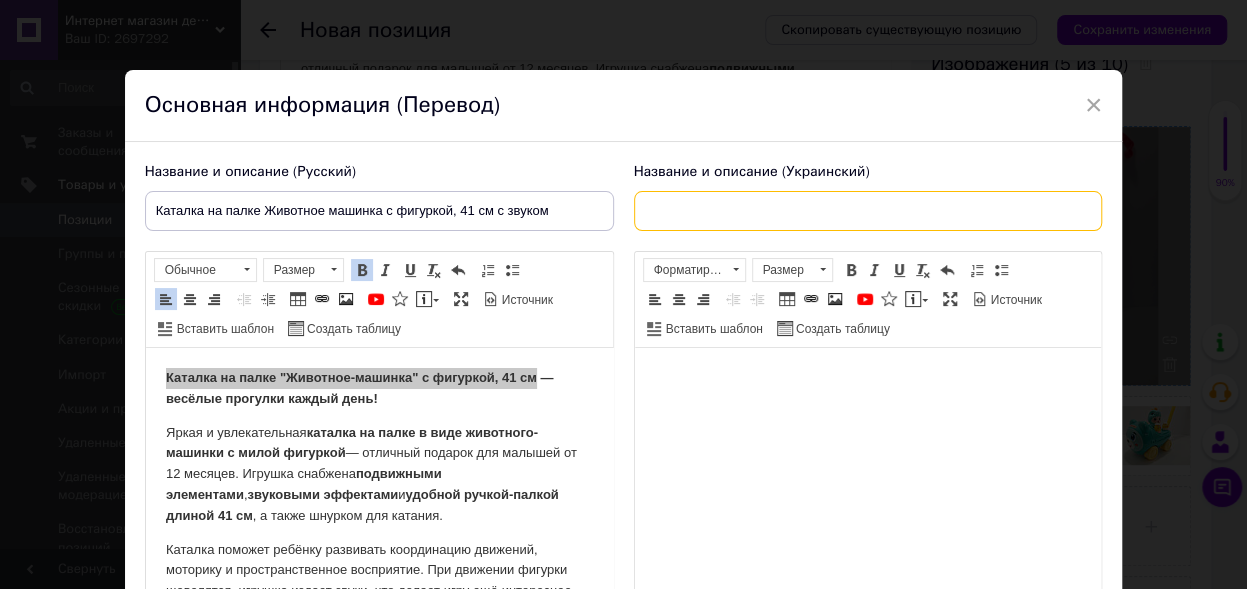 click at bounding box center (868, 211) 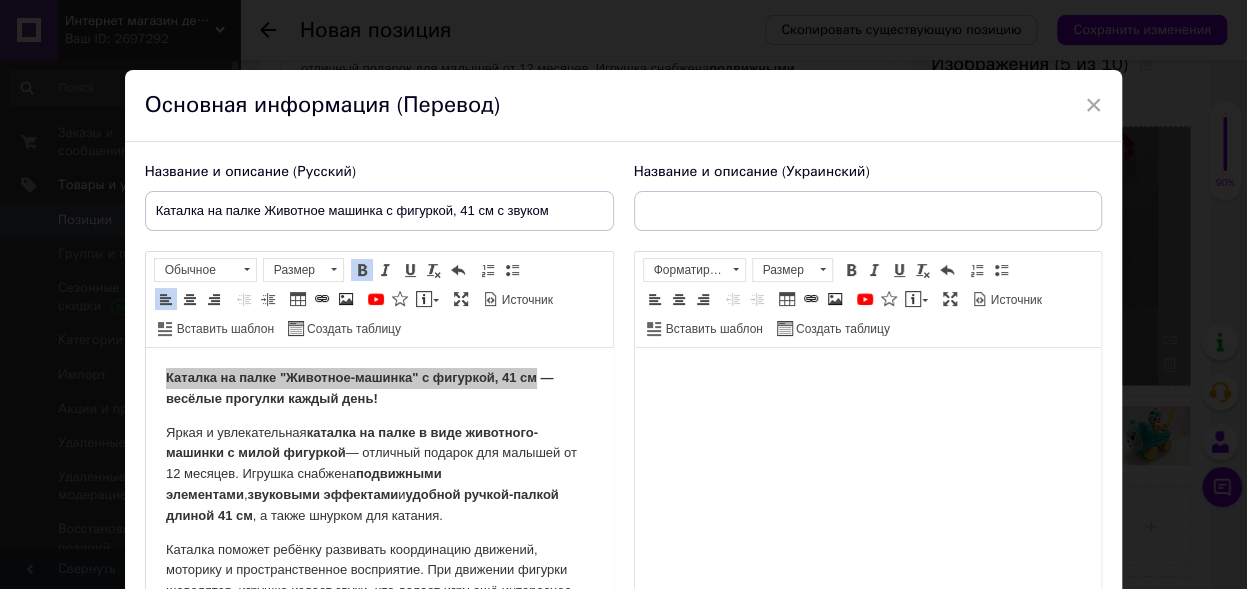 click at bounding box center (867, 473) 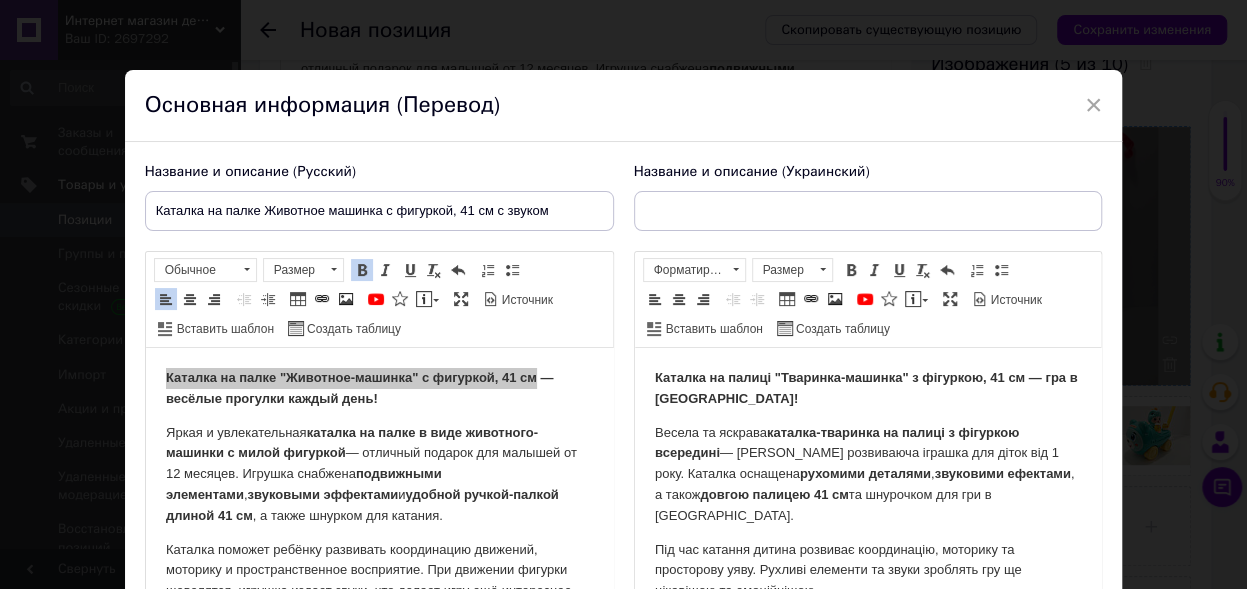 scroll, scrollTop: 469, scrollLeft: 0, axis: vertical 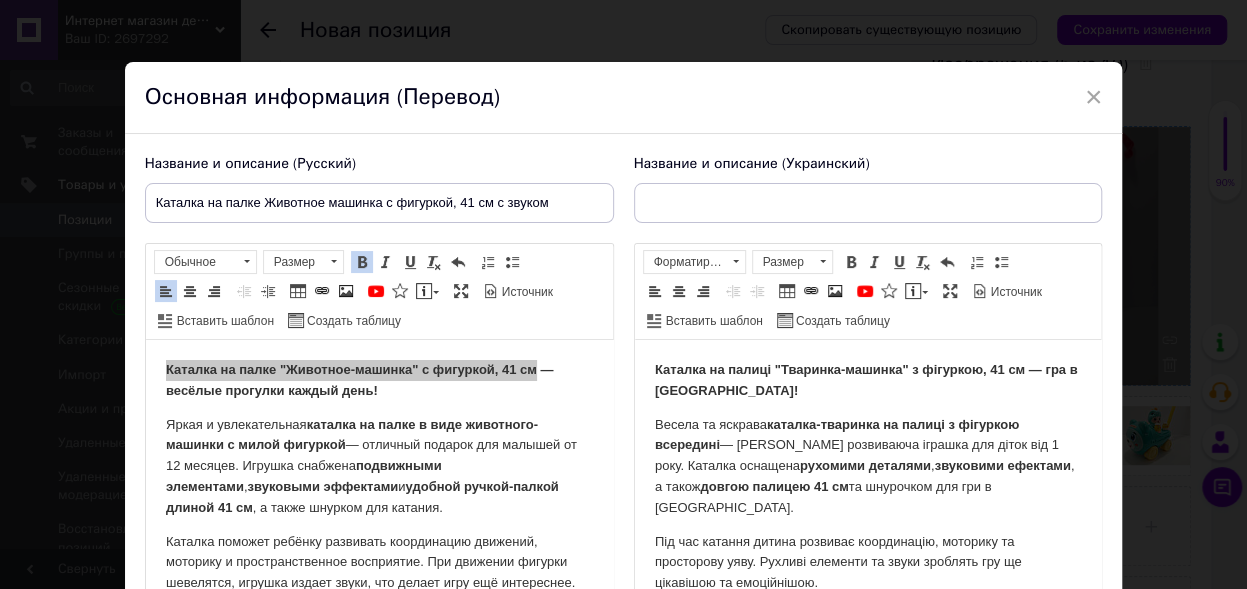 drag, startPoint x: 1086, startPoint y: 532, endPoint x: 1608, endPoint y: 679, distance: 542.3034 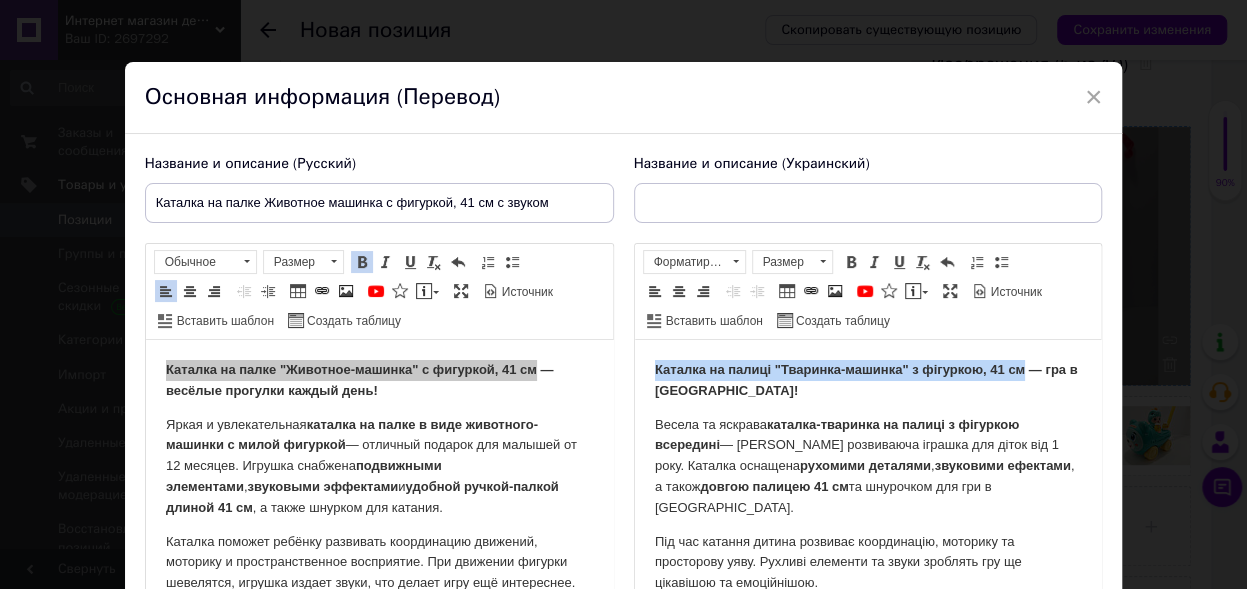 drag, startPoint x: 1023, startPoint y: 366, endPoint x: 644, endPoint y: 355, distance: 379.1596 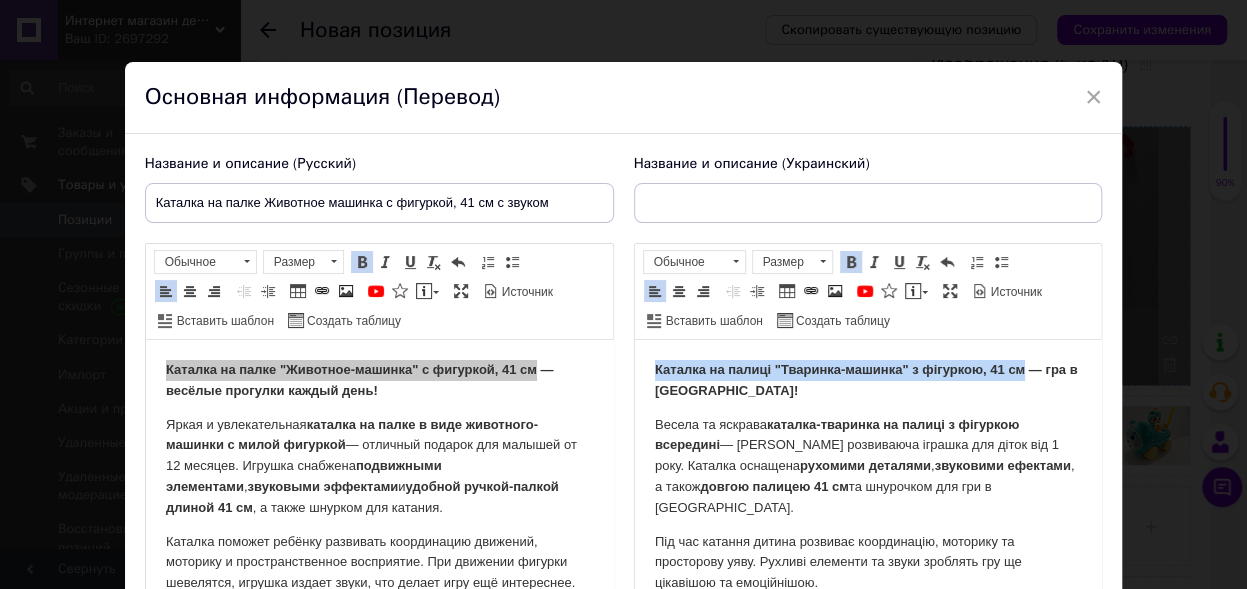 copy on "Каталка на палиці "Тваринка-машинка" з фігуркою, 41 см" 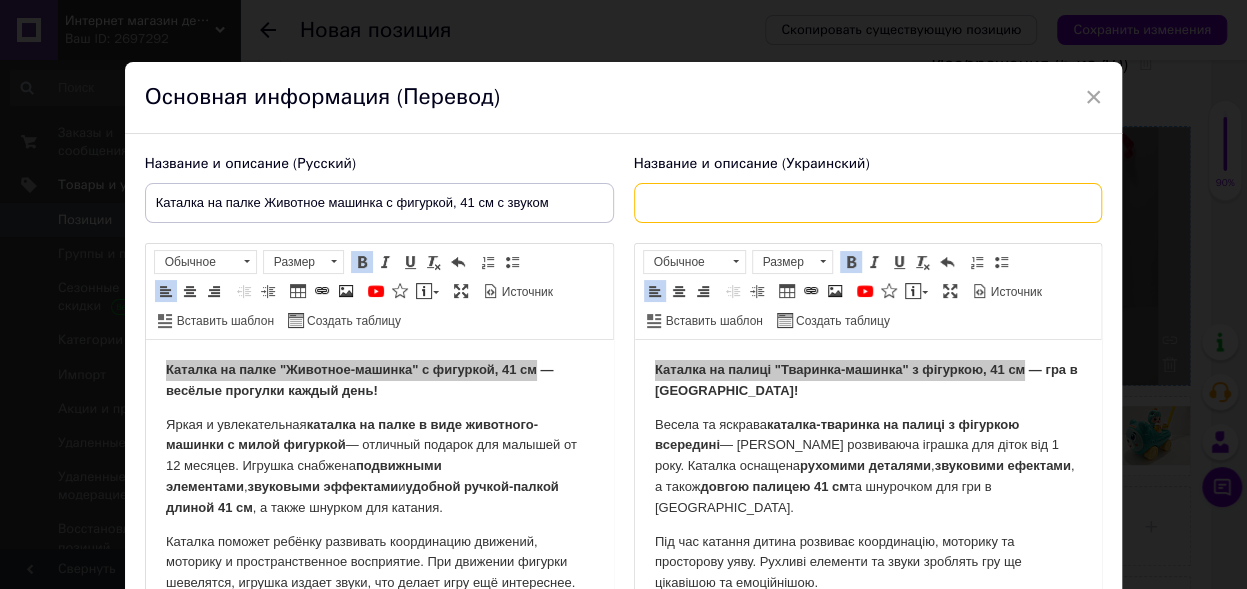click at bounding box center [868, 203] 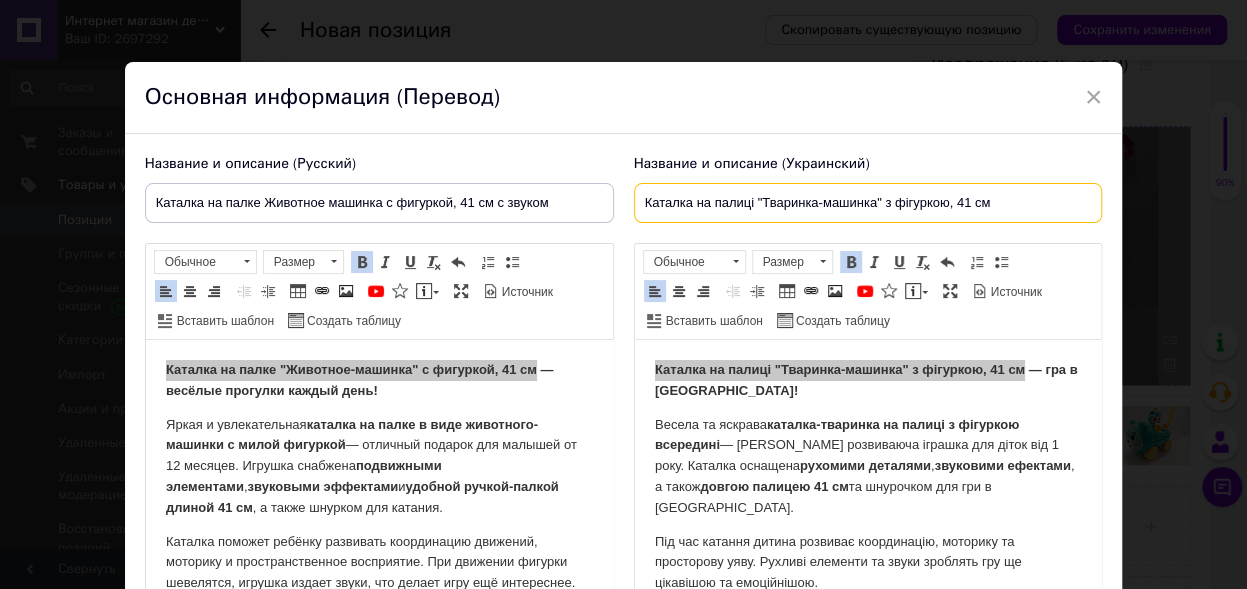 click on "Каталка на палиці "Тваринка-машинка" з фігуркою, 41 см" at bounding box center (868, 203) 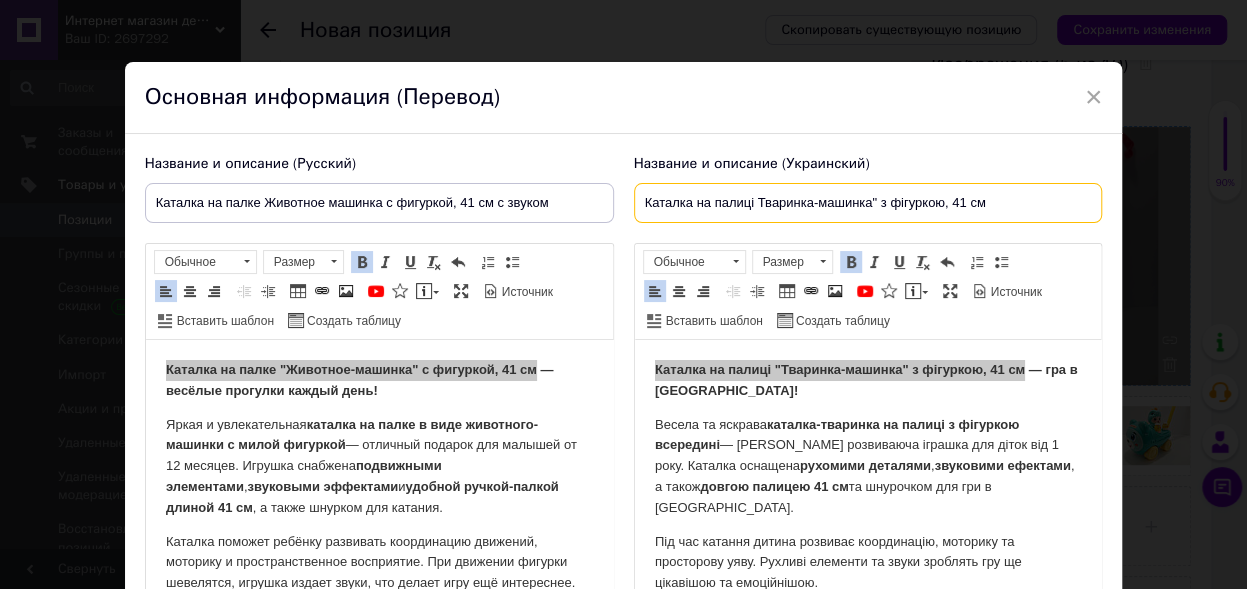 click on "Каталка на палиці Тваринка-машинка" з фігуркою, 41 см" at bounding box center [868, 203] 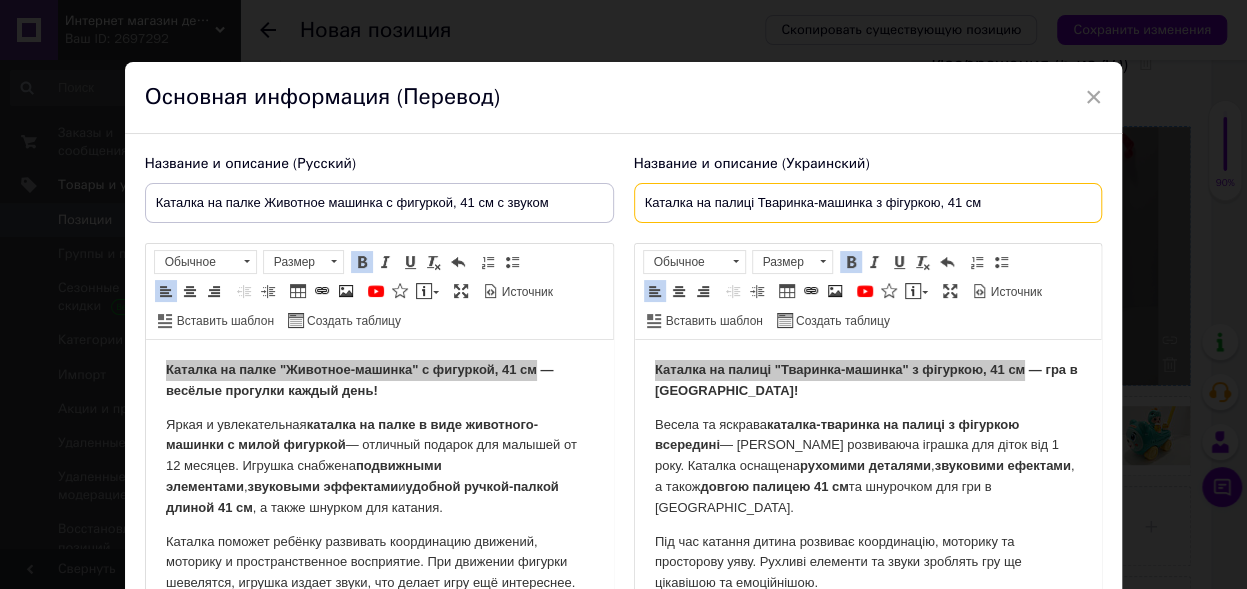 click on "Каталка на палиці Тваринка-машинка з фігуркою, 41 см" at bounding box center [868, 203] 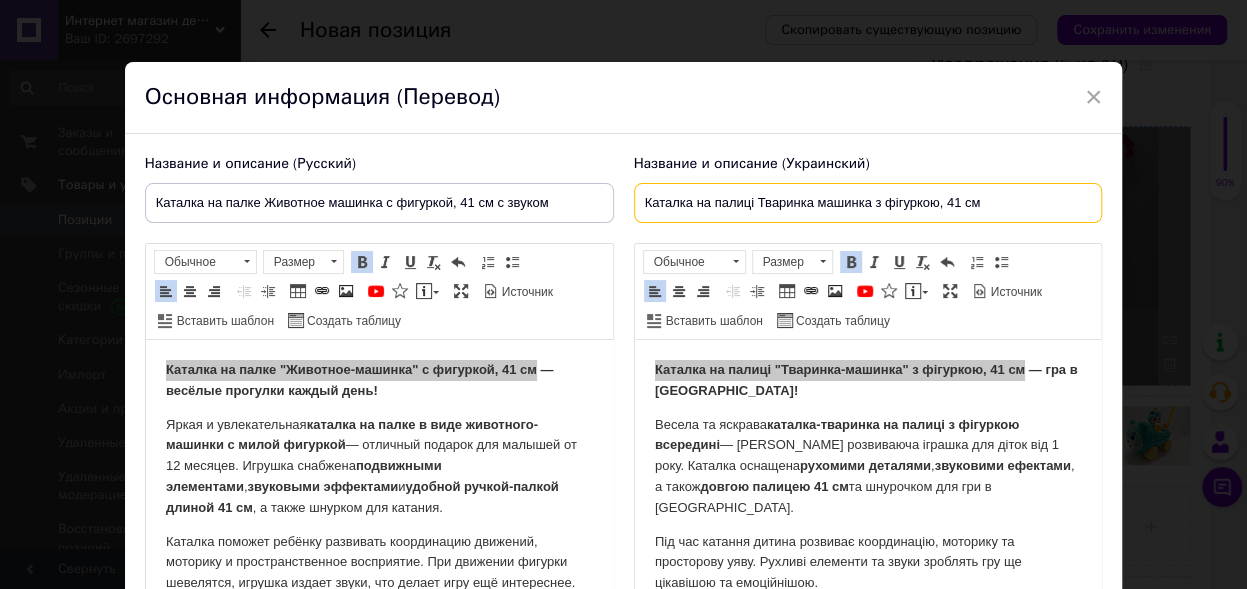 click on "Каталка на палиці Тваринка машинка з фігуркою, 41 см" at bounding box center [868, 203] 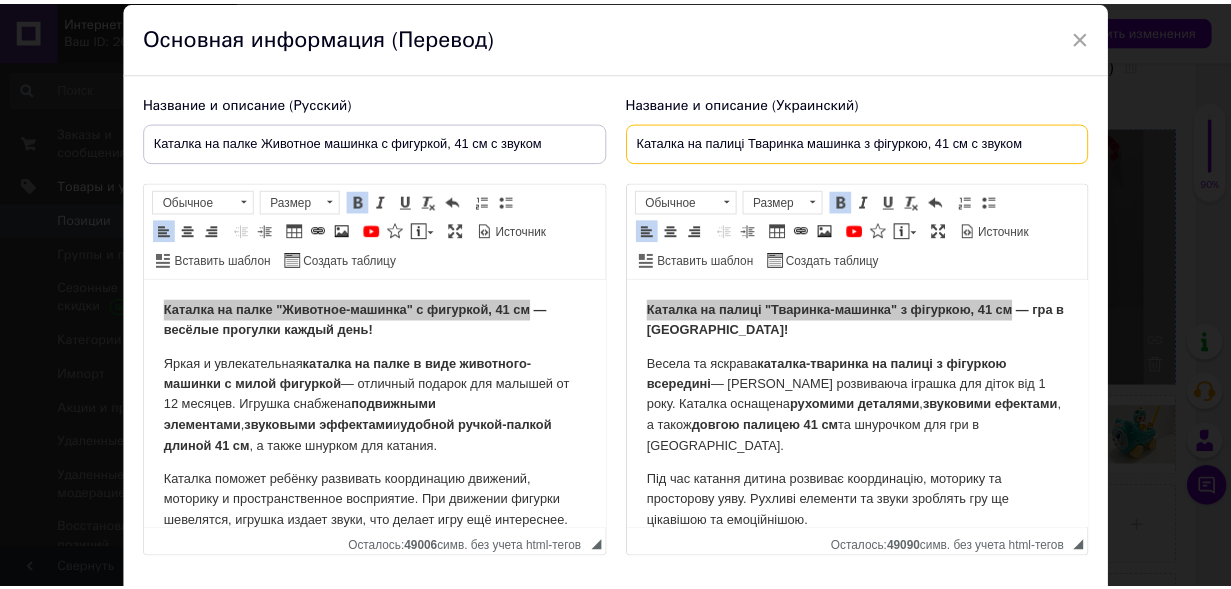 scroll, scrollTop: 103, scrollLeft: 0, axis: vertical 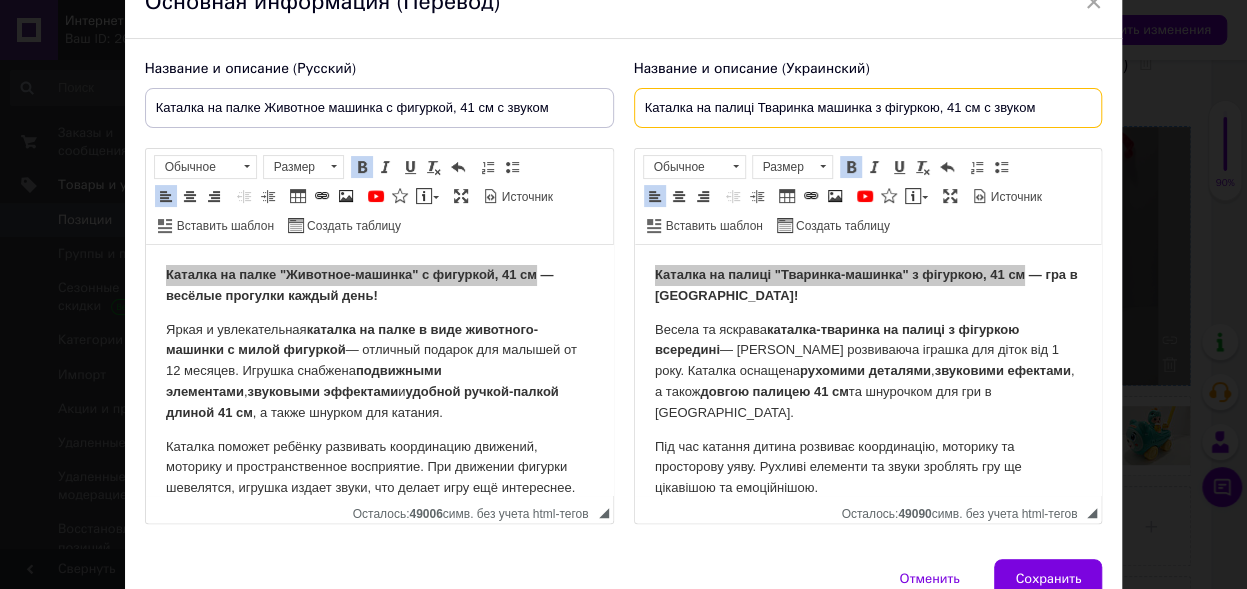 click on "Каталка на палиці Тваринка машинка з фігуркою, 41 см с звуком" at bounding box center [868, 108] 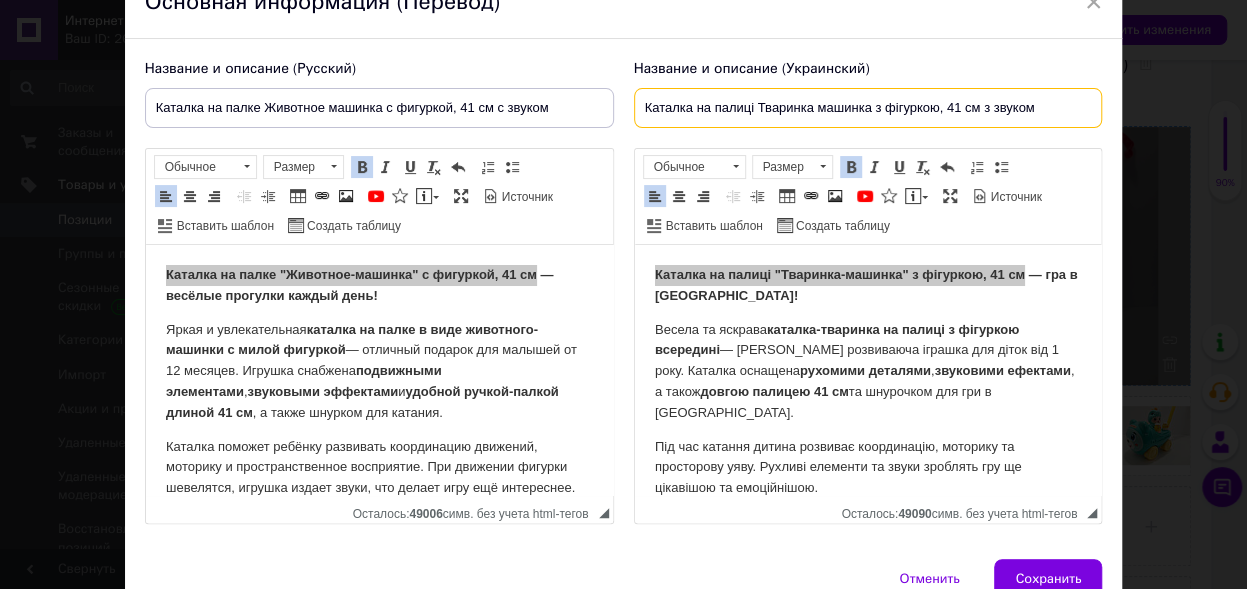 click on "Каталка на палиці Тваринка машинка з фігуркою, 41 см з звуком" at bounding box center [868, 108] 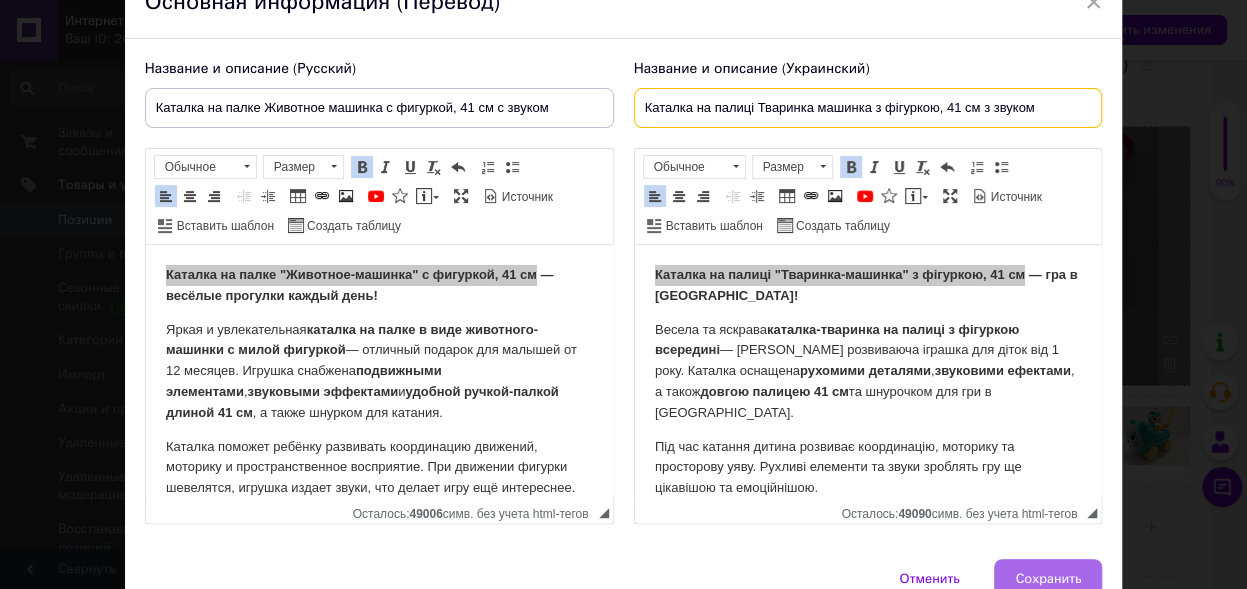 type on "Каталка на палиці Тваринка машинка з фігуркою, 41 см з звуком" 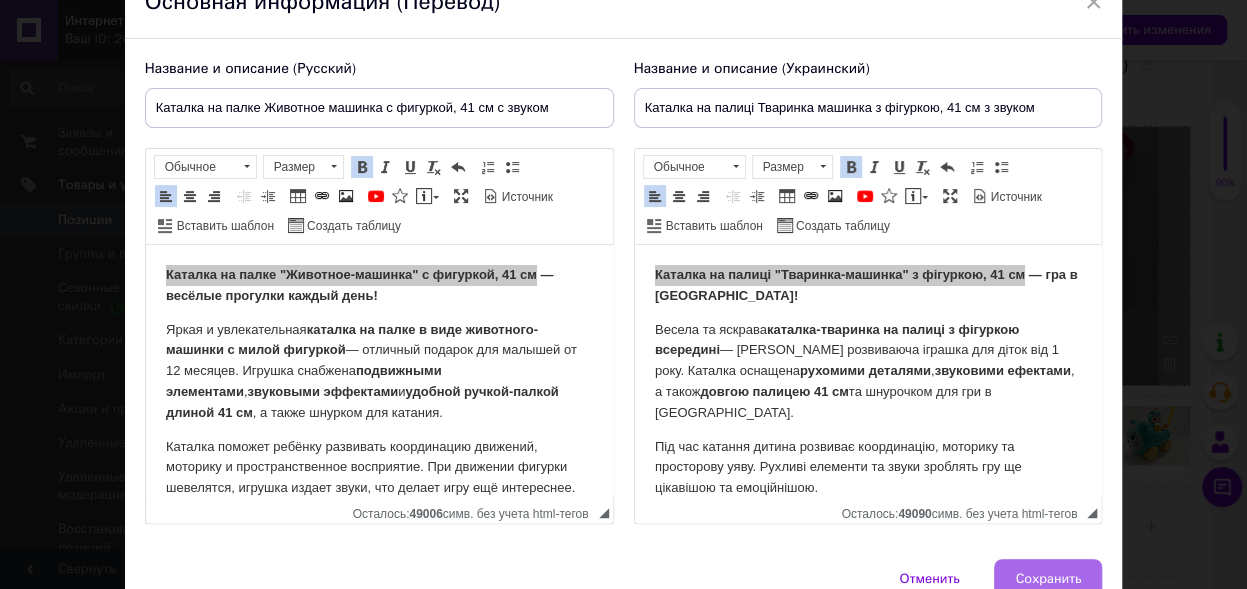click on "Сохранить" at bounding box center (1048, 579) 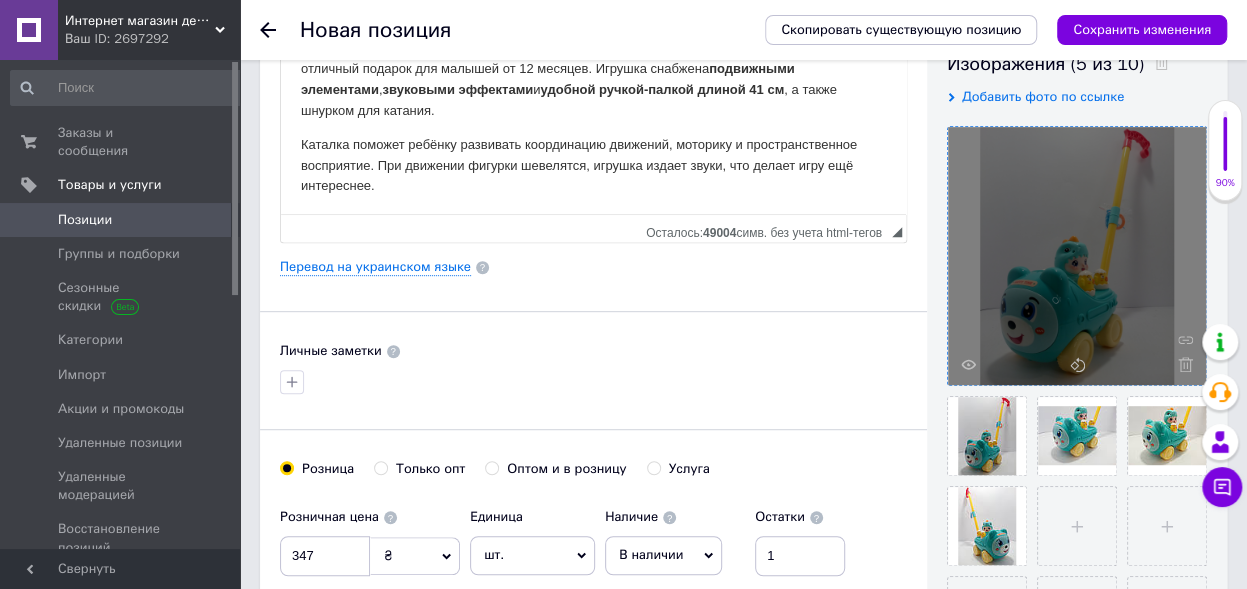 type on "Каталка на палке Животное машинка с фигуркой, 41 см с звуком" 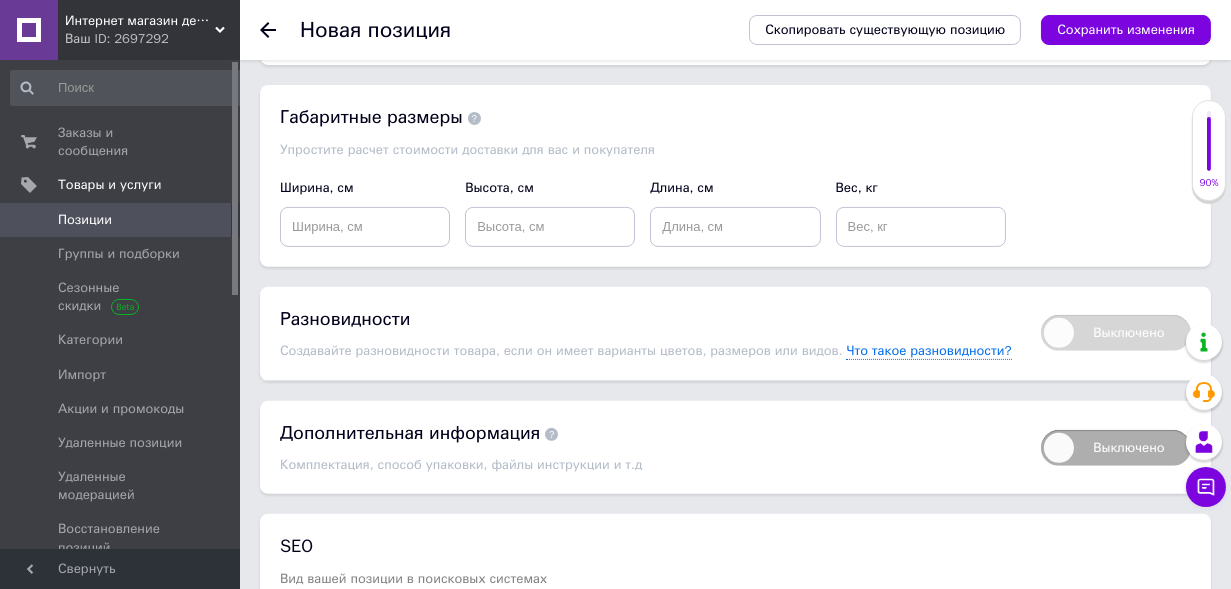 scroll, scrollTop: 1560, scrollLeft: 0, axis: vertical 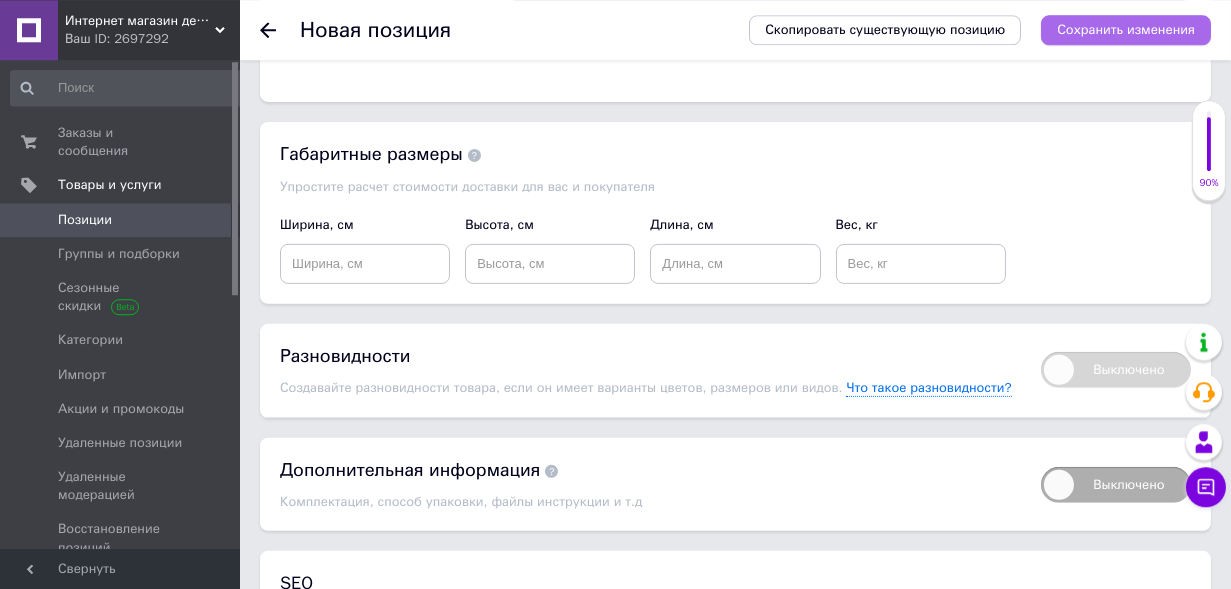 click on "Сохранить изменения" at bounding box center (1126, 29) 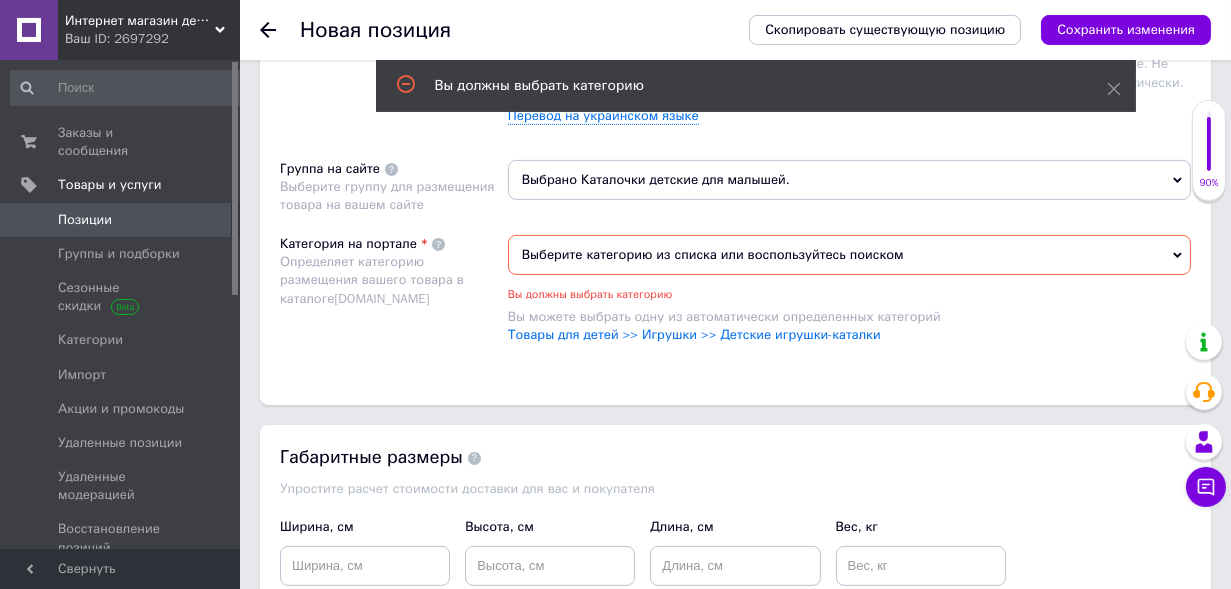 scroll, scrollTop: 1285, scrollLeft: 0, axis: vertical 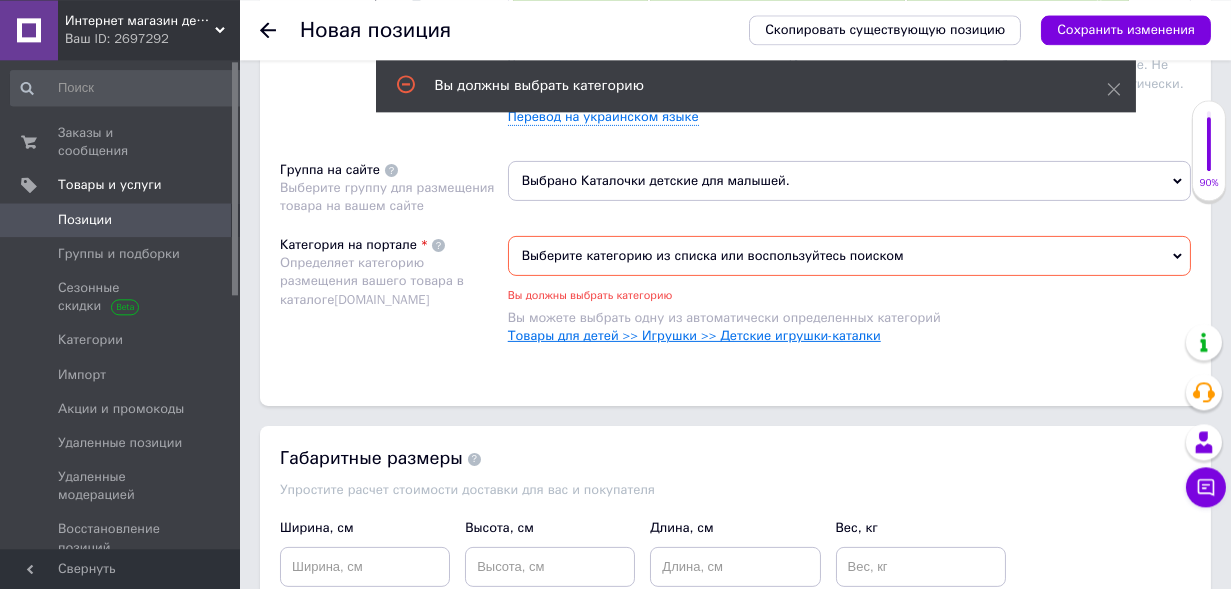 click on "Товары для детей >> Игрушки >> Детские игрушки-каталки" at bounding box center (694, 335) 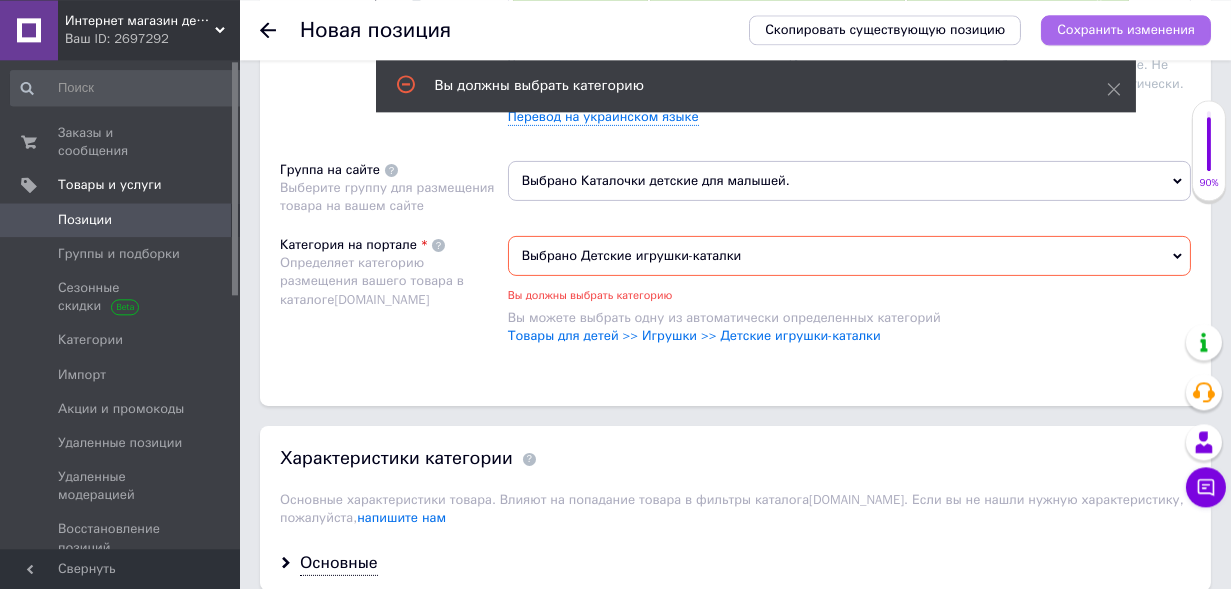 click on "Сохранить изменения" at bounding box center (1126, 29) 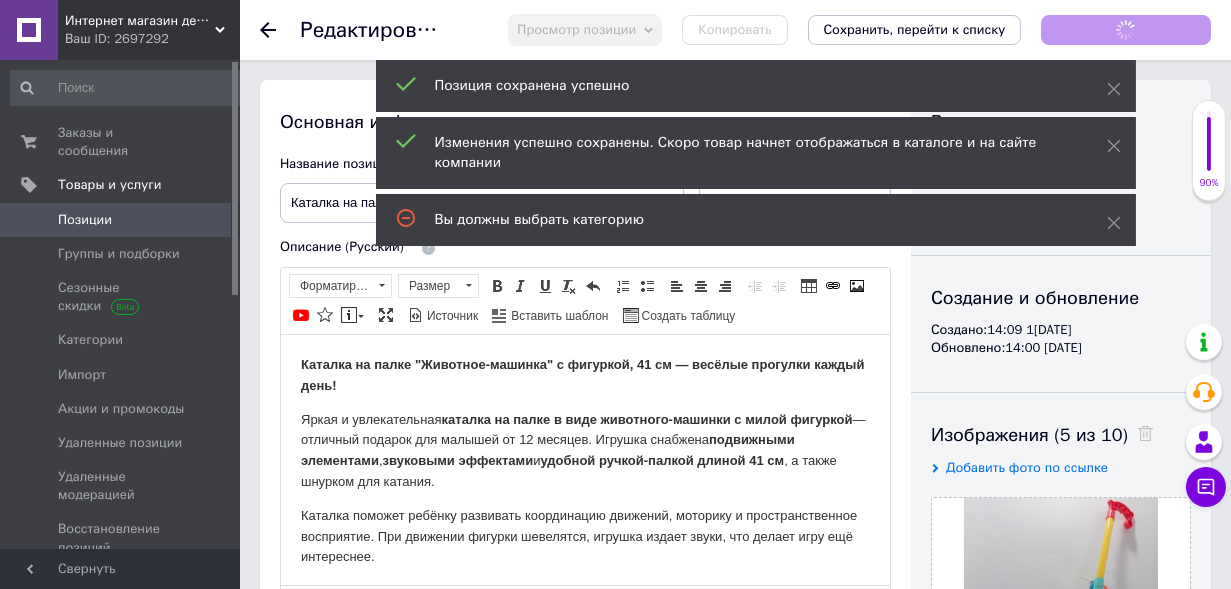scroll, scrollTop: 0, scrollLeft: 0, axis: both 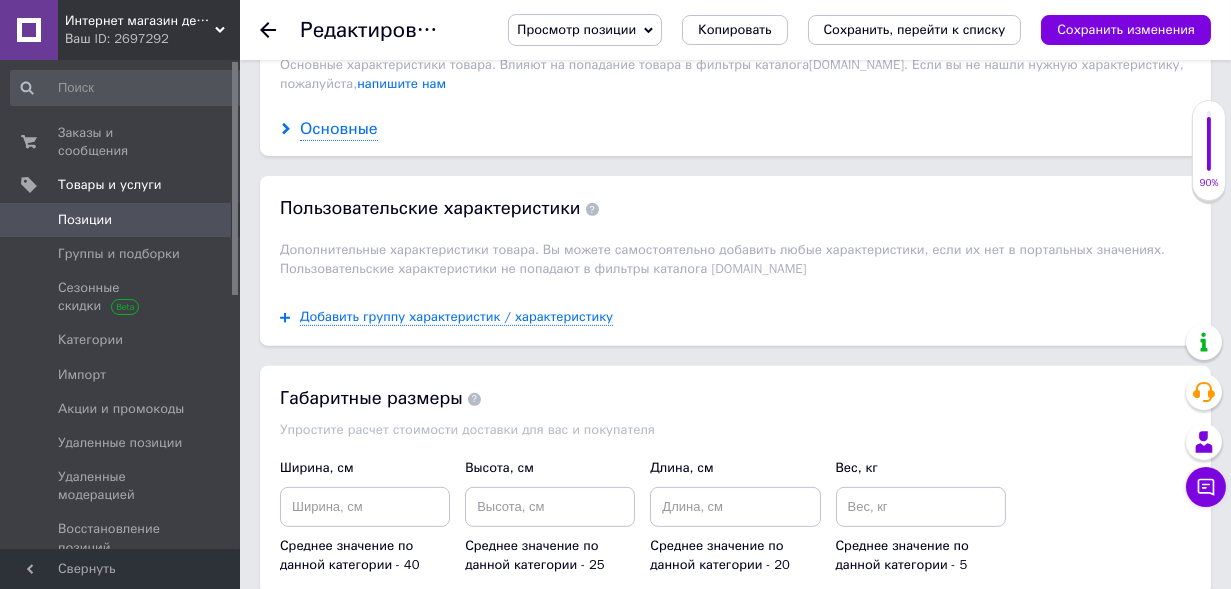click on "Основные" at bounding box center [339, 129] 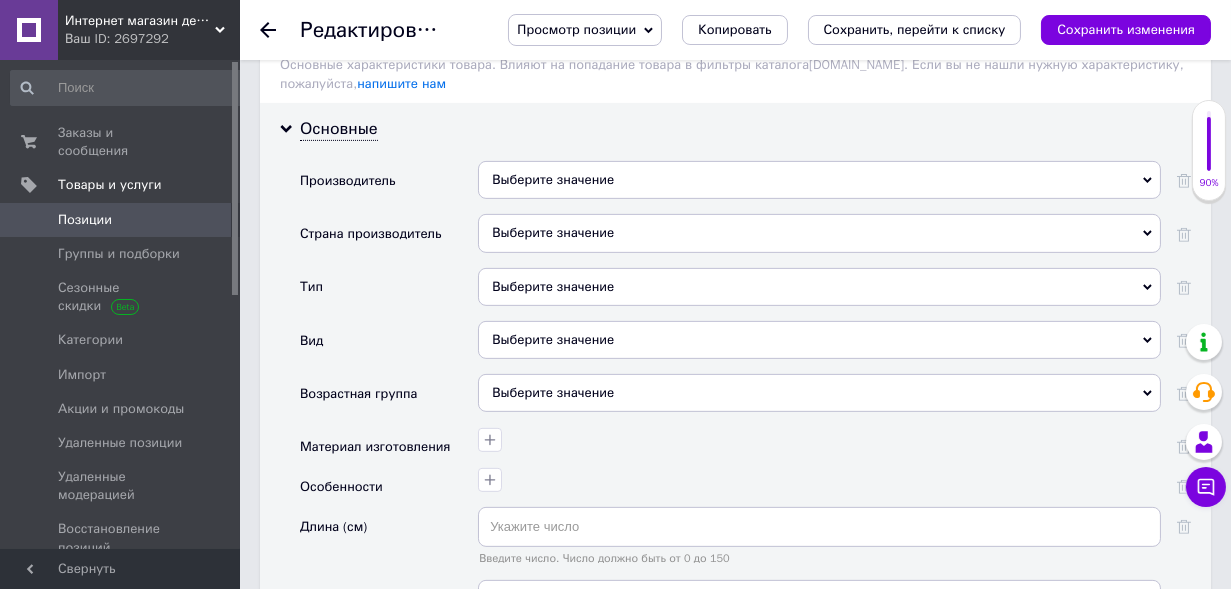 click on "Выберите значение" at bounding box center [819, 180] 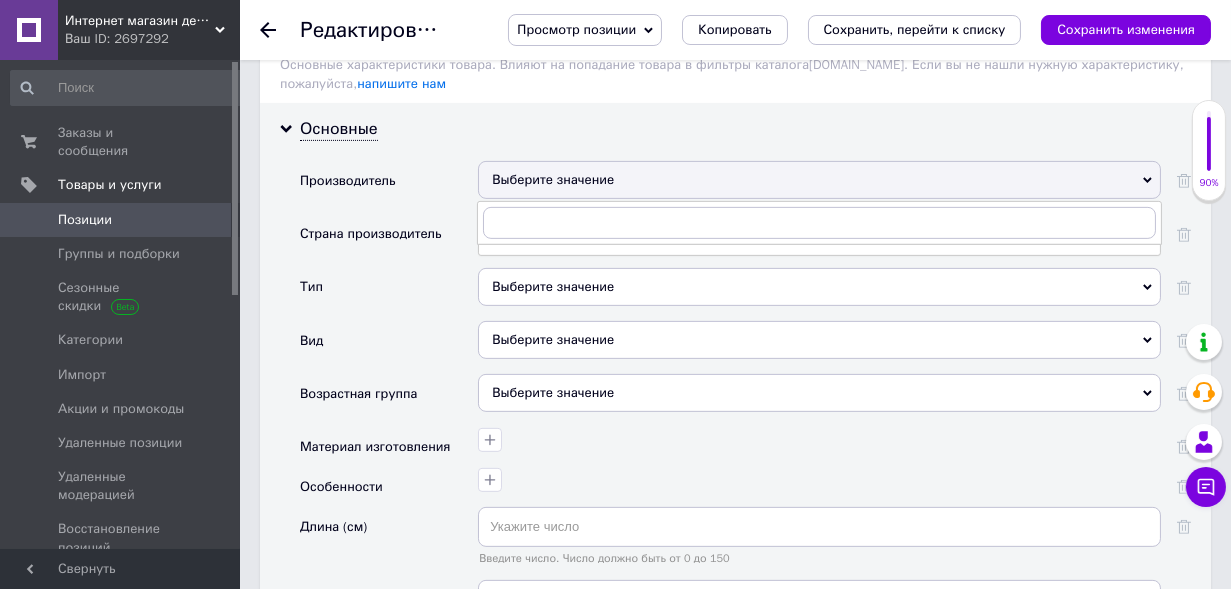 drag, startPoint x: 398, startPoint y: 285, endPoint x: 409, endPoint y: 281, distance: 11.7046995 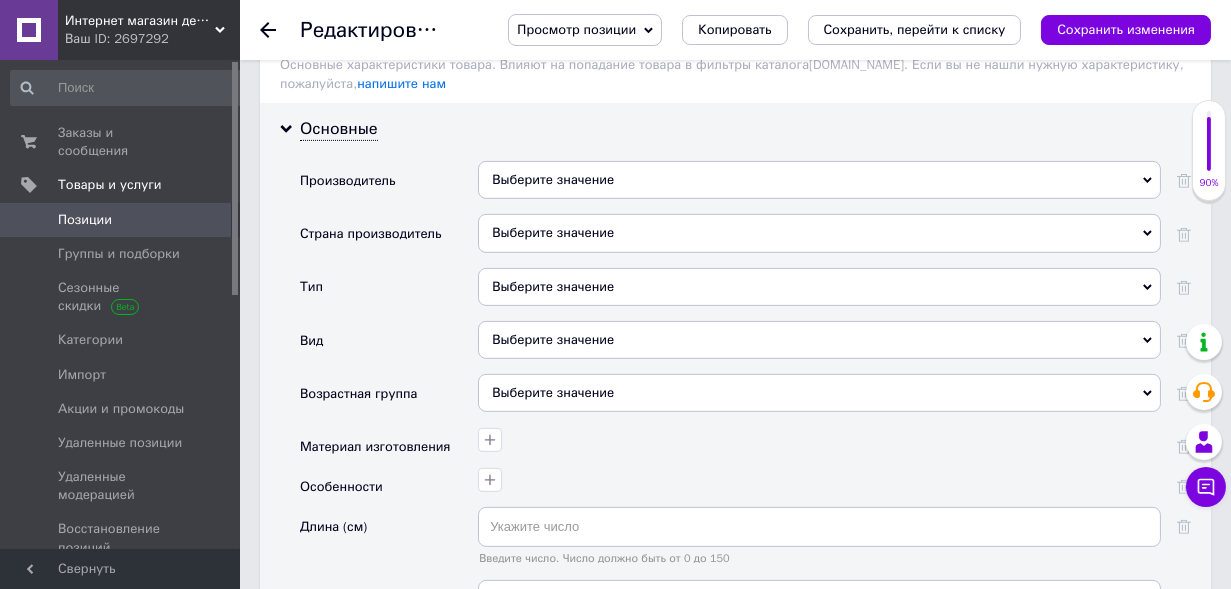 click on "Выберите значение" at bounding box center (819, 233) 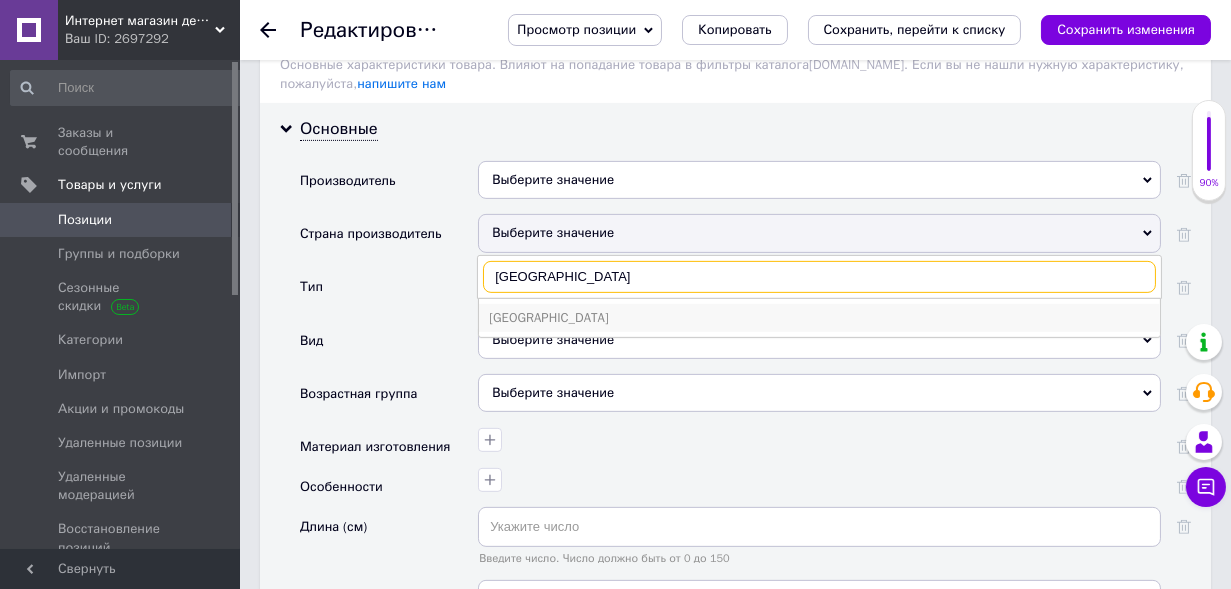 type on "[GEOGRAPHIC_DATA]" 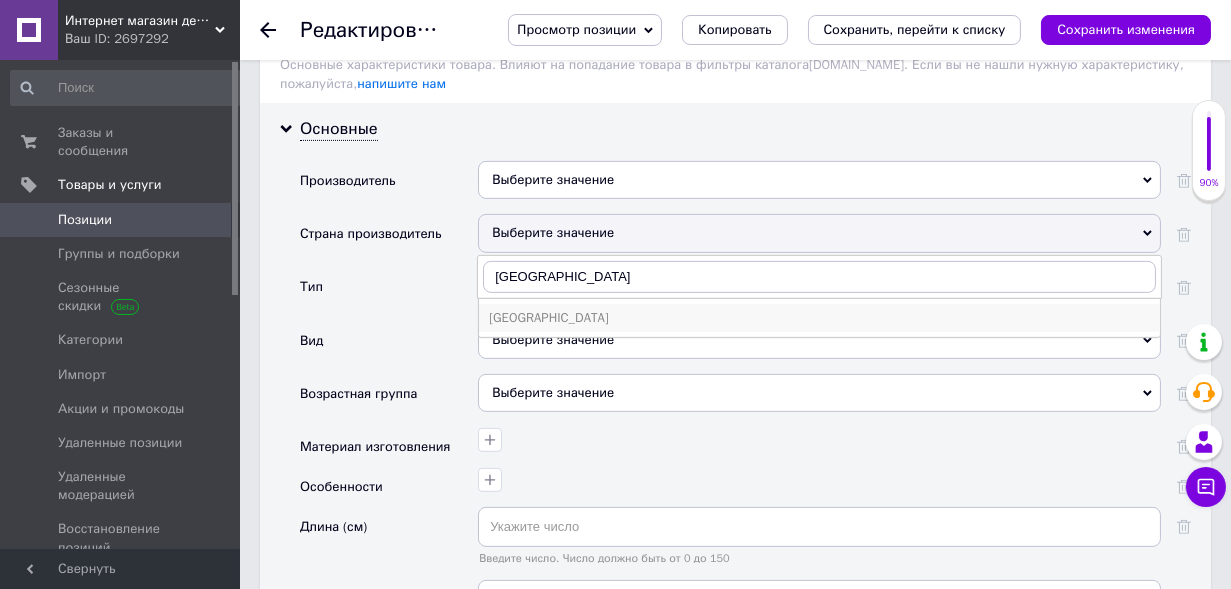 click on "[GEOGRAPHIC_DATA]" at bounding box center [819, 318] 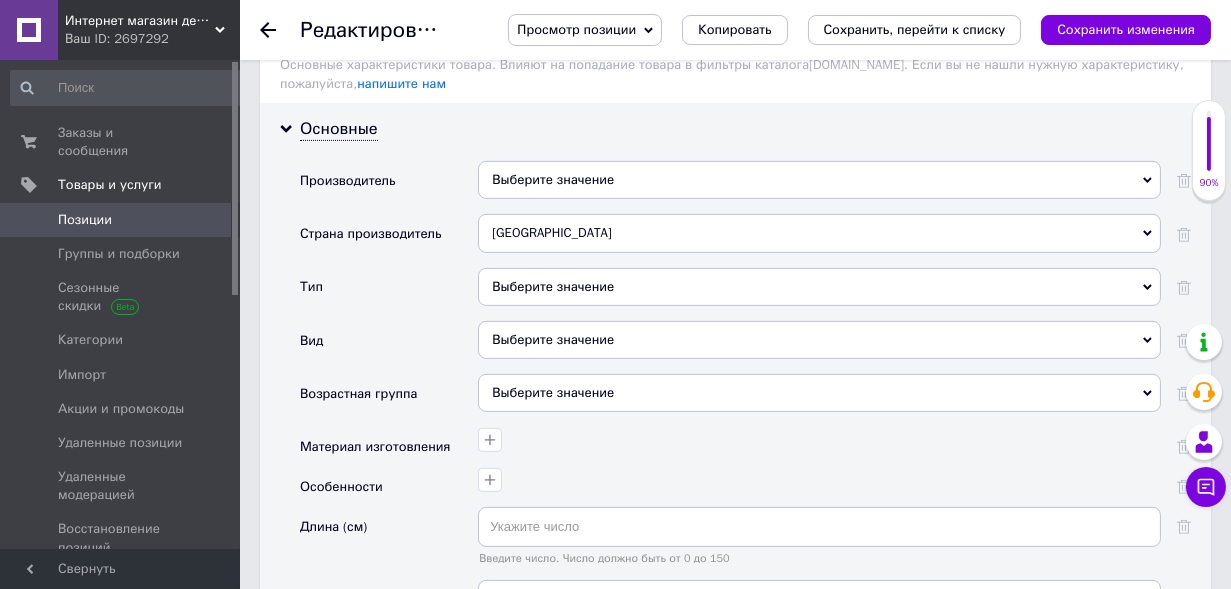 click on "Выберите значение" at bounding box center (819, 287) 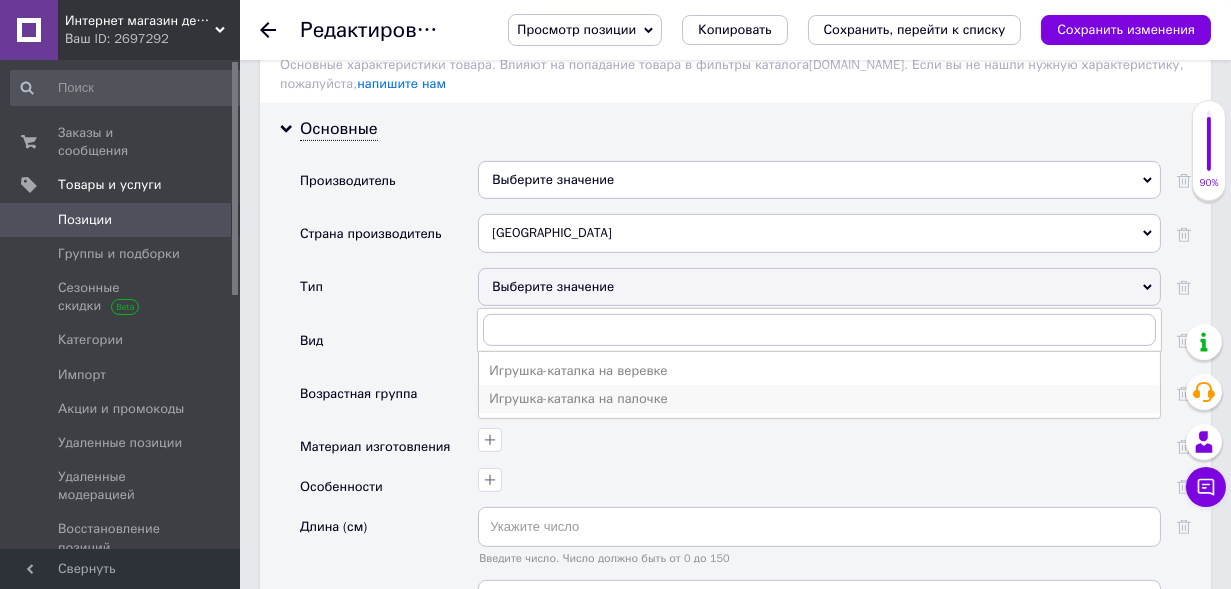 click on "Игрушка-каталка на палочке" at bounding box center [819, 399] 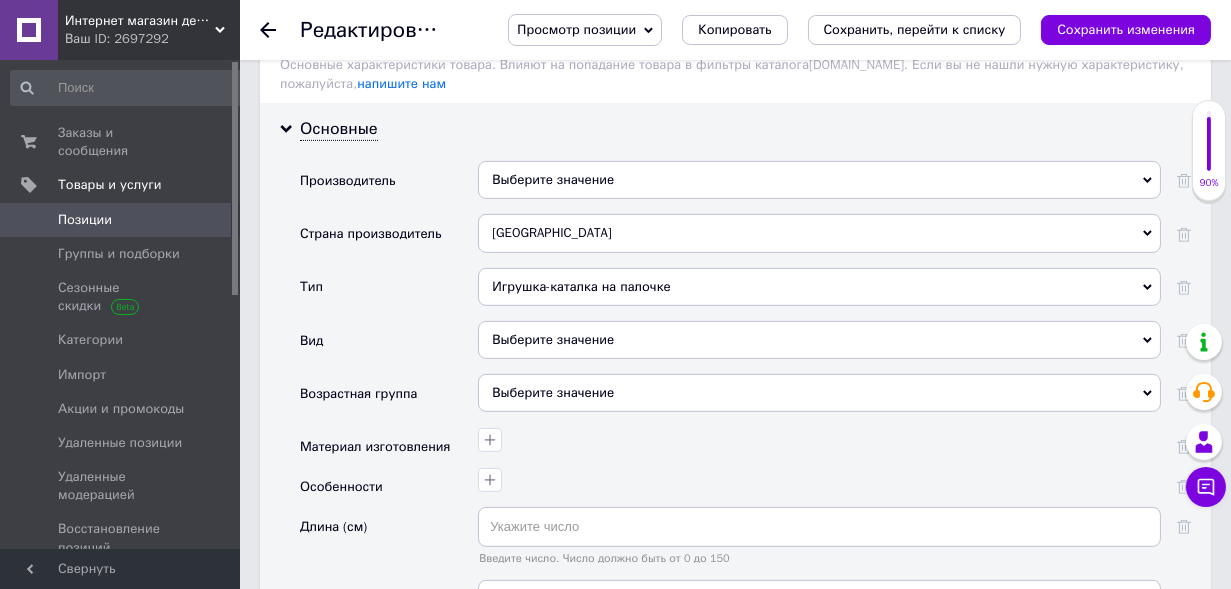 click on "Выберите значение" at bounding box center [819, 340] 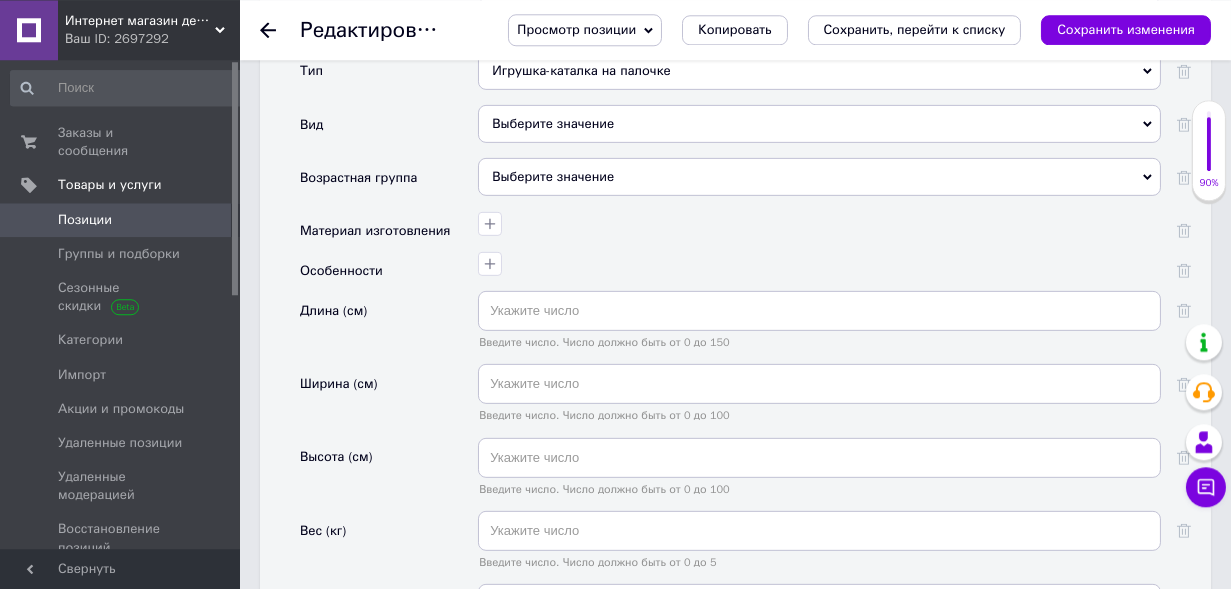 scroll, scrollTop: 1927, scrollLeft: 0, axis: vertical 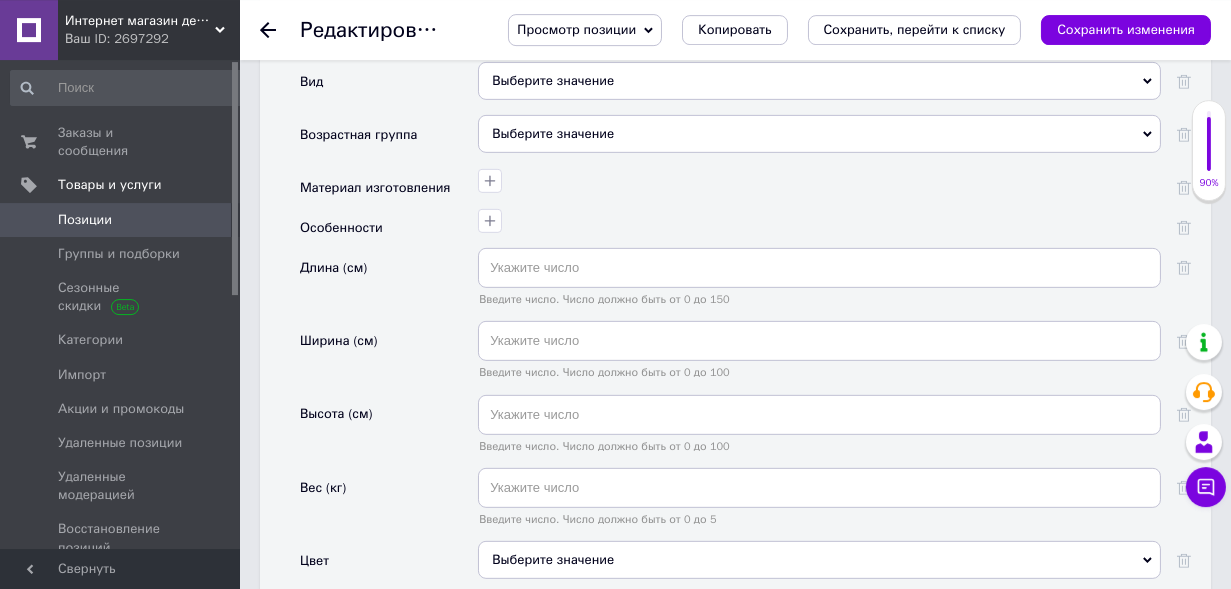 click on "Выберите значение" at bounding box center [819, 81] 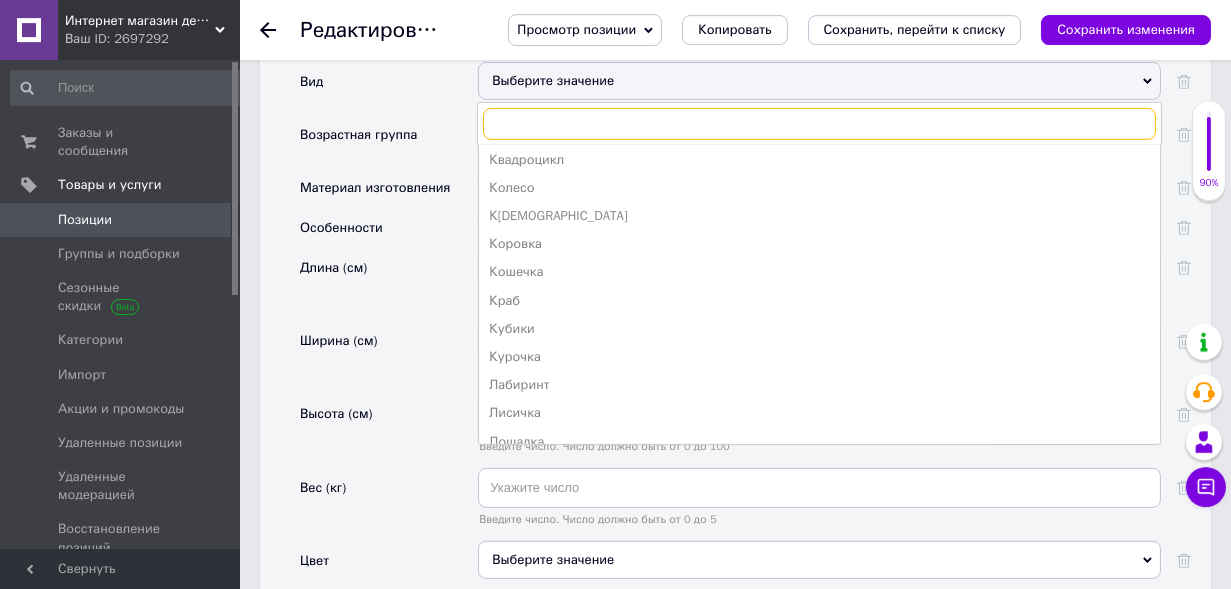 scroll, scrollTop: 270, scrollLeft: 0, axis: vertical 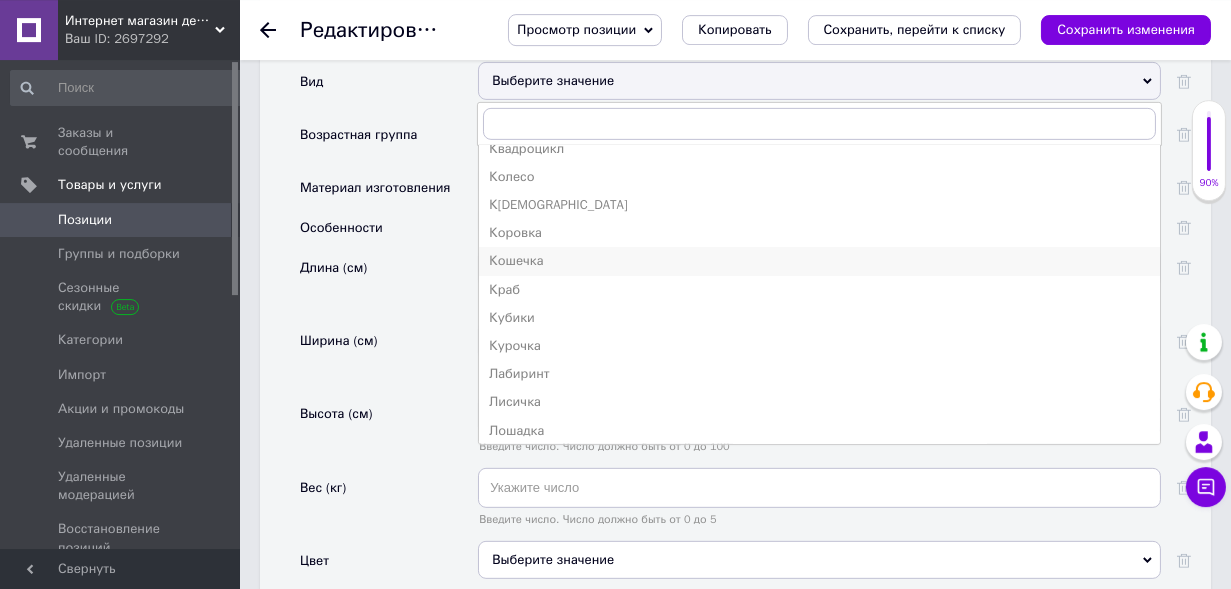 click on "Кошечка" at bounding box center (819, 261) 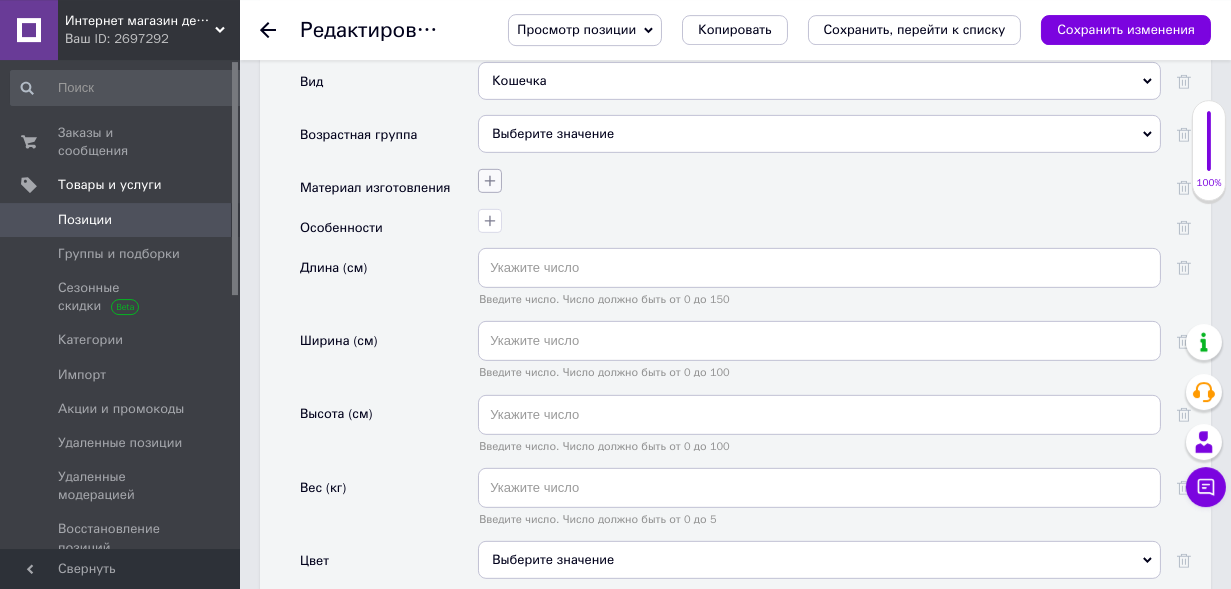 click 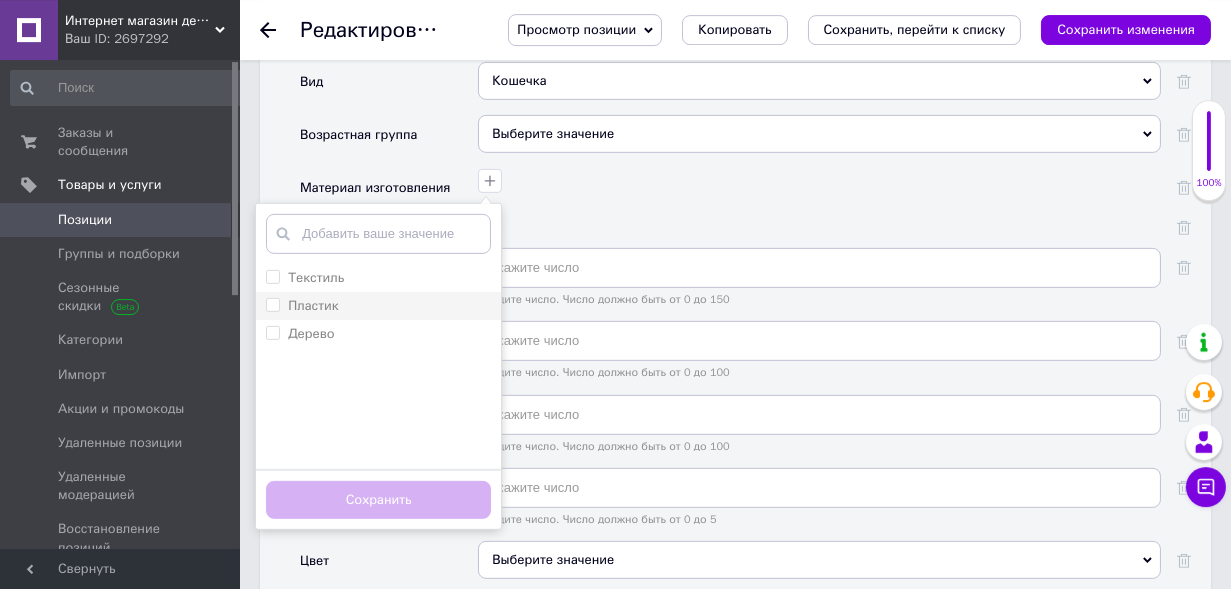 click on "Пластик" at bounding box center [272, 304] 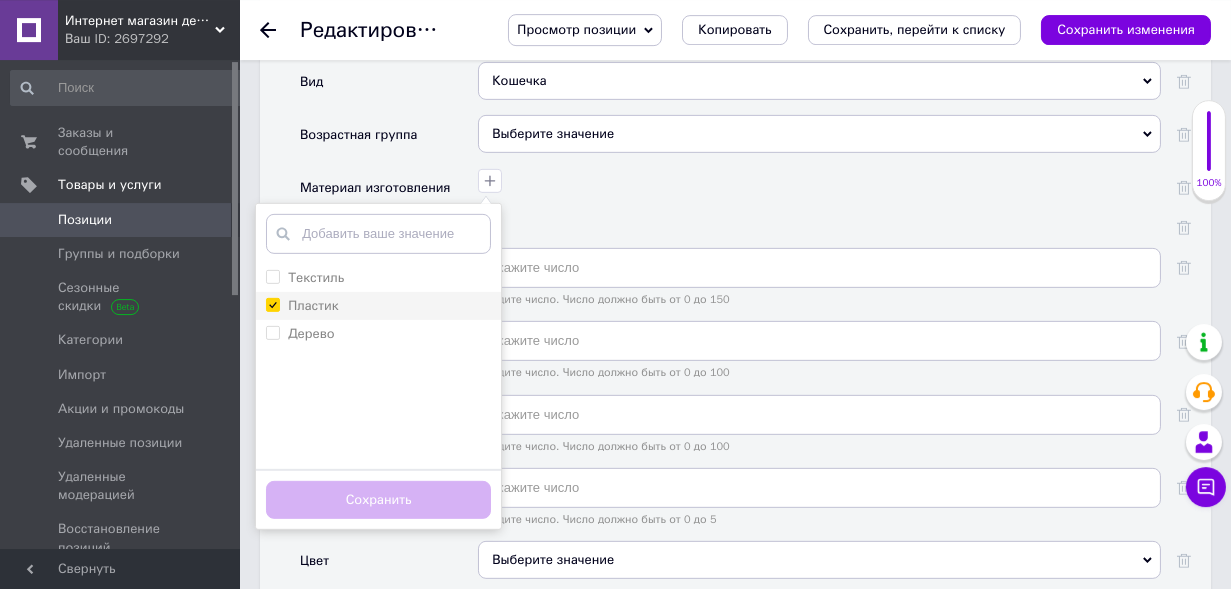 checkbox on "true" 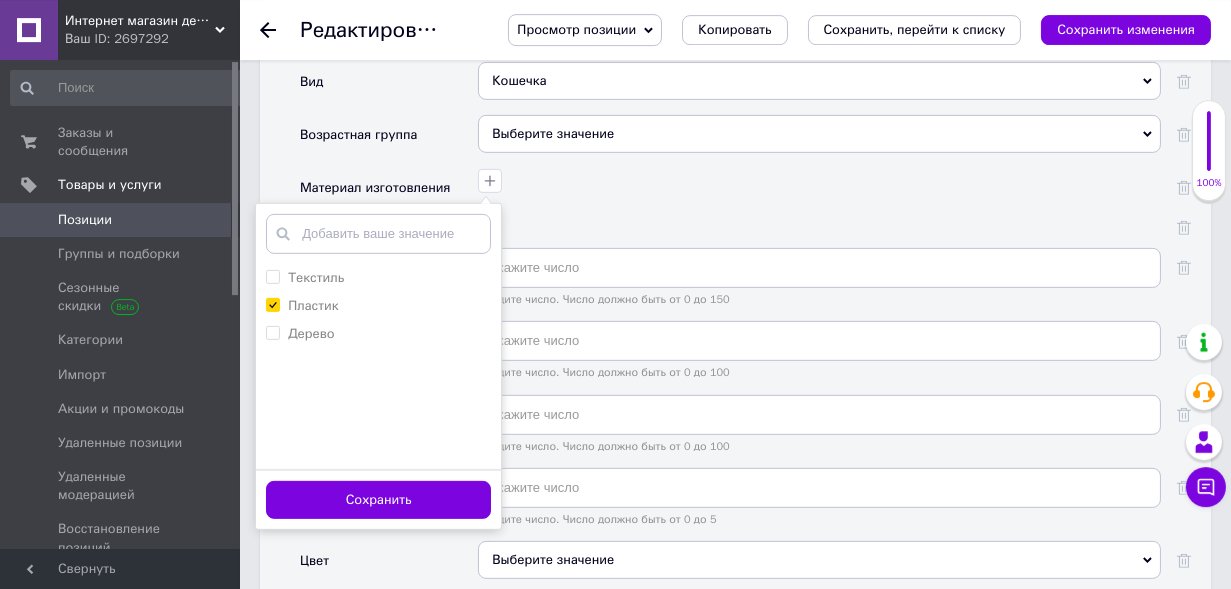 drag, startPoint x: 301, startPoint y: 496, endPoint x: 298, endPoint y: 446, distance: 50.08992 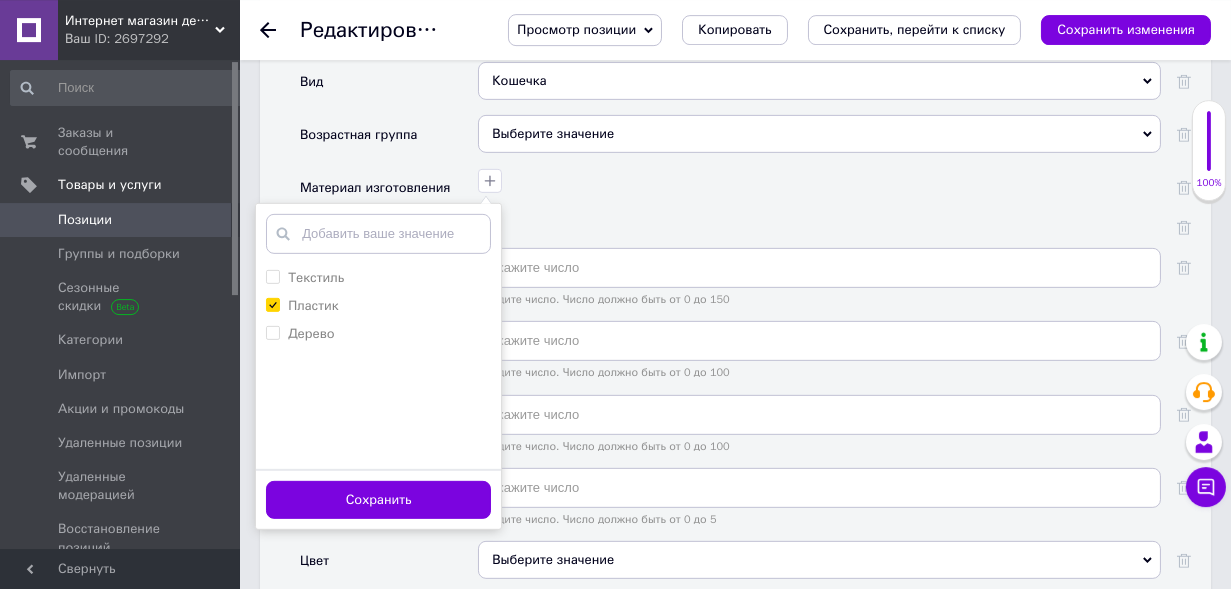 click on "Сохранить" at bounding box center [378, 500] 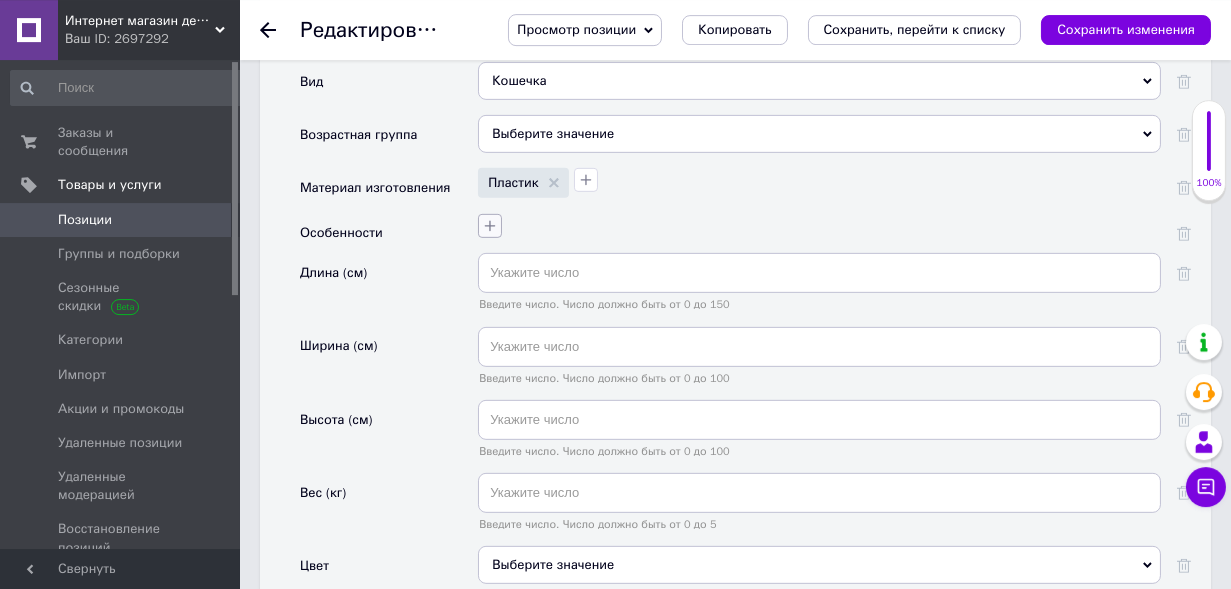 click 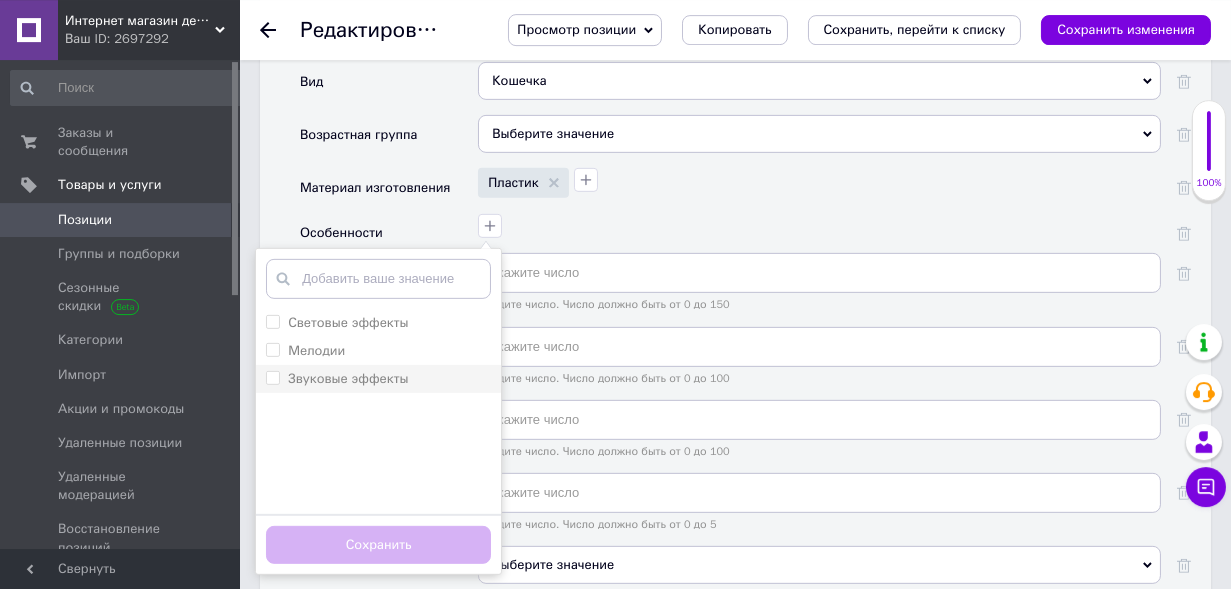 click on "Звуковые эффекты" at bounding box center (272, 377) 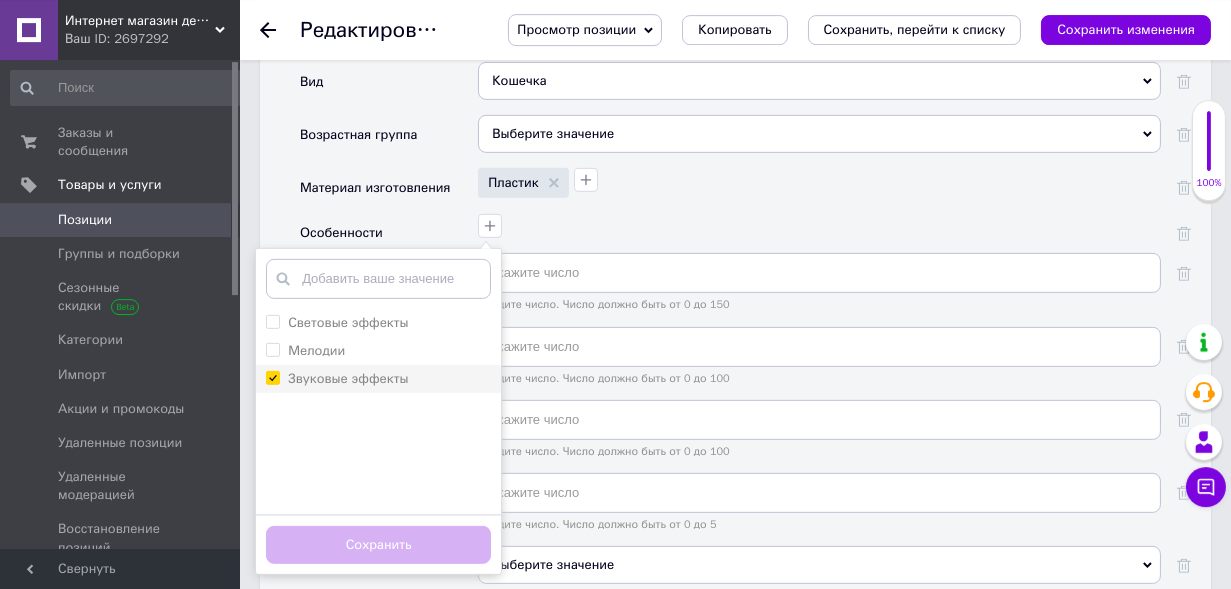 checkbox on "true" 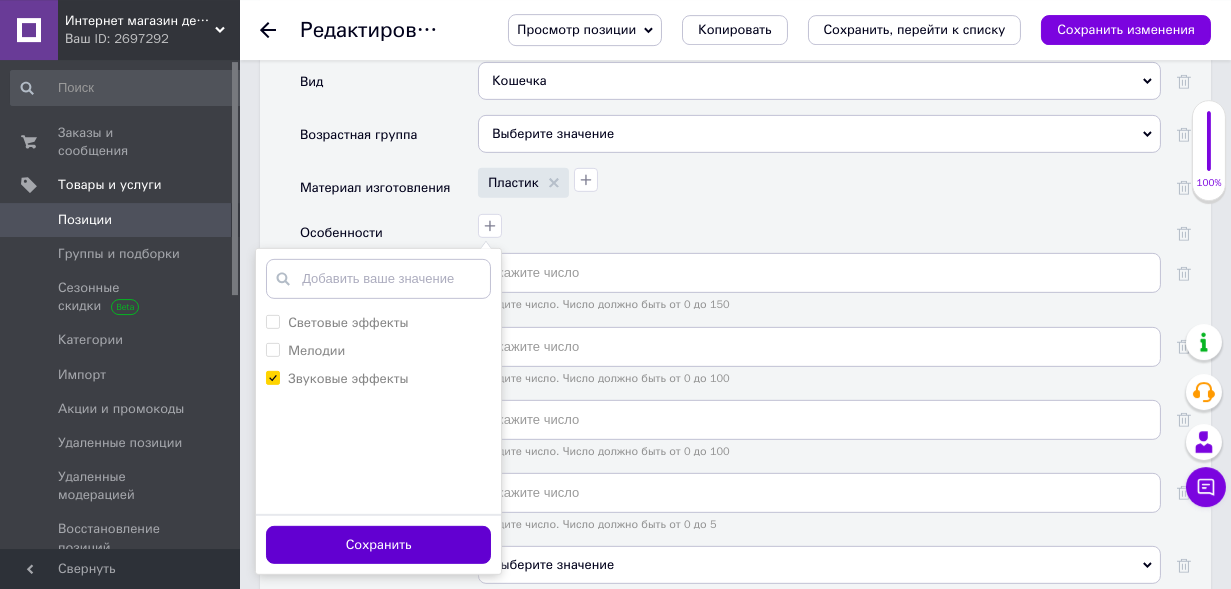 click on "Сохранить" at bounding box center [378, 545] 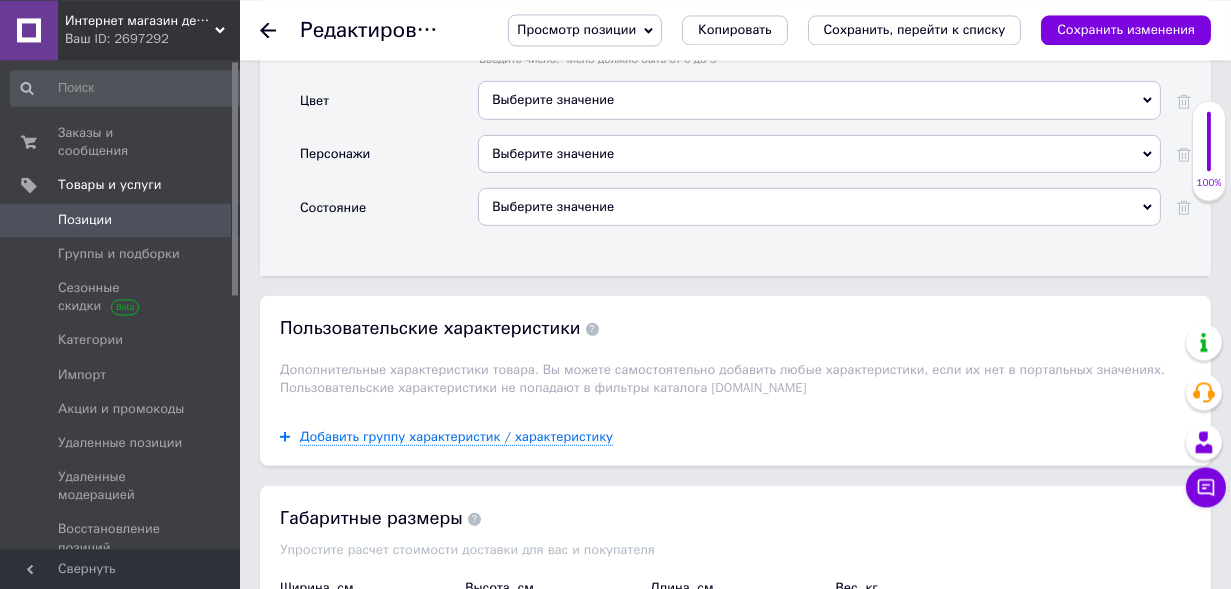 scroll, scrollTop: 2237, scrollLeft: 0, axis: vertical 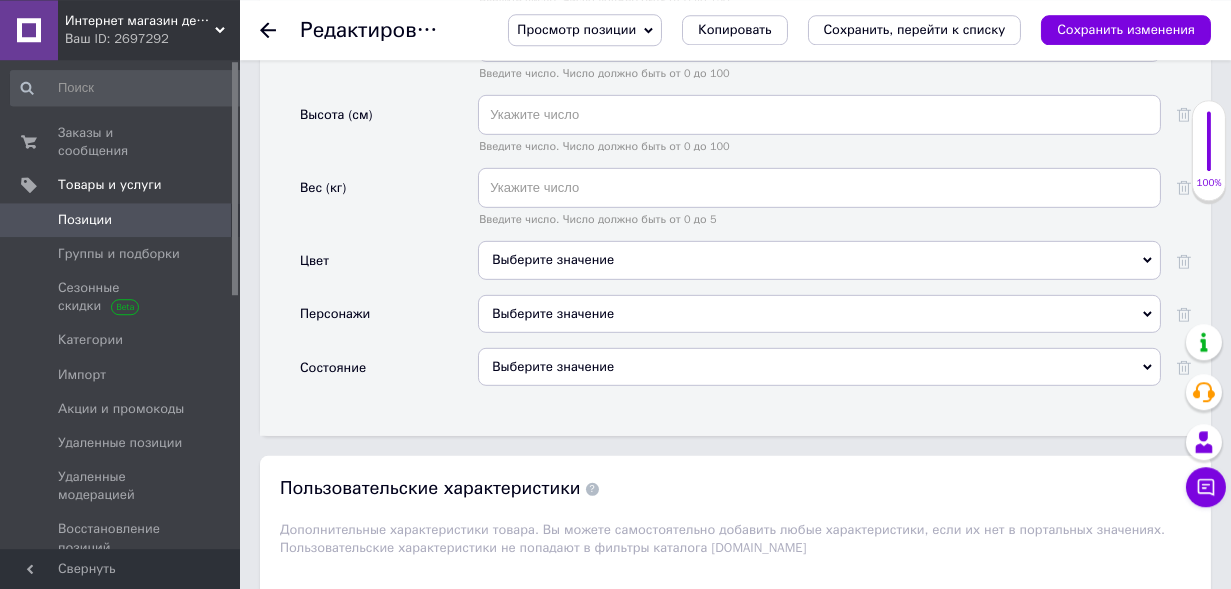 click on "Выберите значение" at bounding box center [819, 260] 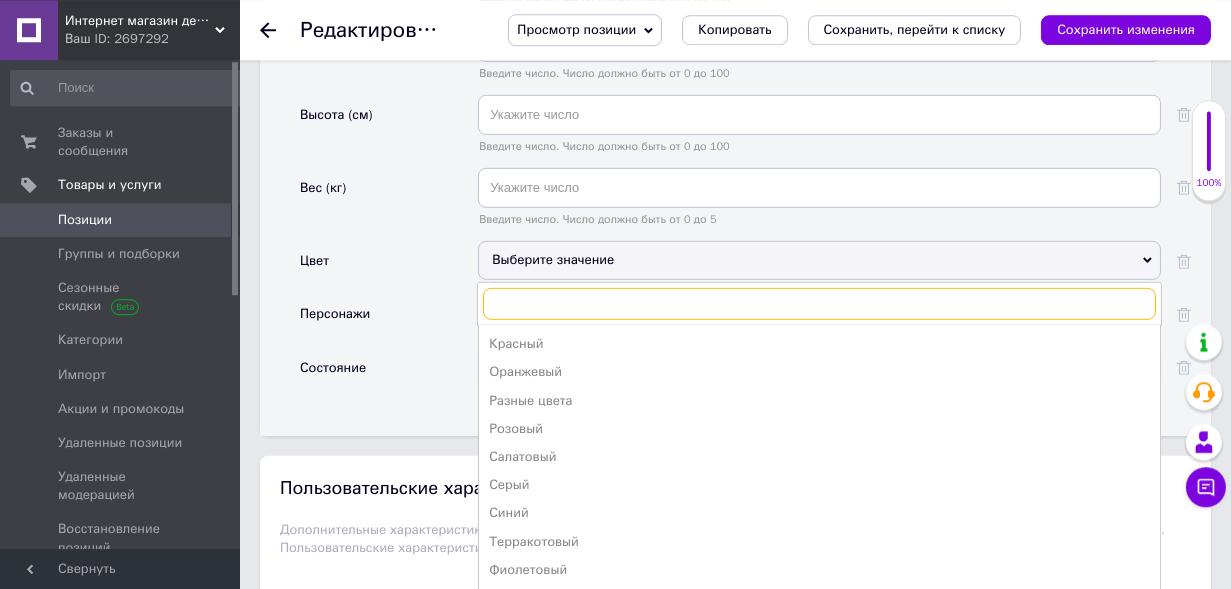 scroll, scrollTop: 274, scrollLeft: 0, axis: vertical 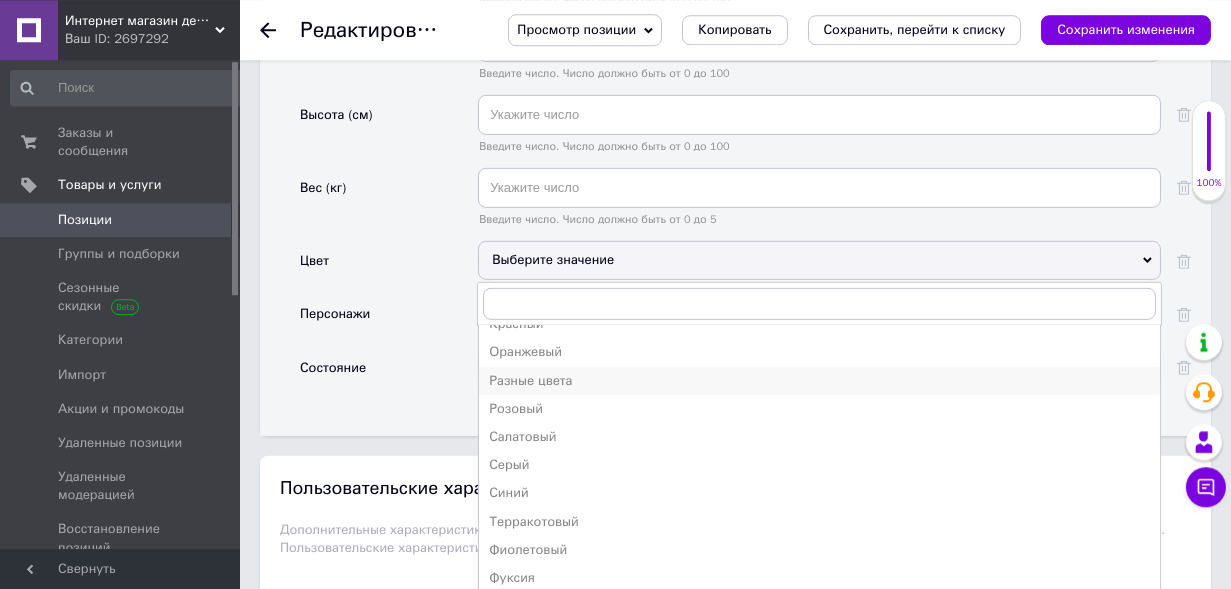 click on "Разные цвета" at bounding box center (819, 381) 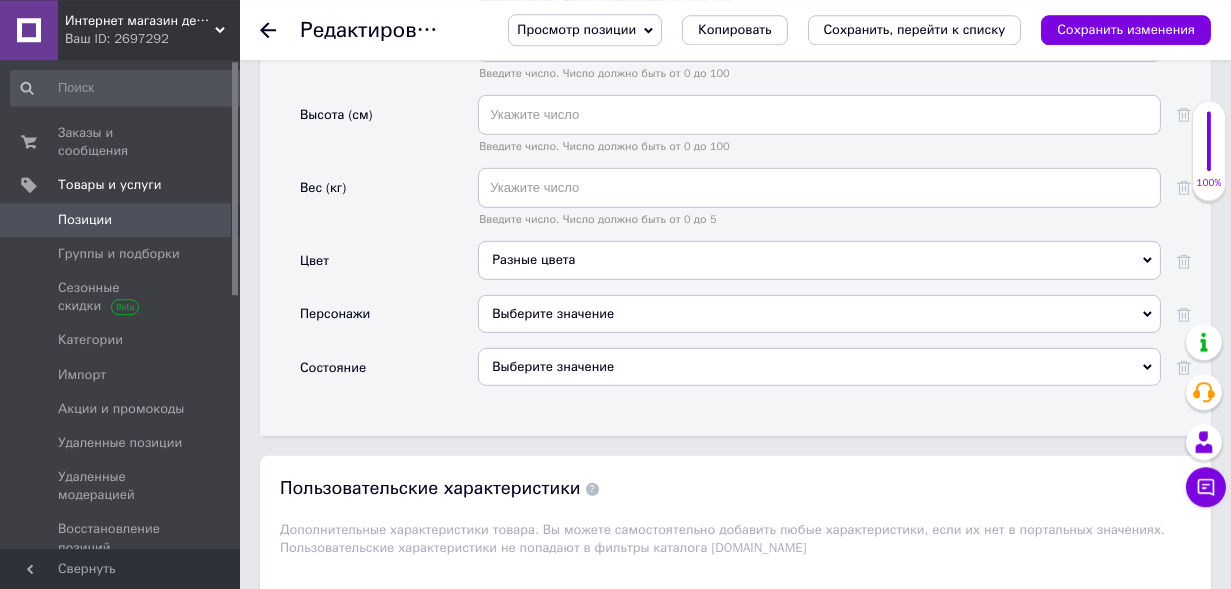 drag, startPoint x: 527, startPoint y: 366, endPoint x: 531, endPoint y: 353, distance: 13.601471 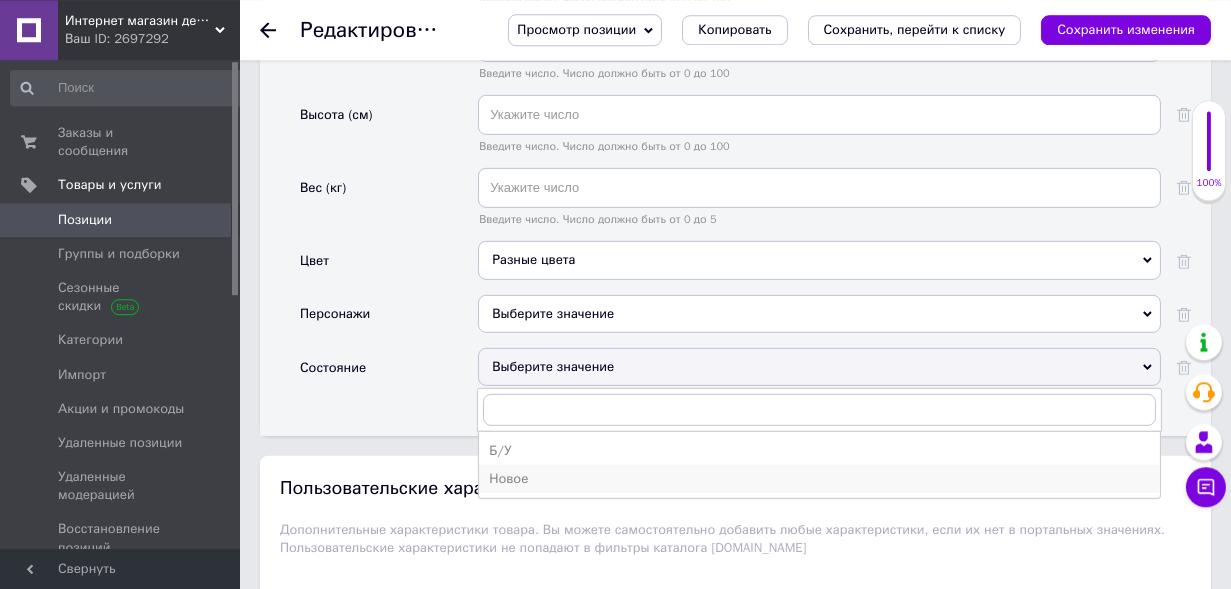click on "Новое" at bounding box center [819, 479] 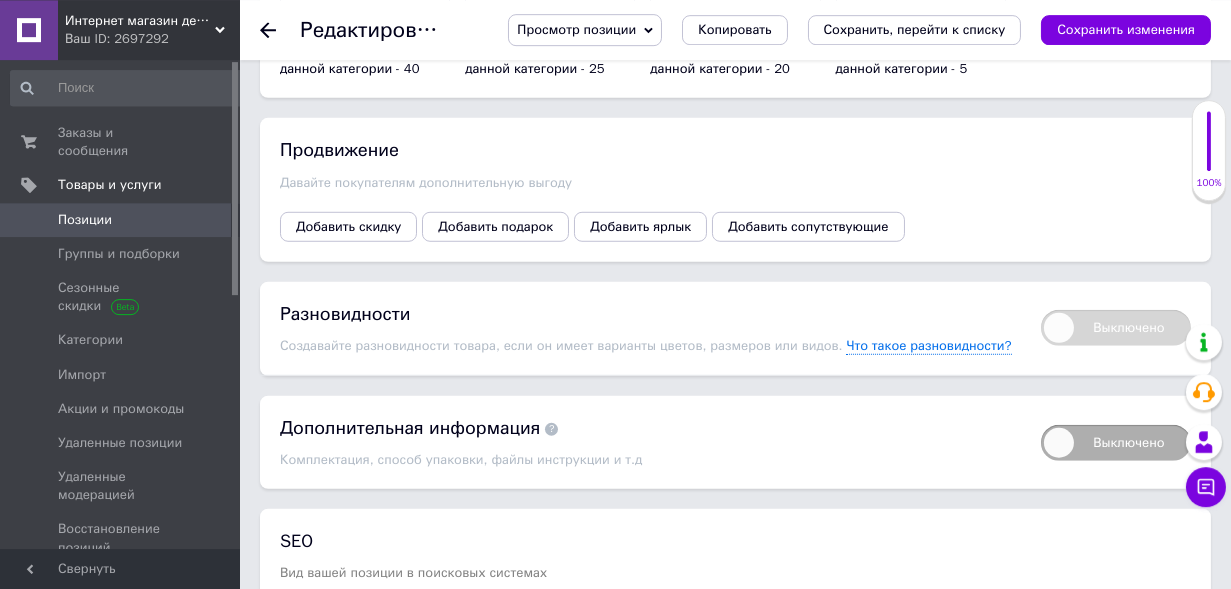scroll, scrollTop: 3005, scrollLeft: 0, axis: vertical 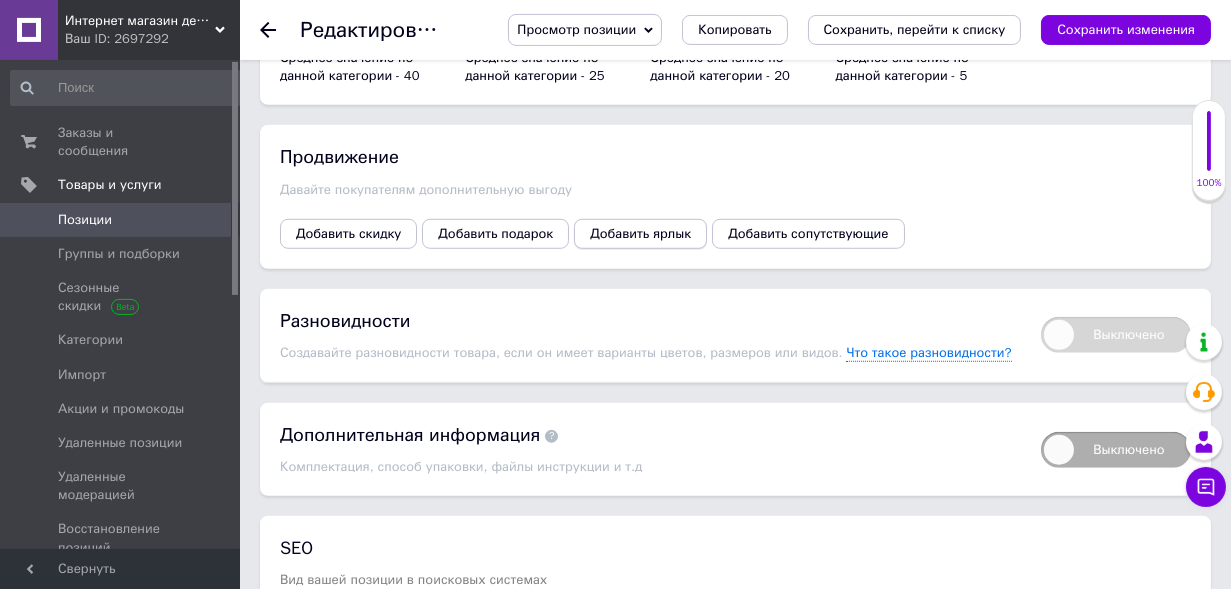 click on "Добавить ярлык" at bounding box center (640, 234) 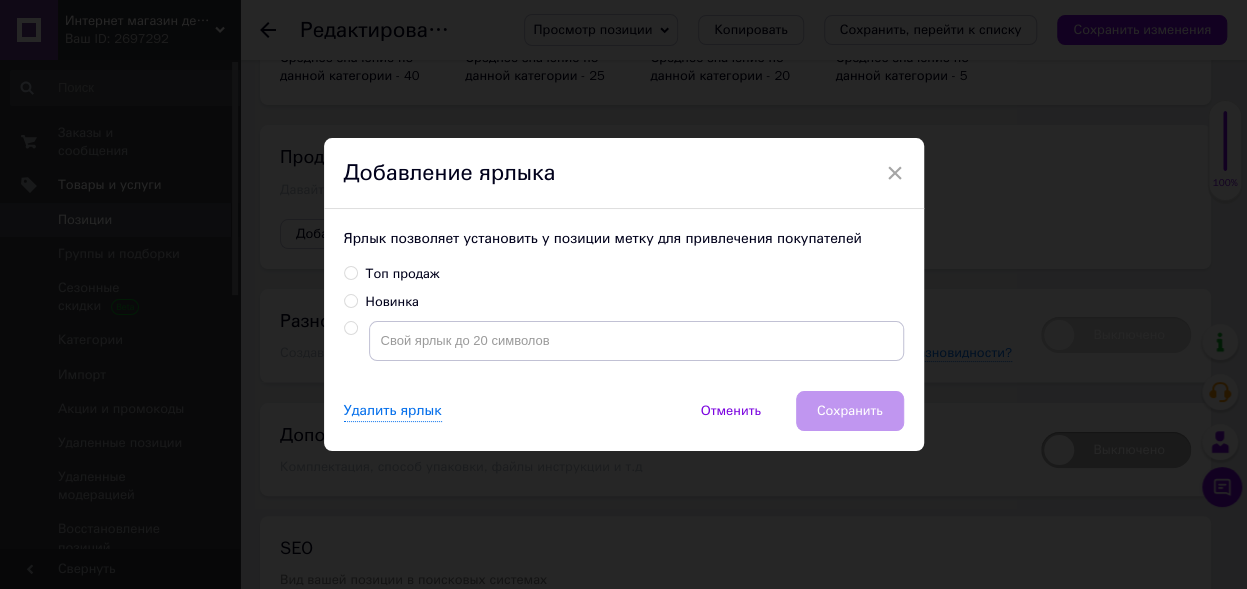 click on "Новинка" at bounding box center [350, 300] 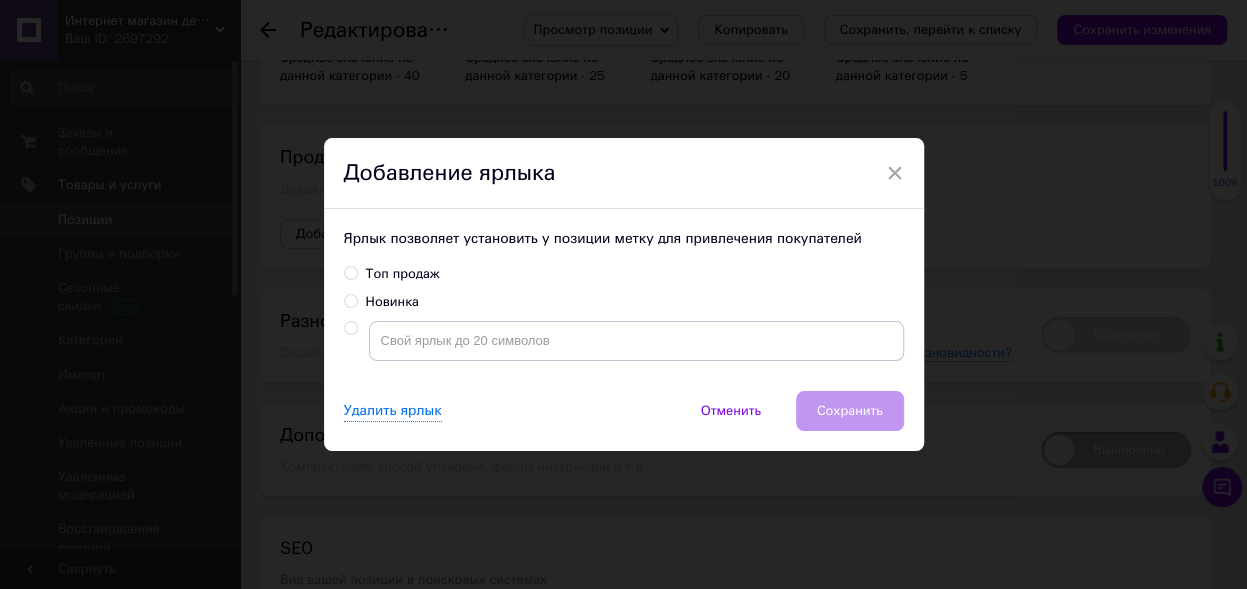 radio on "true" 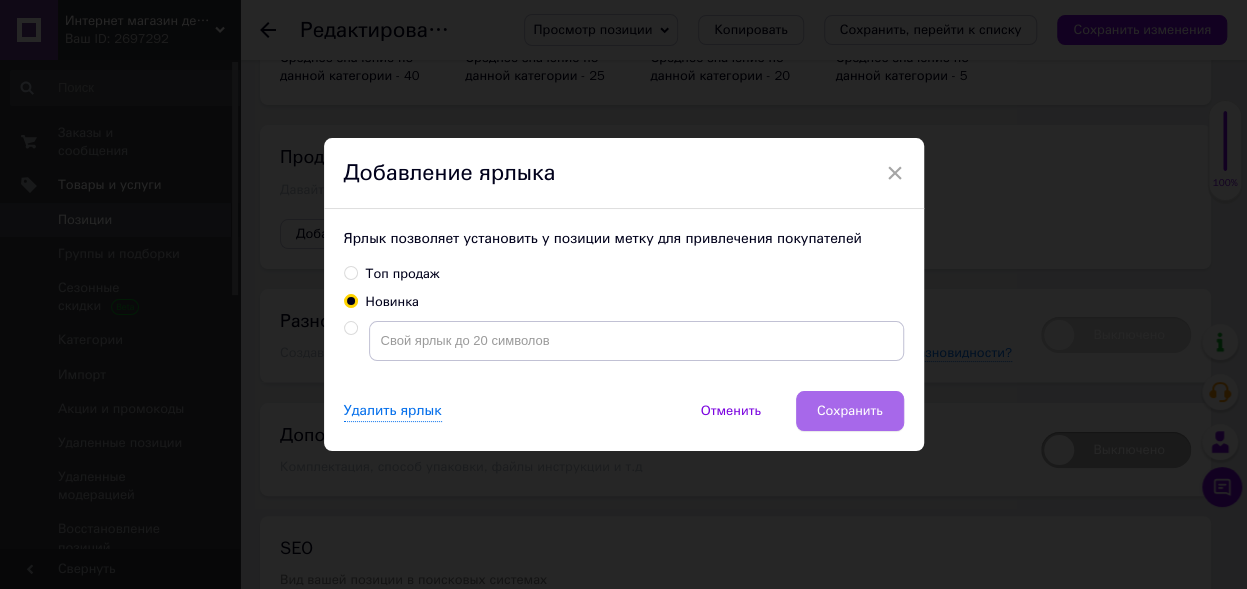 click on "Сохранить" at bounding box center [850, 411] 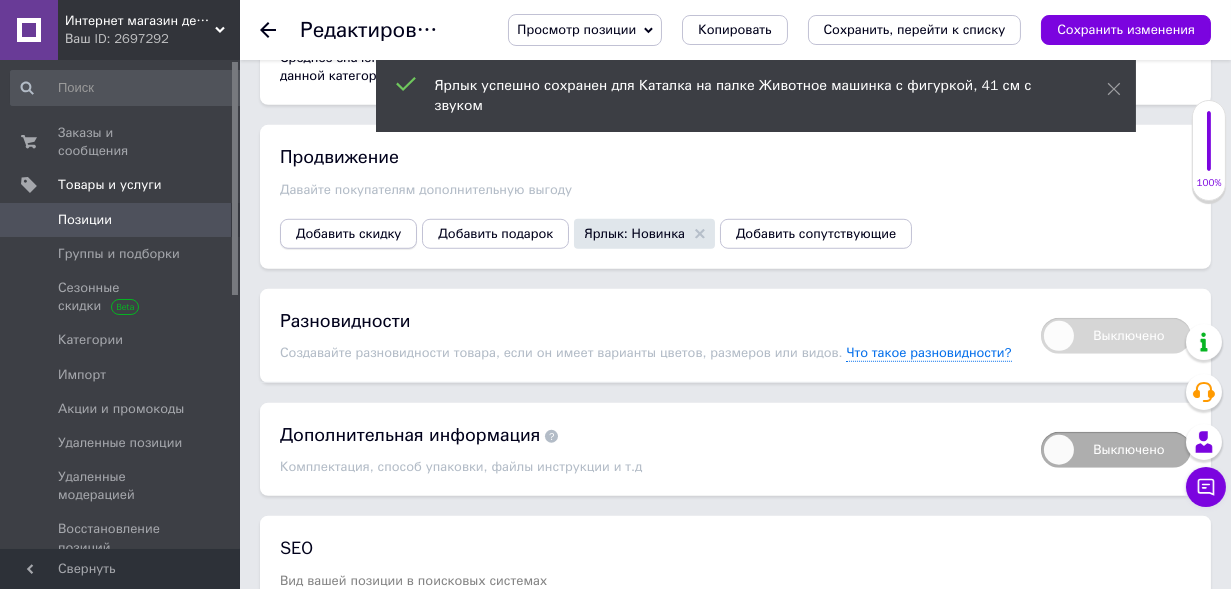 click on "Добавить скидку" at bounding box center [348, 234] 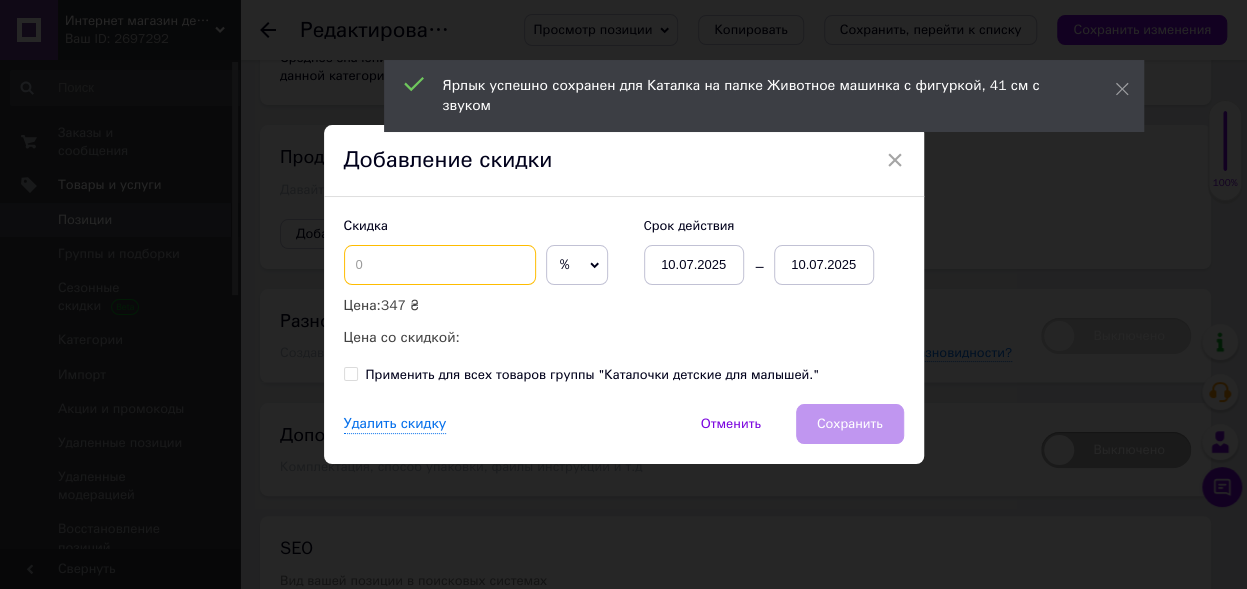 click at bounding box center (440, 265) 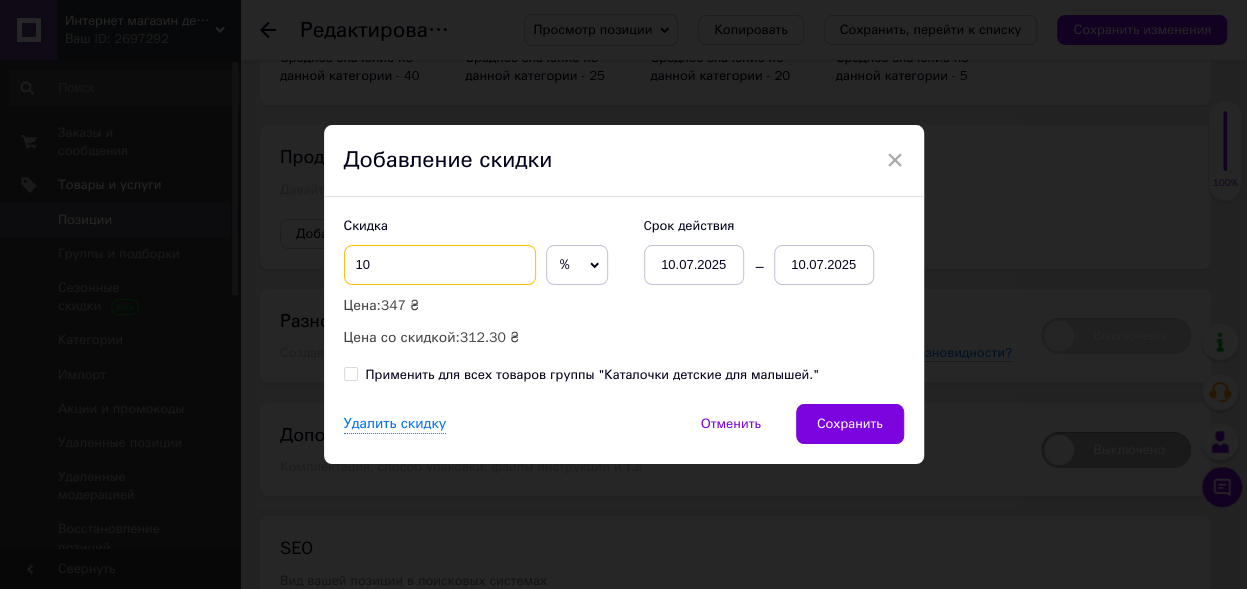 type on "10" 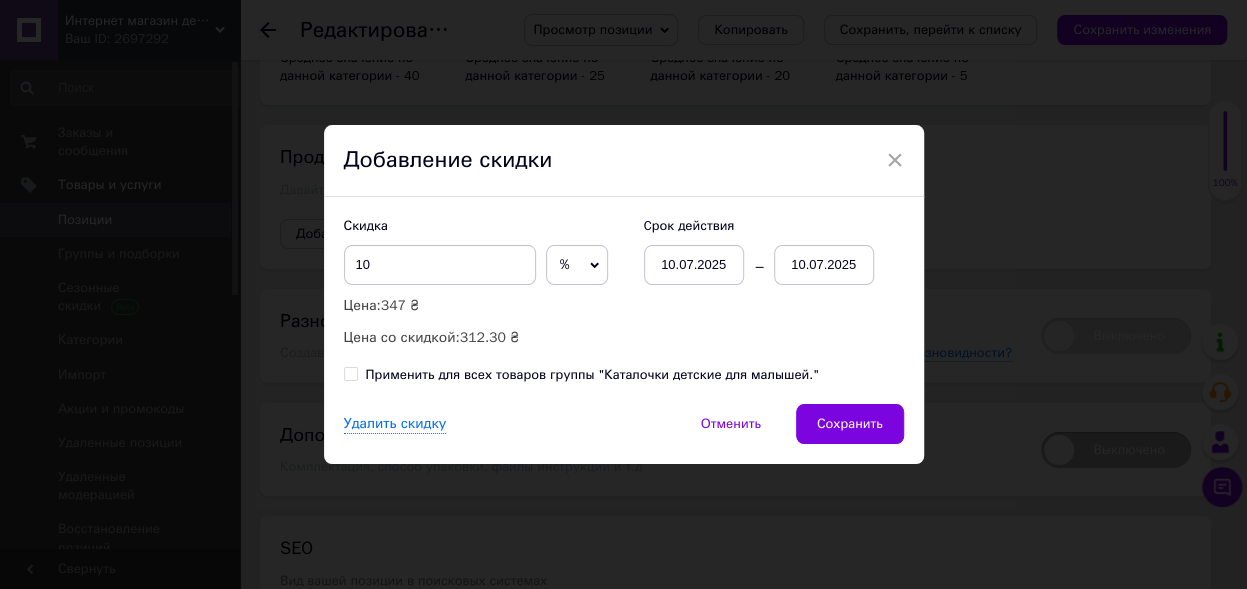 click on "10.07.2025" at bounding box center [824, 265] 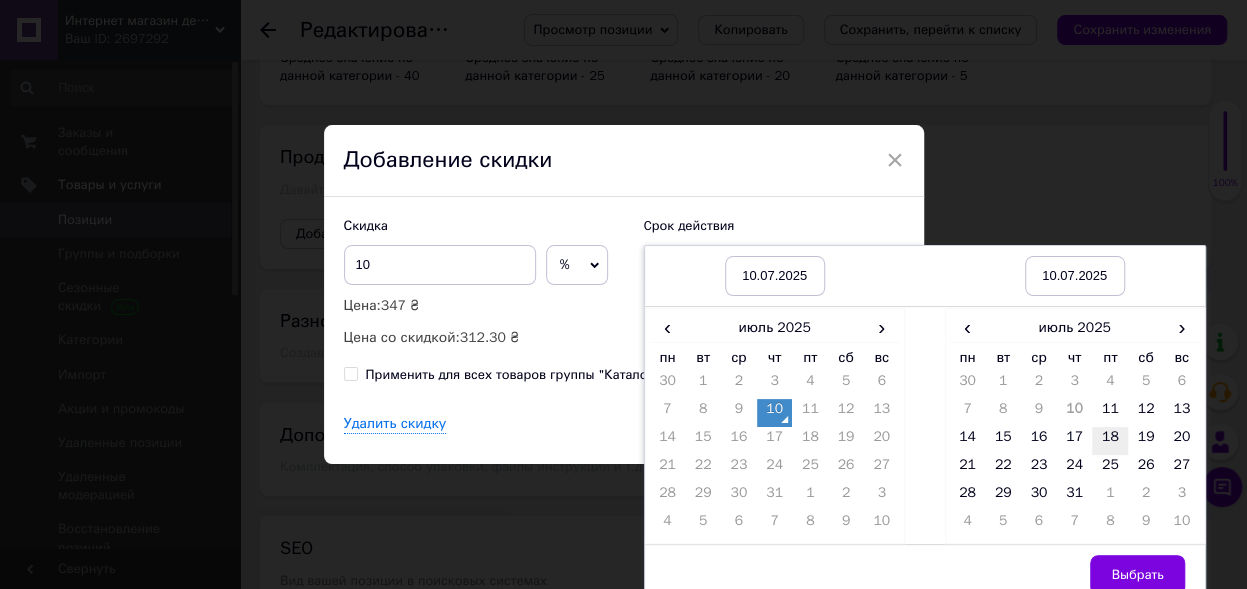 click on "11" at bounding box center (1110, 413) 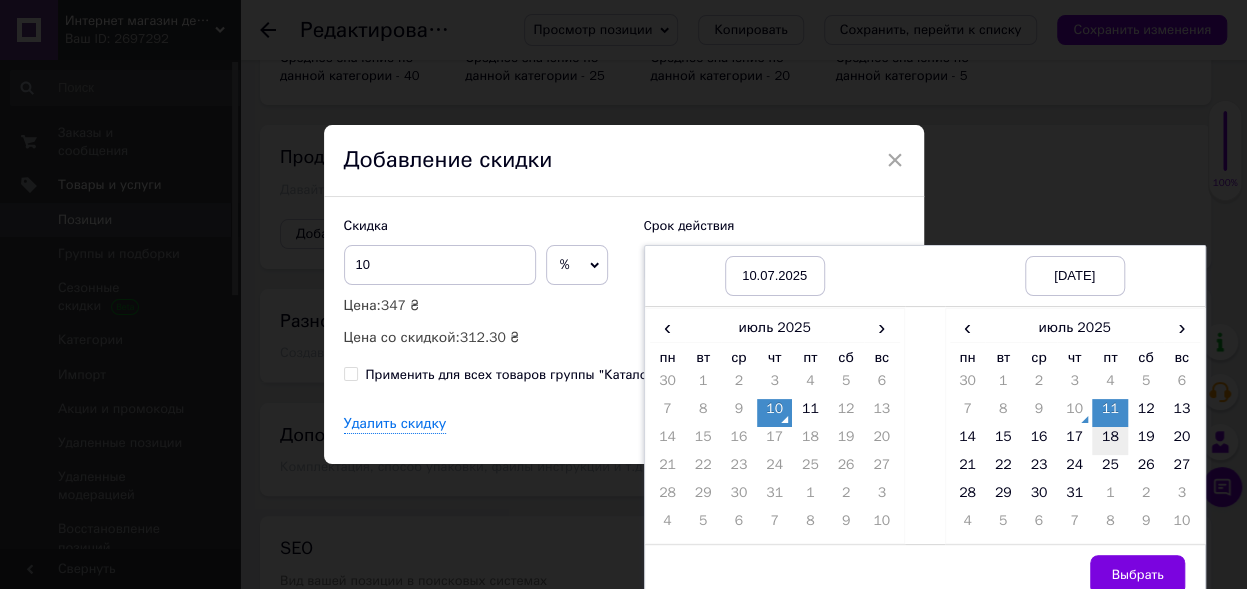 click on "18" at bounding box center (1110, 441) 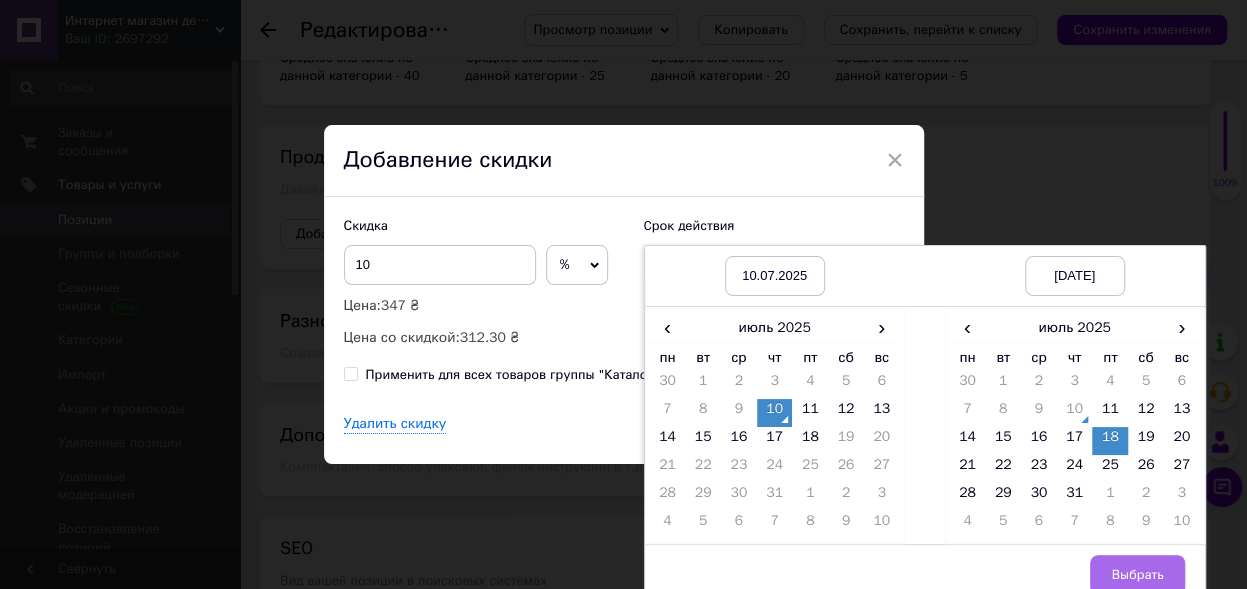 click on "Выбрать" at bounding box center (1137, 575) 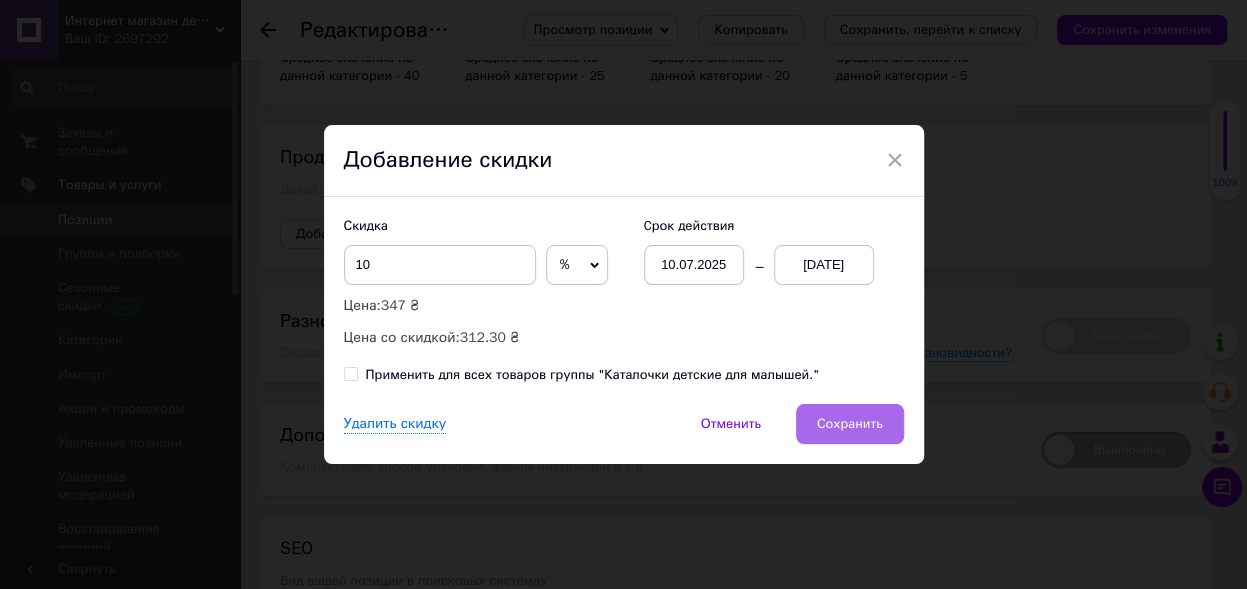 drag, startPoint x: 854, startPoint y: 421, endPoint x: 864, endPoint y: 409, distance: 15.6205 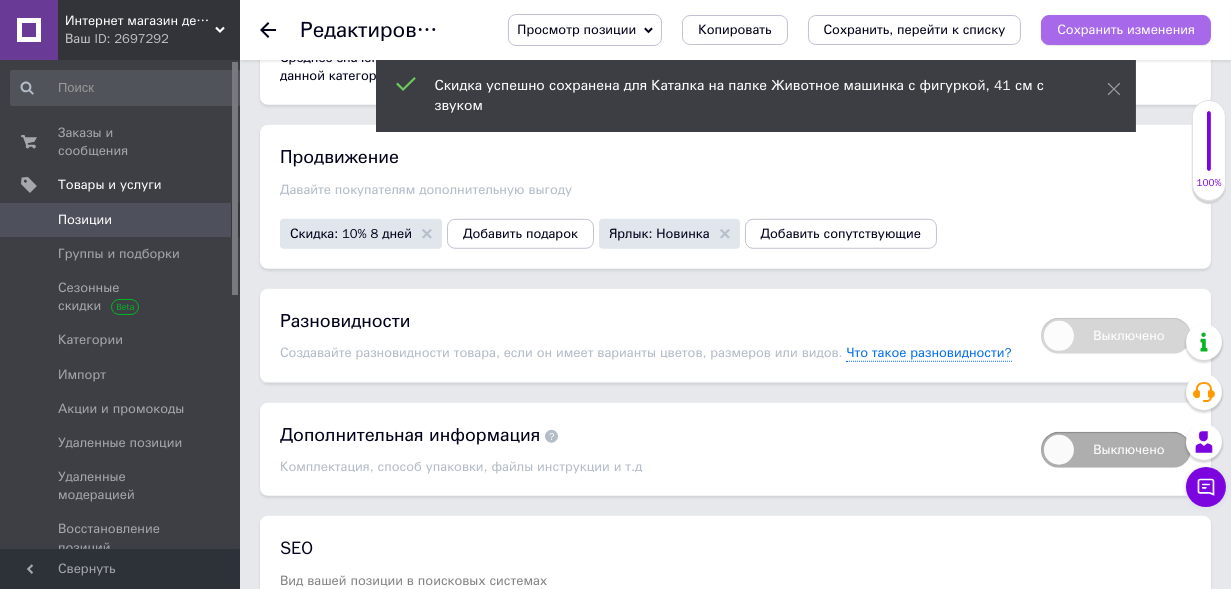 click on "Сохранить изменения" at bounding box center [1126, 29] 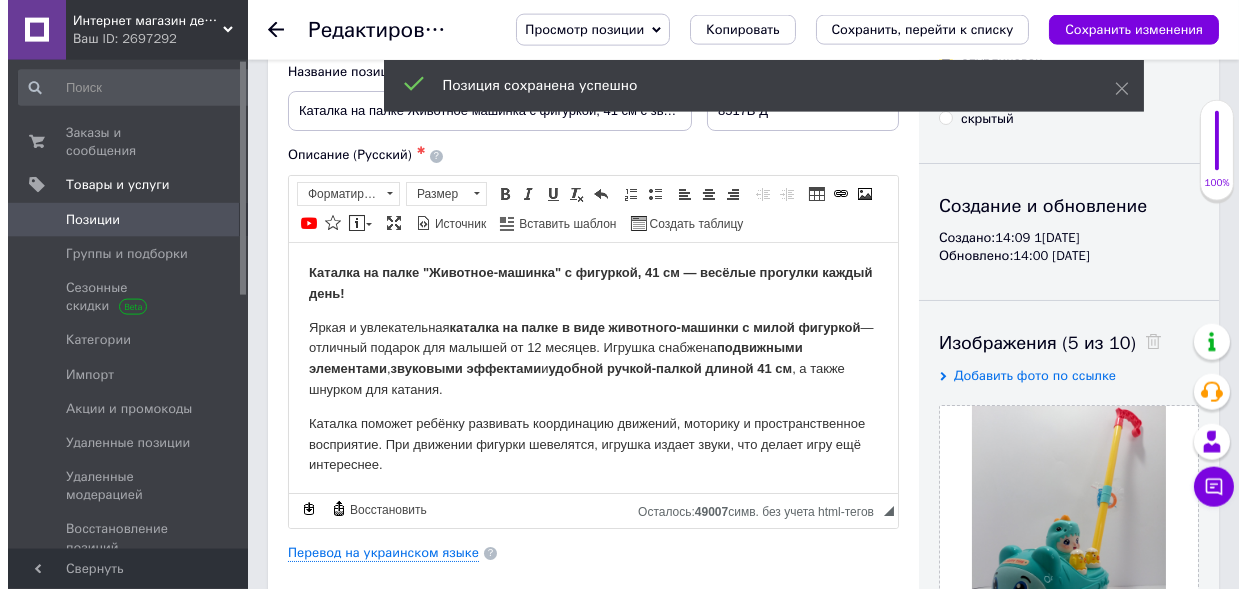 scroll, scrollTop: 0, scrollLeft: 0, axis: both 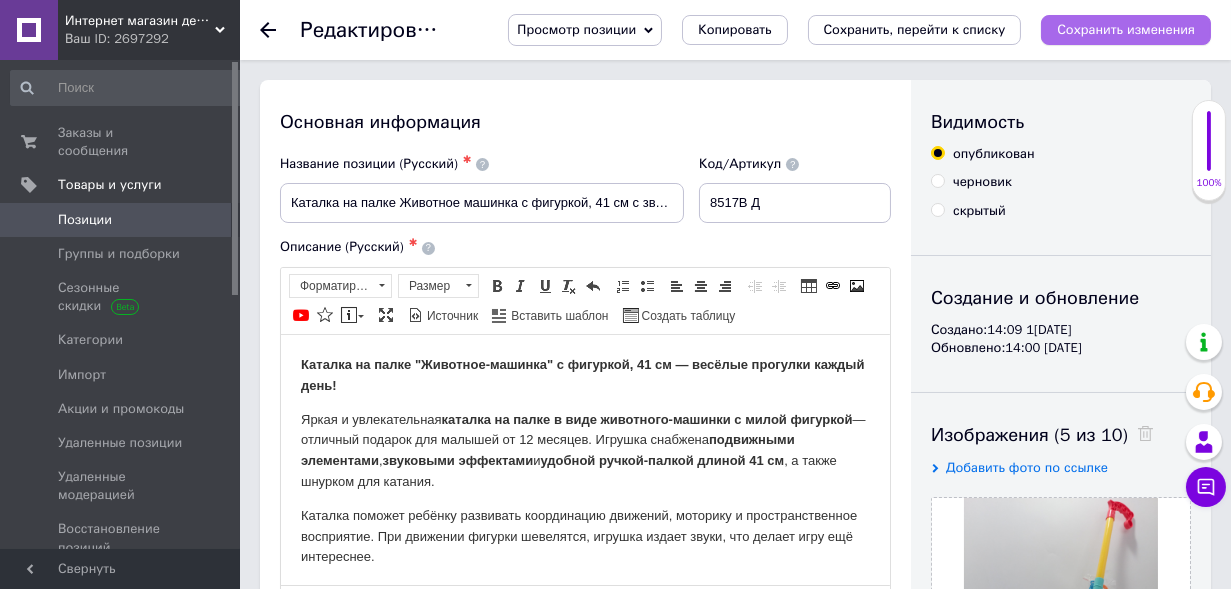 click on "Сохранить изменения" at bounding box center [1126, 29] 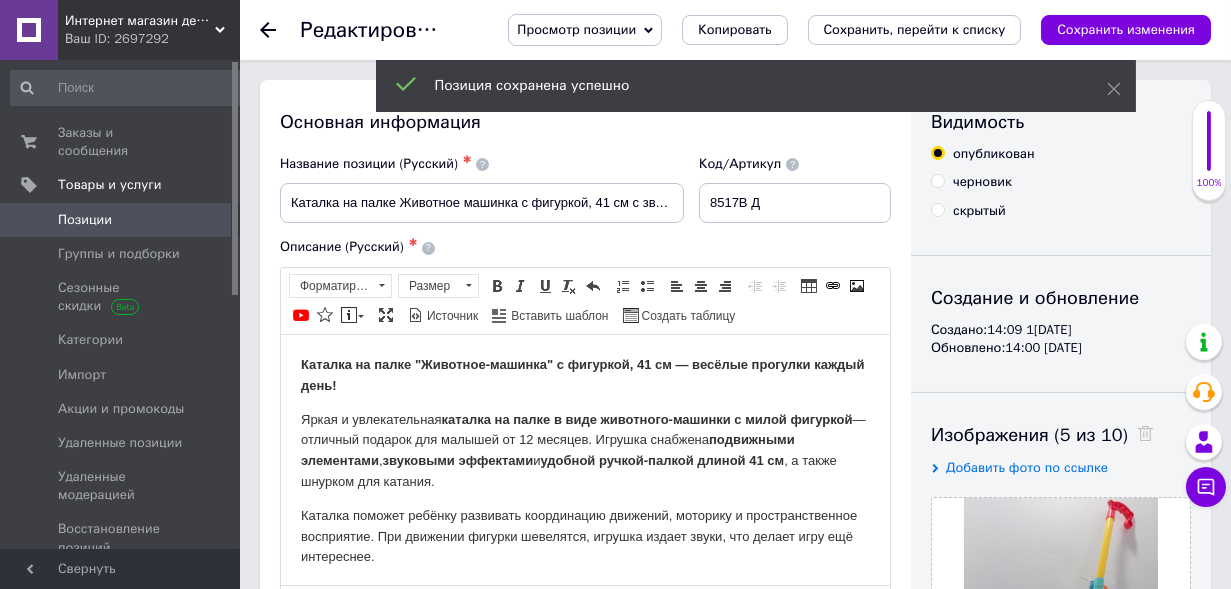drag, startPoint x: 72, startPoint y: 193, endPoint x: 283, endPoint y: 20, distance: 272.8553 